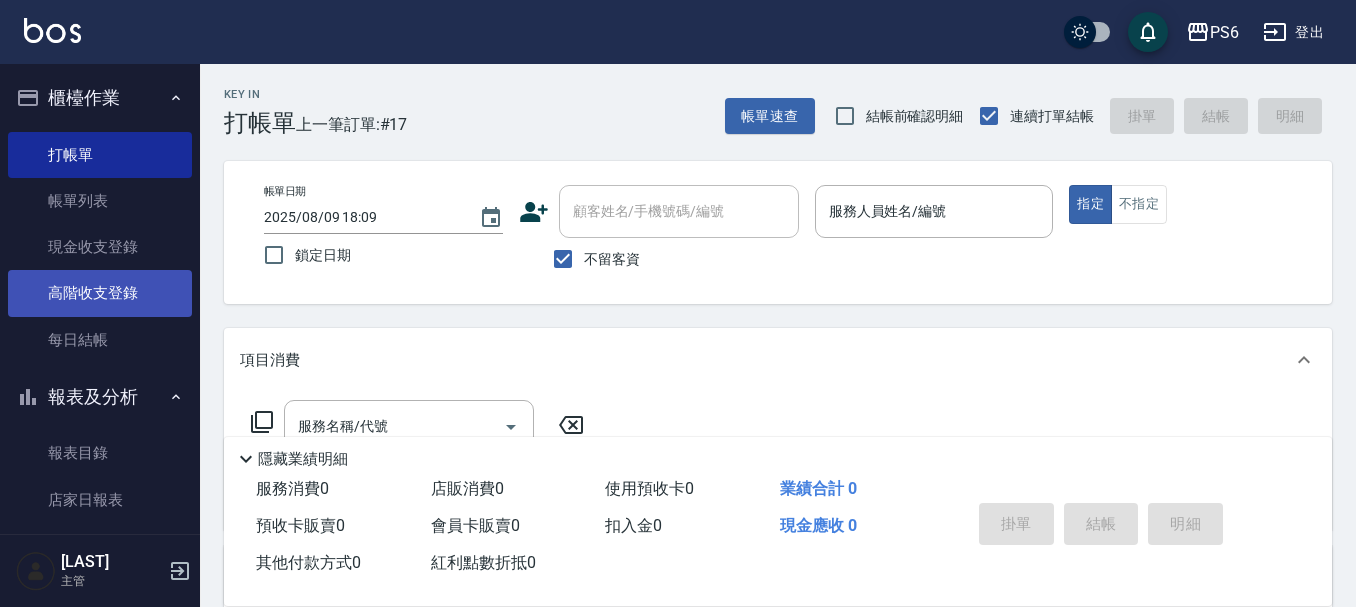scroll, scrollTop: 323, scrollLeft: 0, axis: vertical 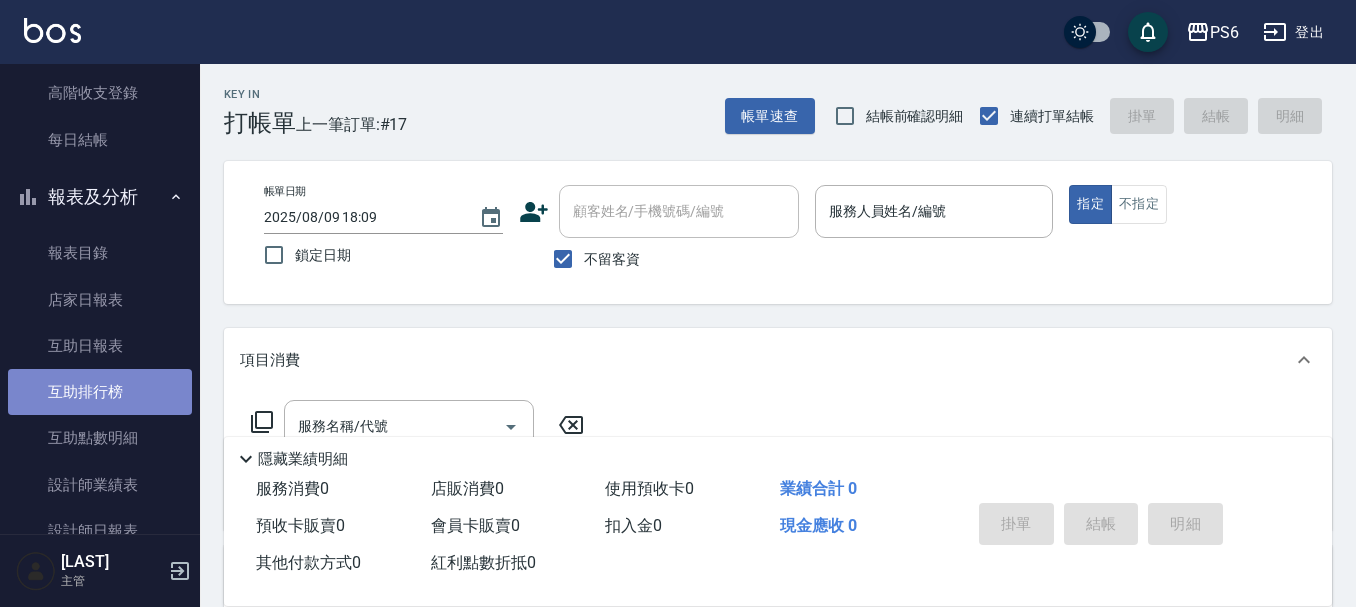 click on "互助排行榜" at bounding box center [100, 392] 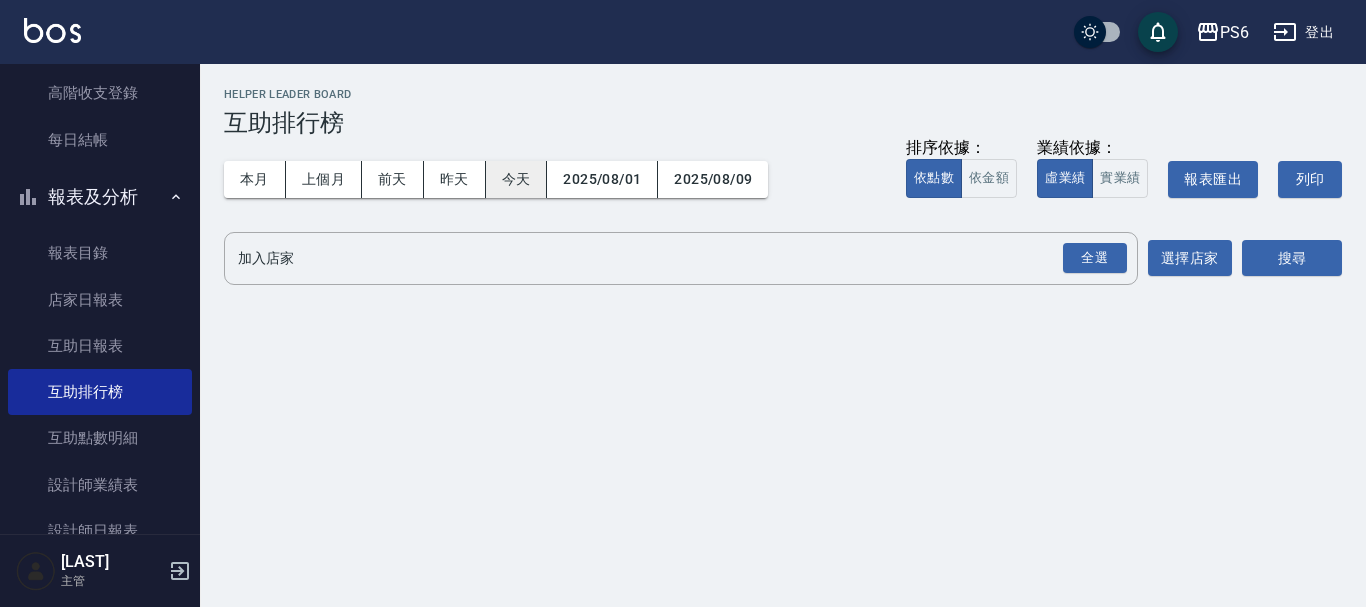 click on "今天" at bounding box center [517, 179] 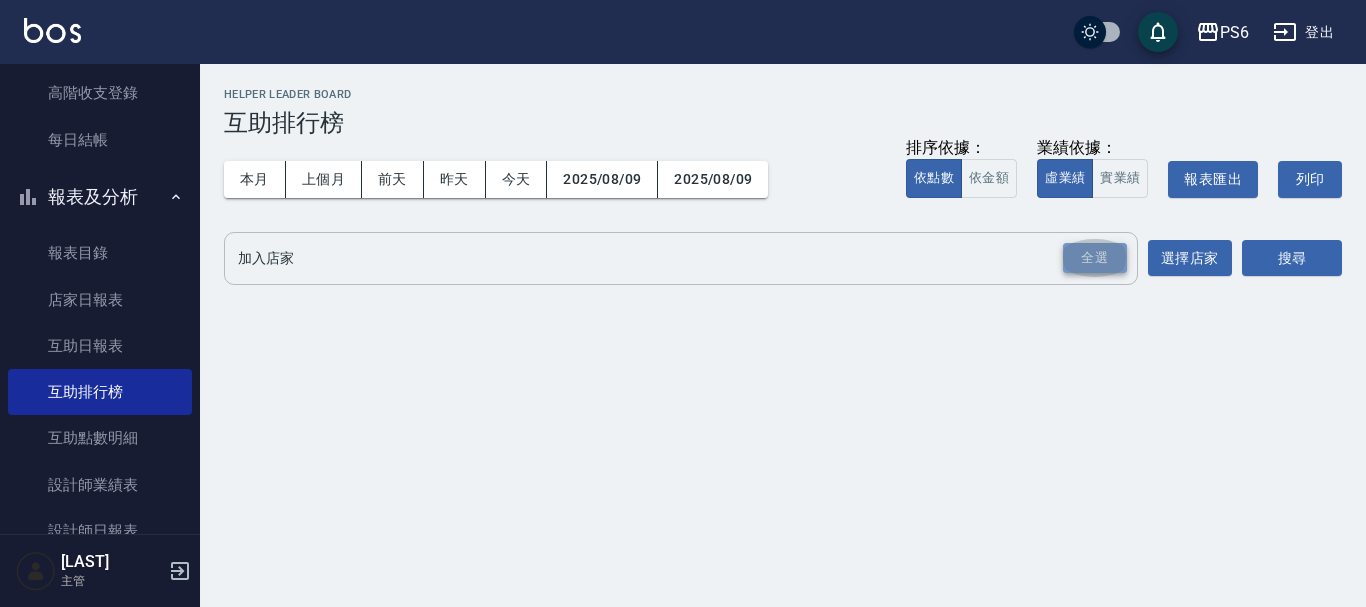 click on "全選" at bounding box center (1095, 258) 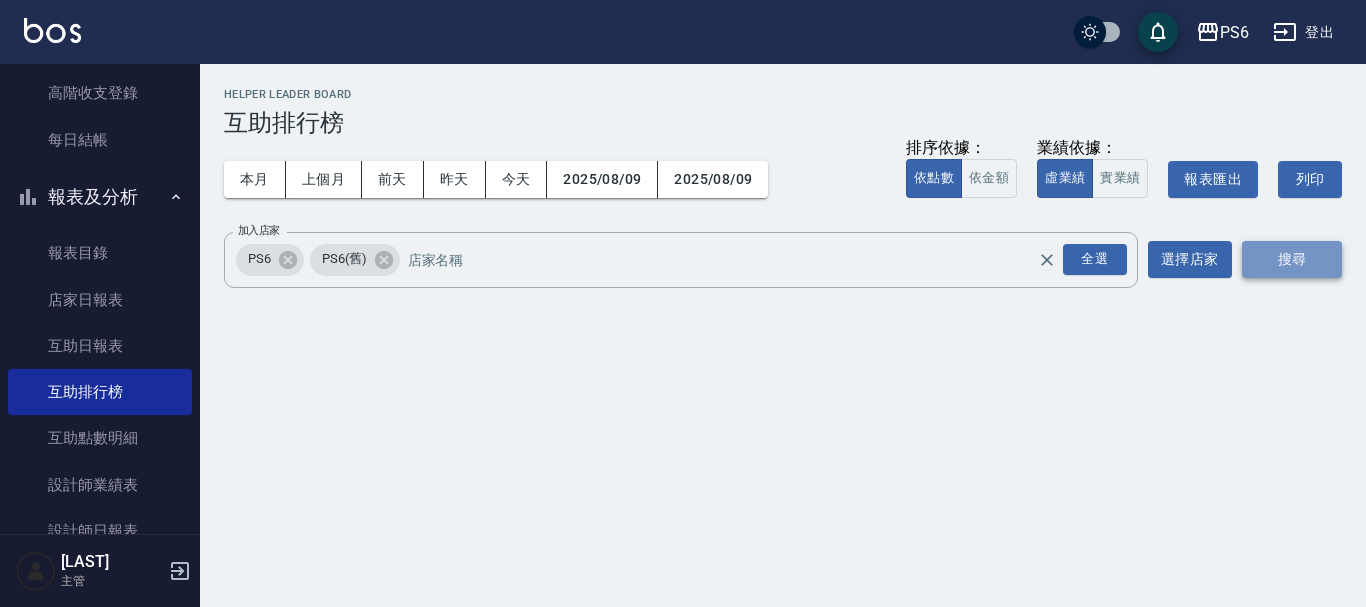 click on "搜尋" at bounding box center [1292, 259] 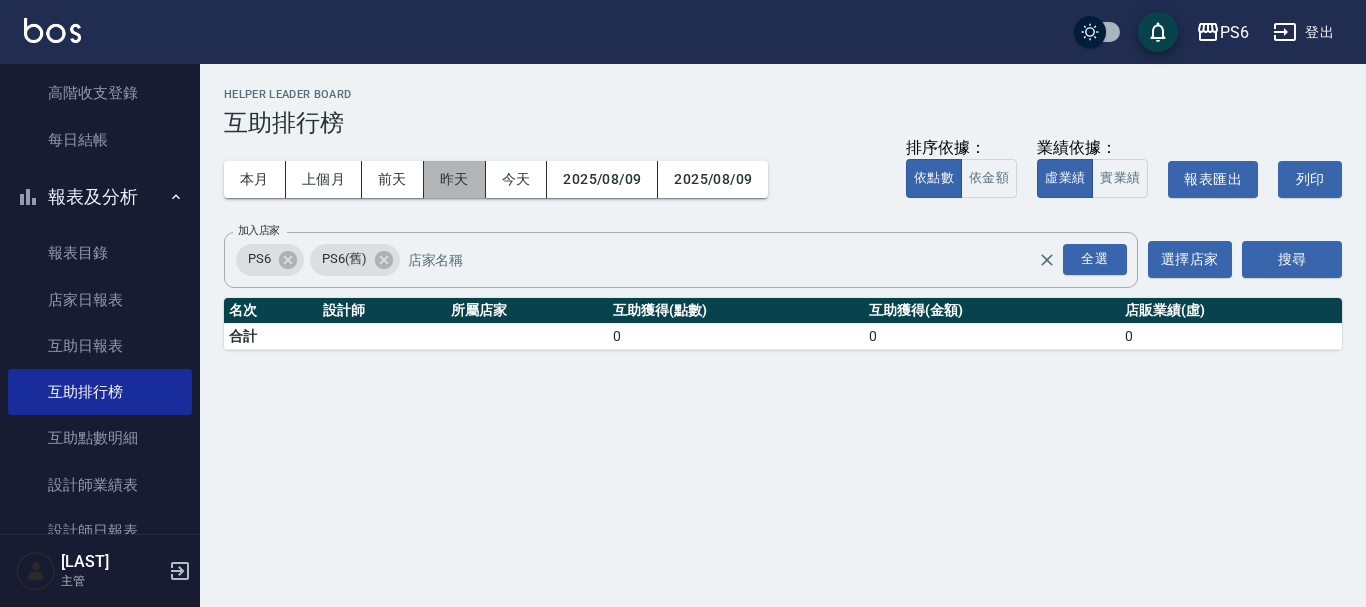 click on "昨天" at bounding box center [455, 179] 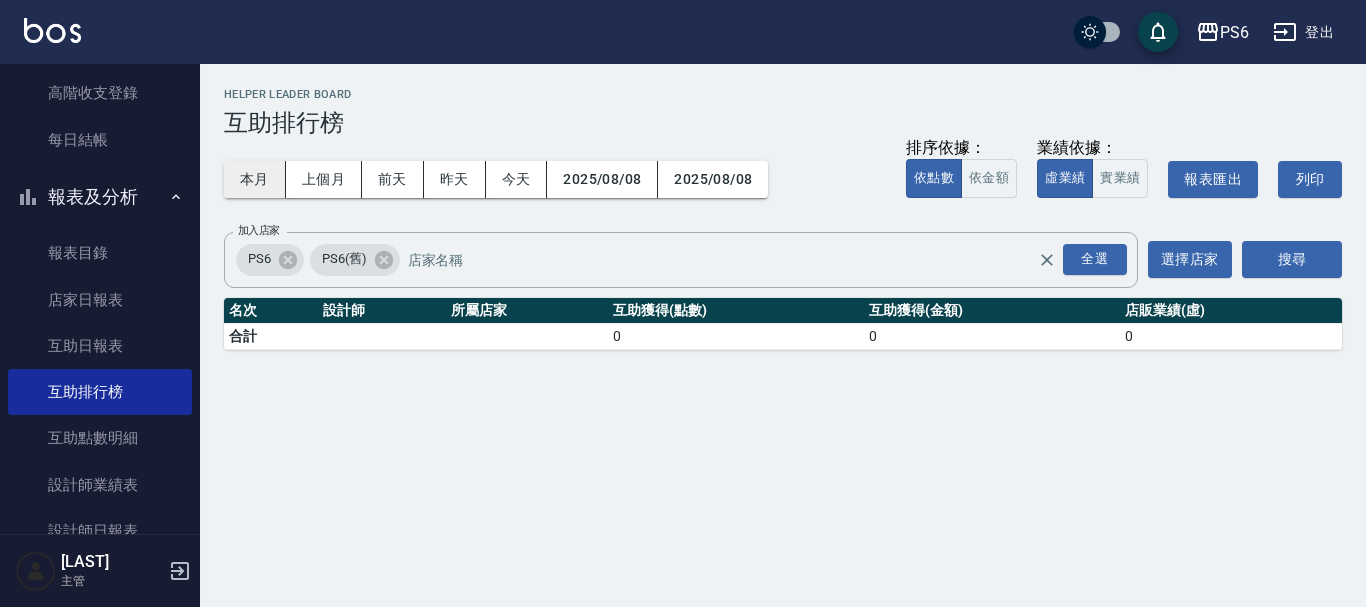 click on "本月" at bounding box center (255, 179) 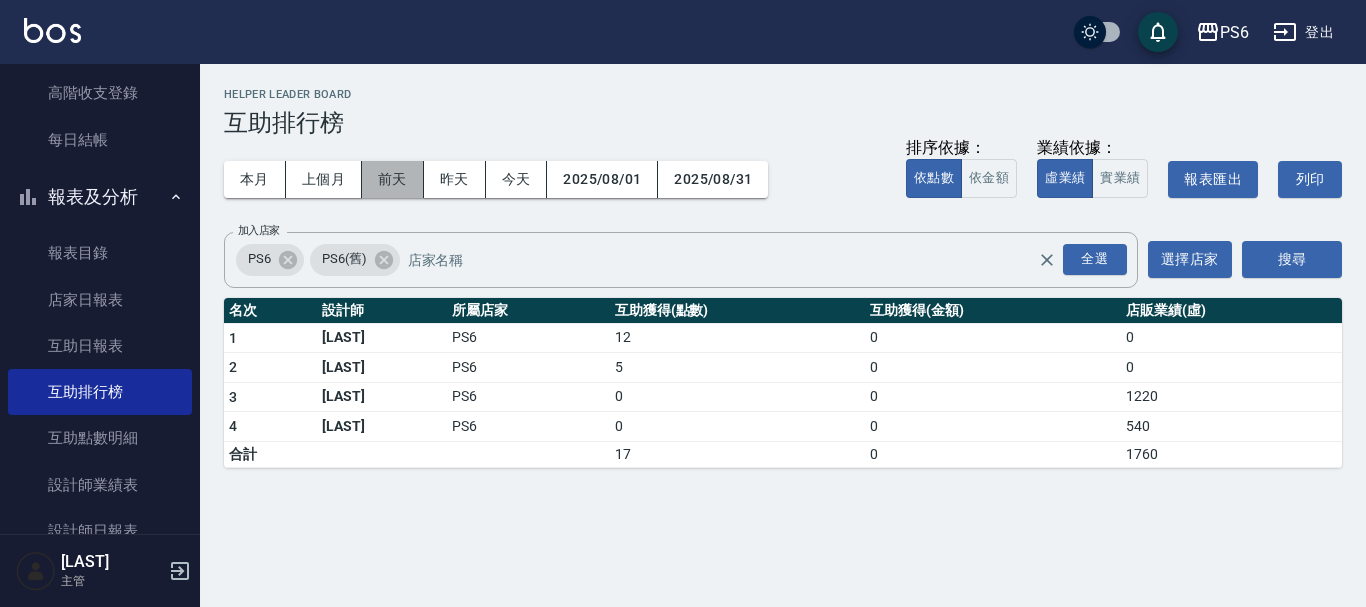click on "前天" at bounding box center [393, 179] 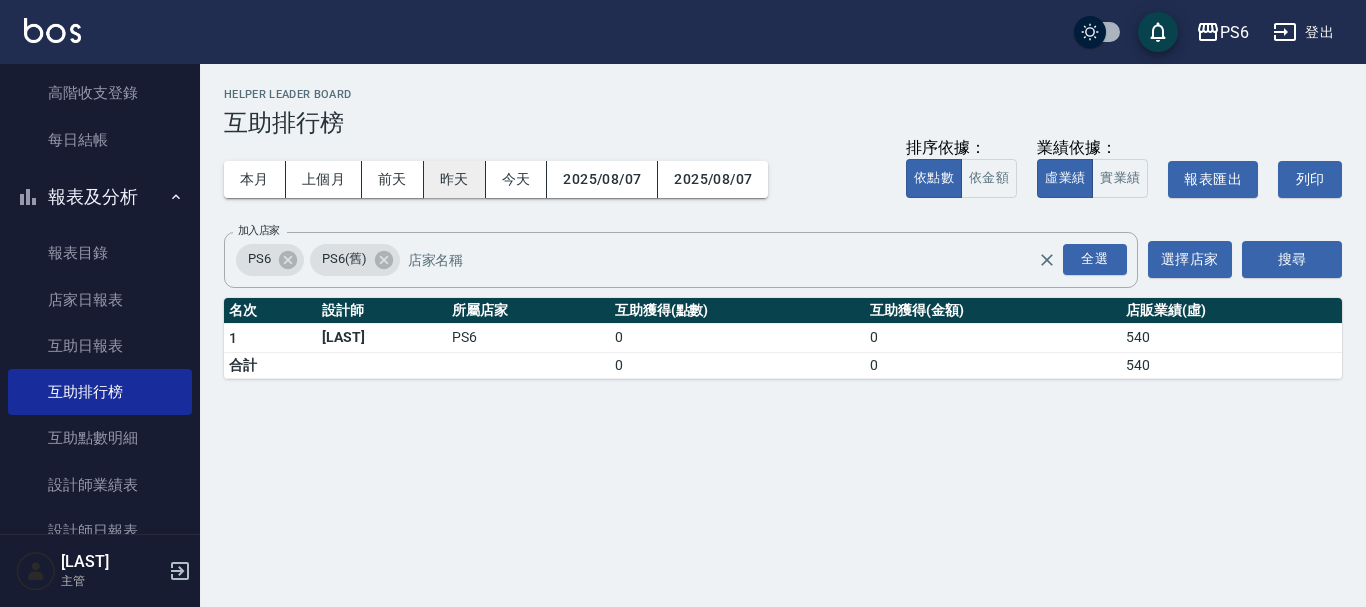 click on "昨天" at bounding box center (455, 179) 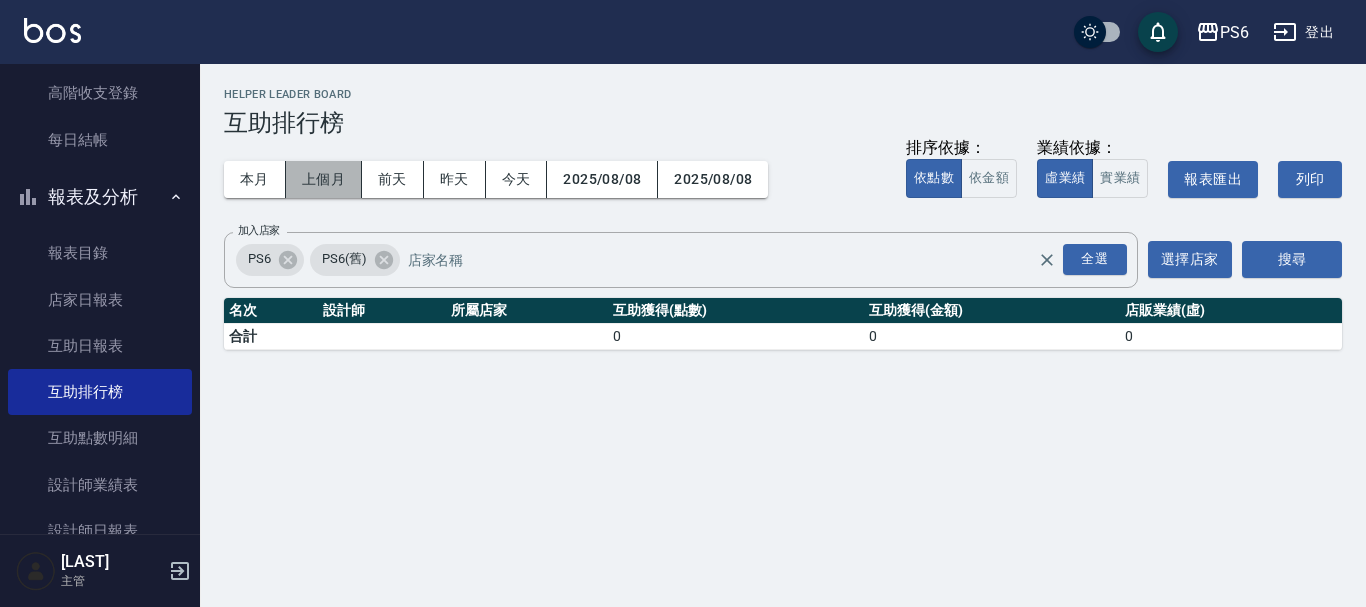 click on "上個月" at bounding box center [324, 179] 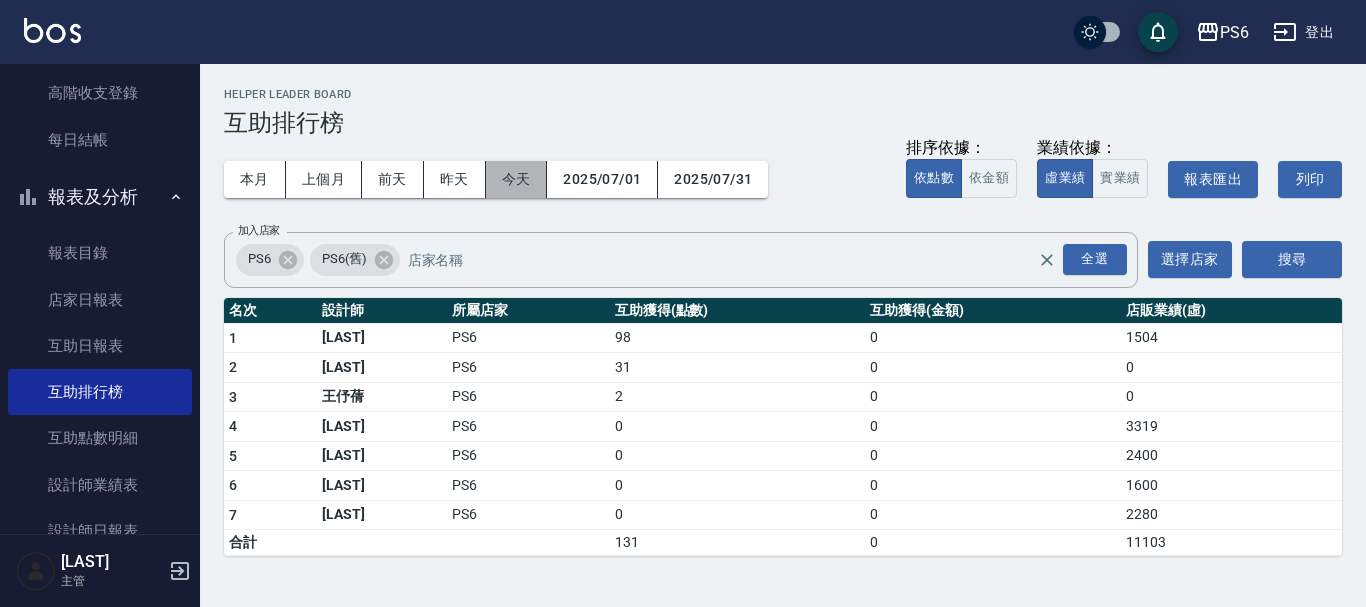 click on "今天" at bounding box center [517, 179] 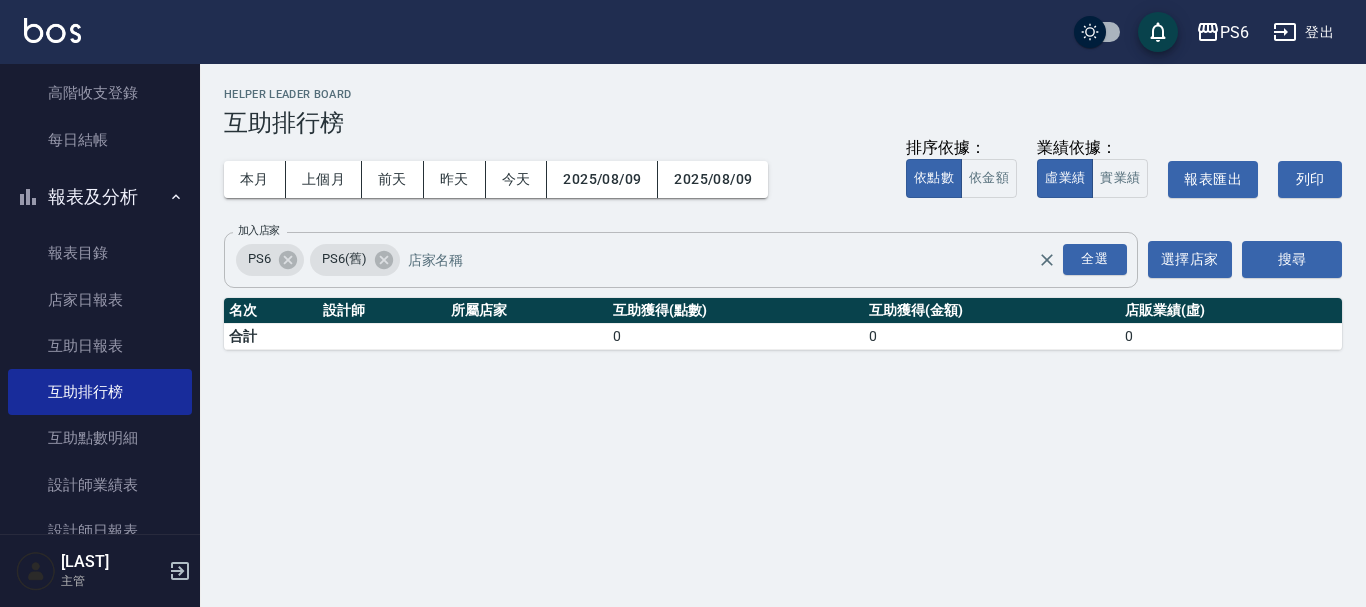 click on "加入店家" at bounding box center [738, 259] 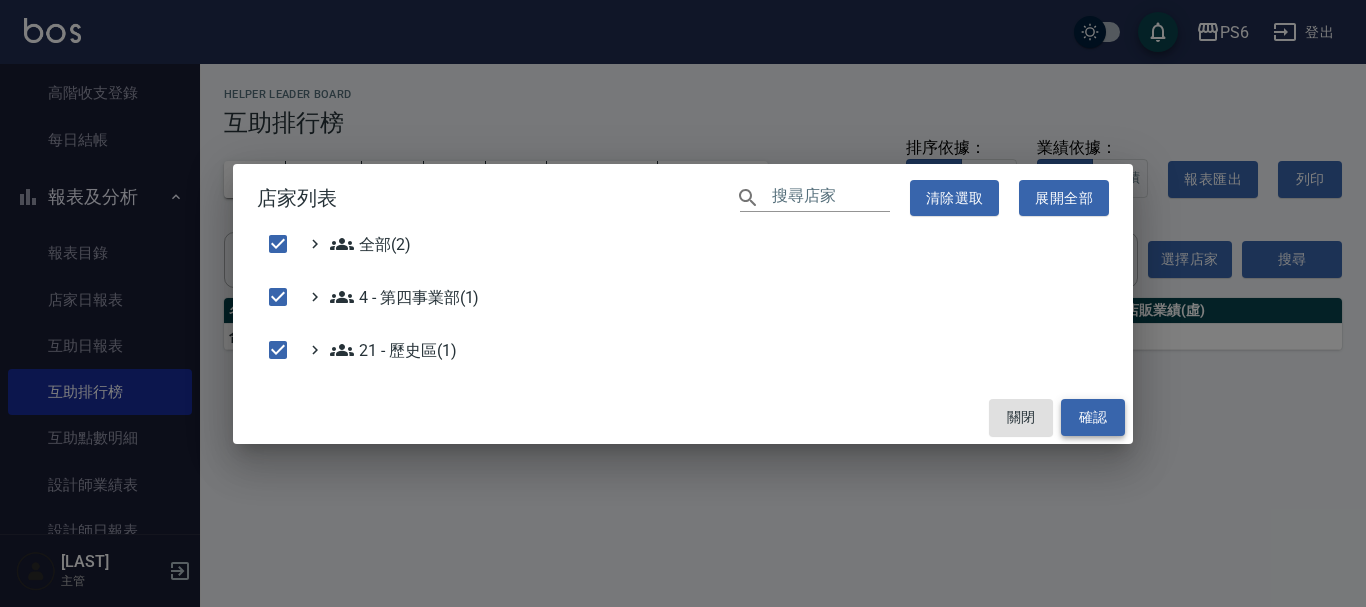 click on "確認" at bounding box center (1093, 417) 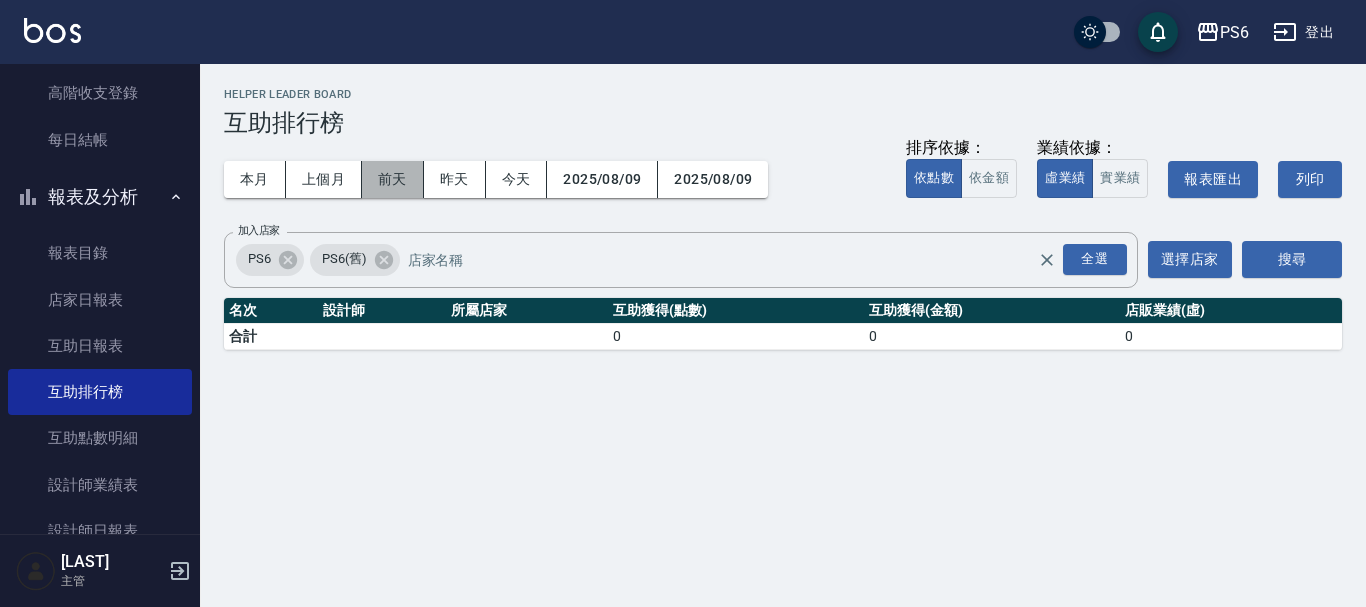 click on "前天" at bounding box center [393, 179] 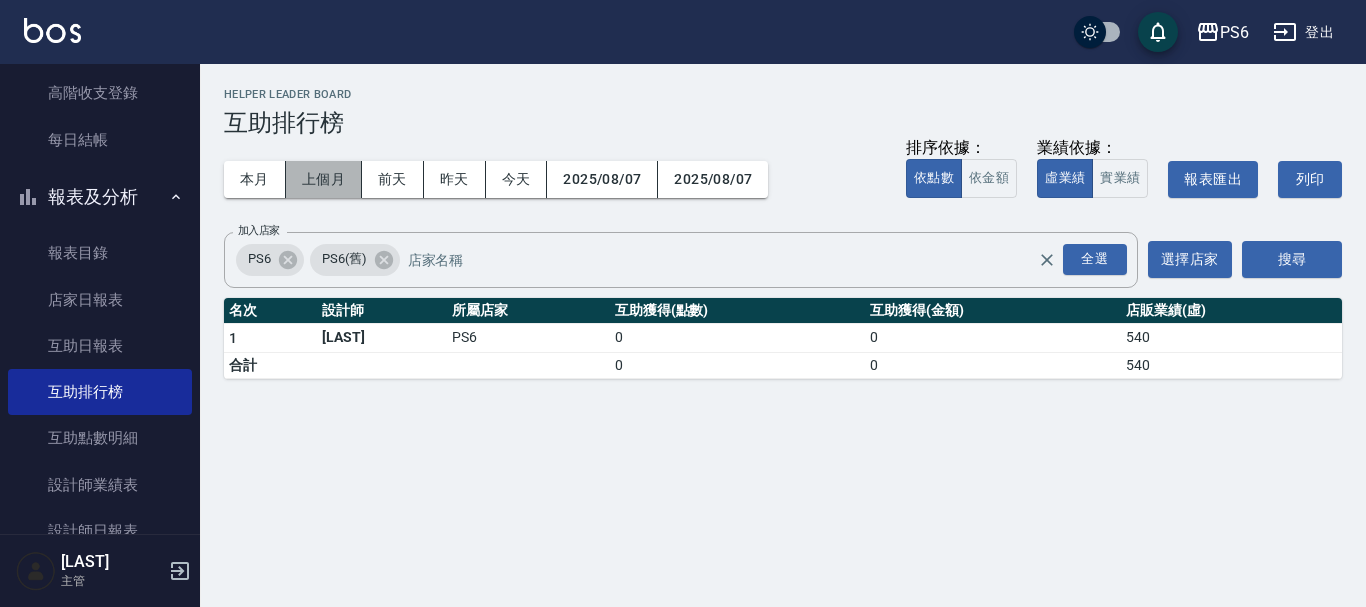 click on "上個月" at bounding box center [324, 179] 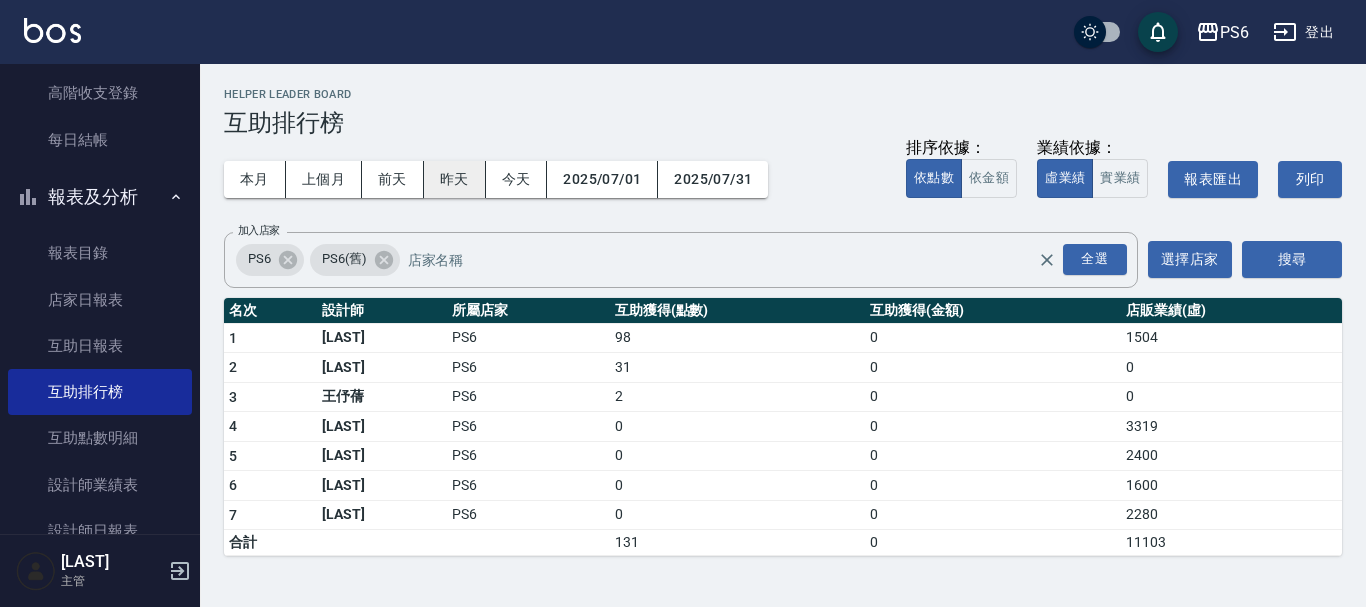 click on "昨天" at bounding box center [455, 179] 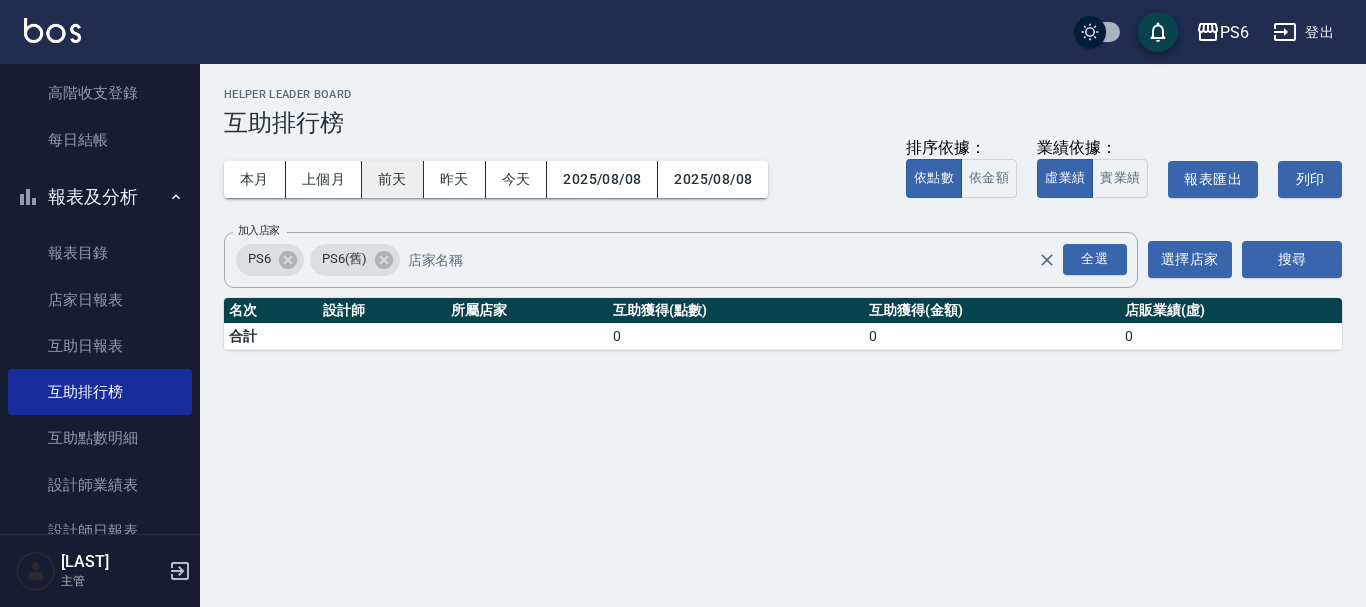 click on "前天" at bounding box center (393, 179) 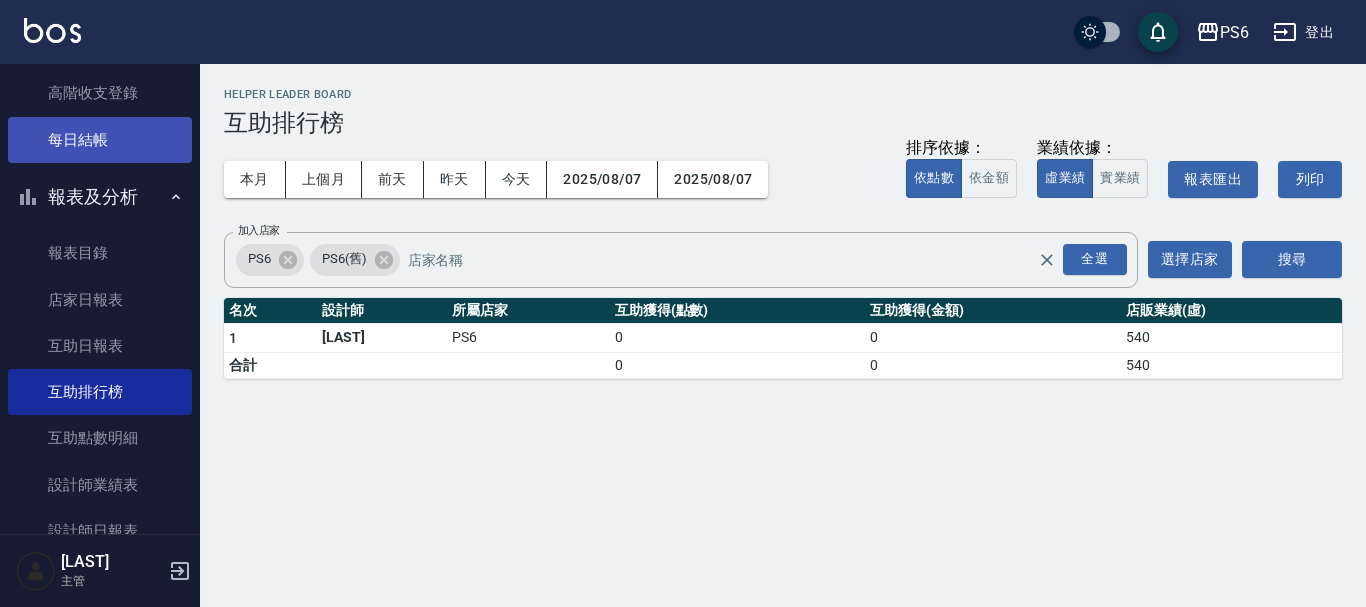 click on "每日結帳" at bounding box center [100, 140] 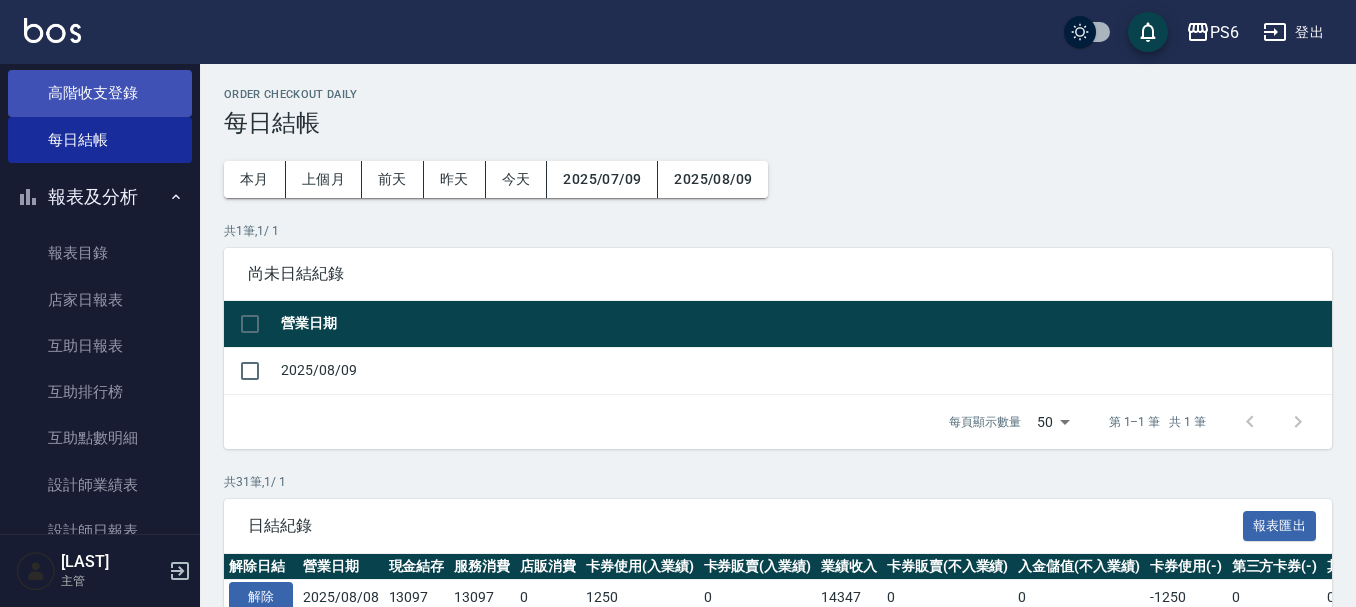click on "高階收支登錄" at bounding box center [100, 93] 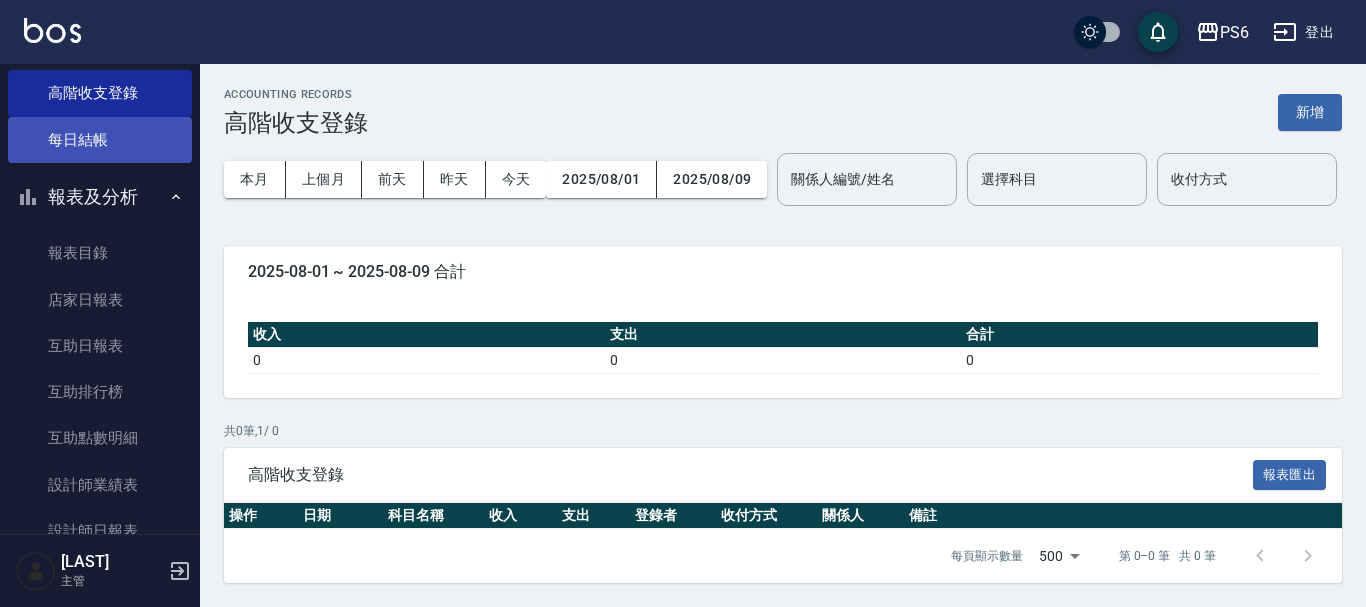 click on "每日結帳" at bounding box center [100, 140] 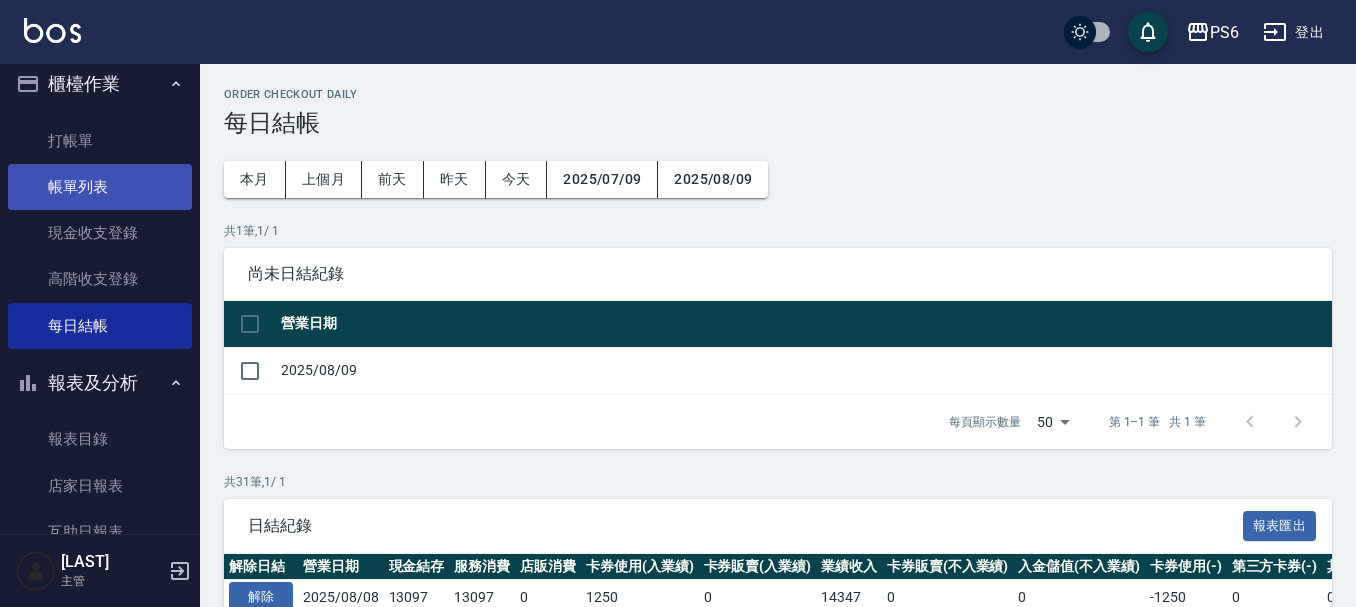scroll, scrollTop: 0, scrollLeft: 0, axis: both 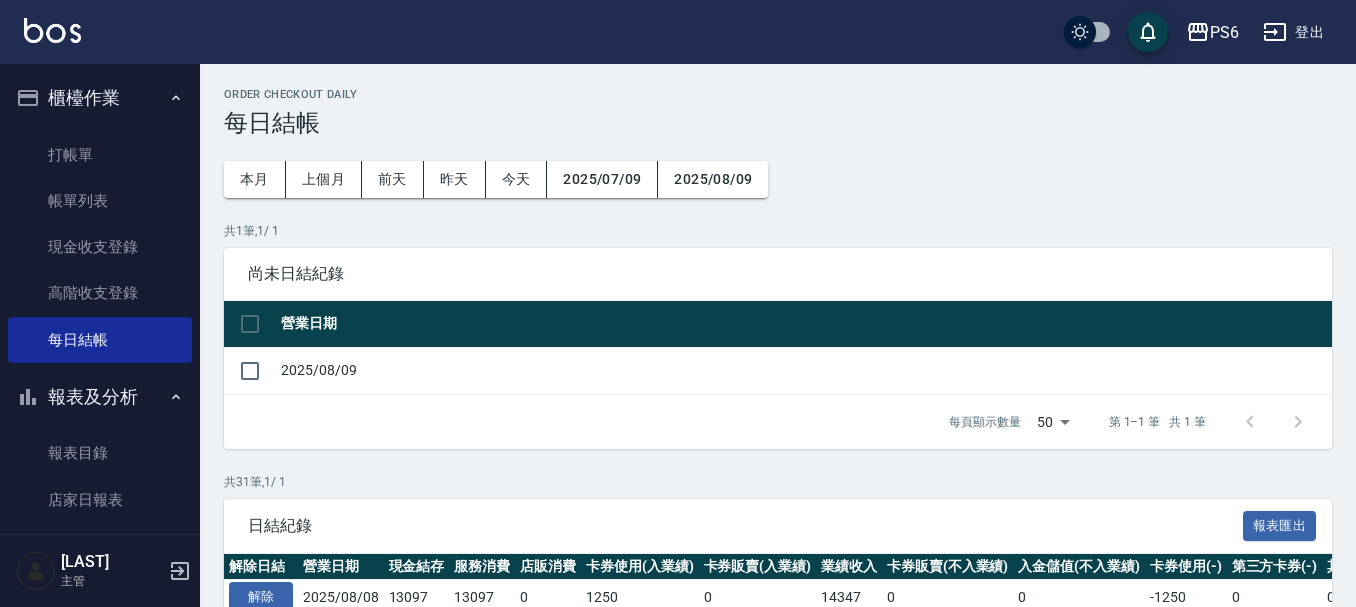 click on "打帳單" at bounding box center [100, 155] 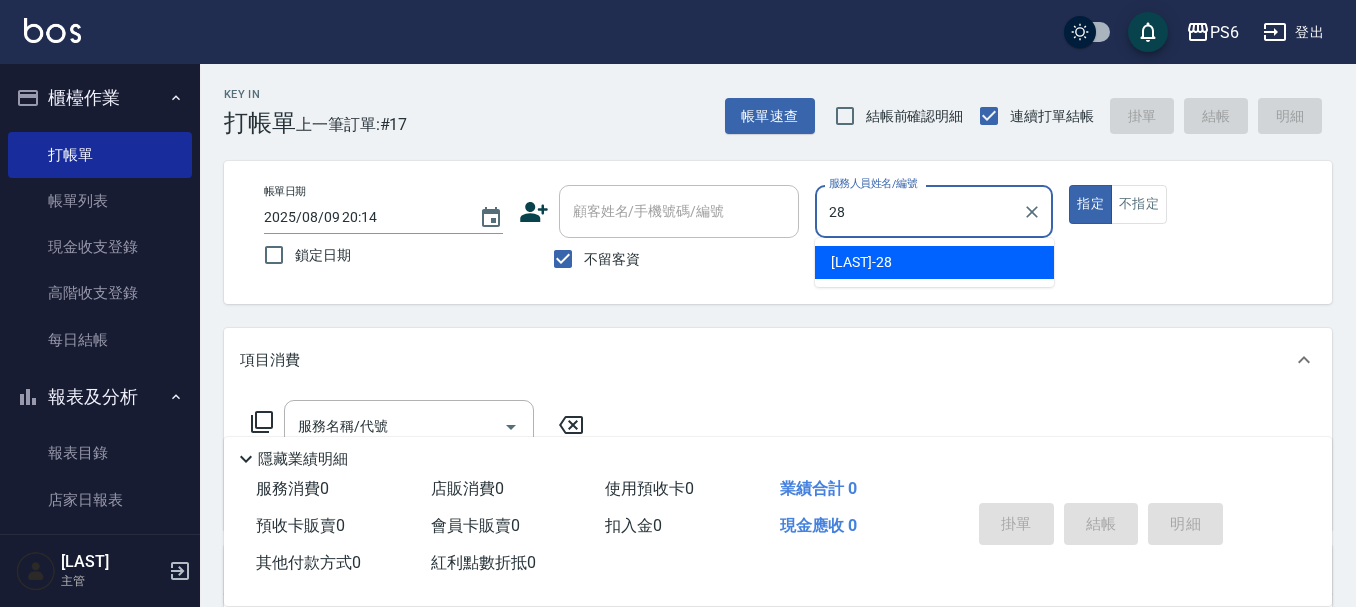 type on "[LAST]-28" 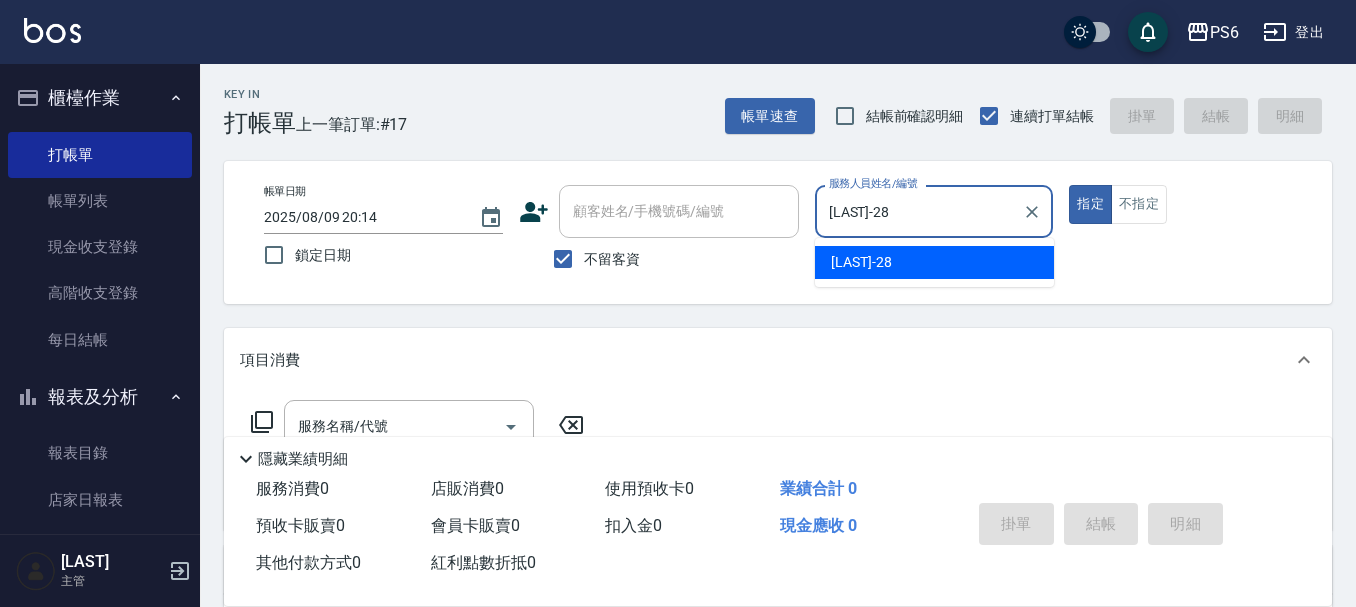 type on "true" 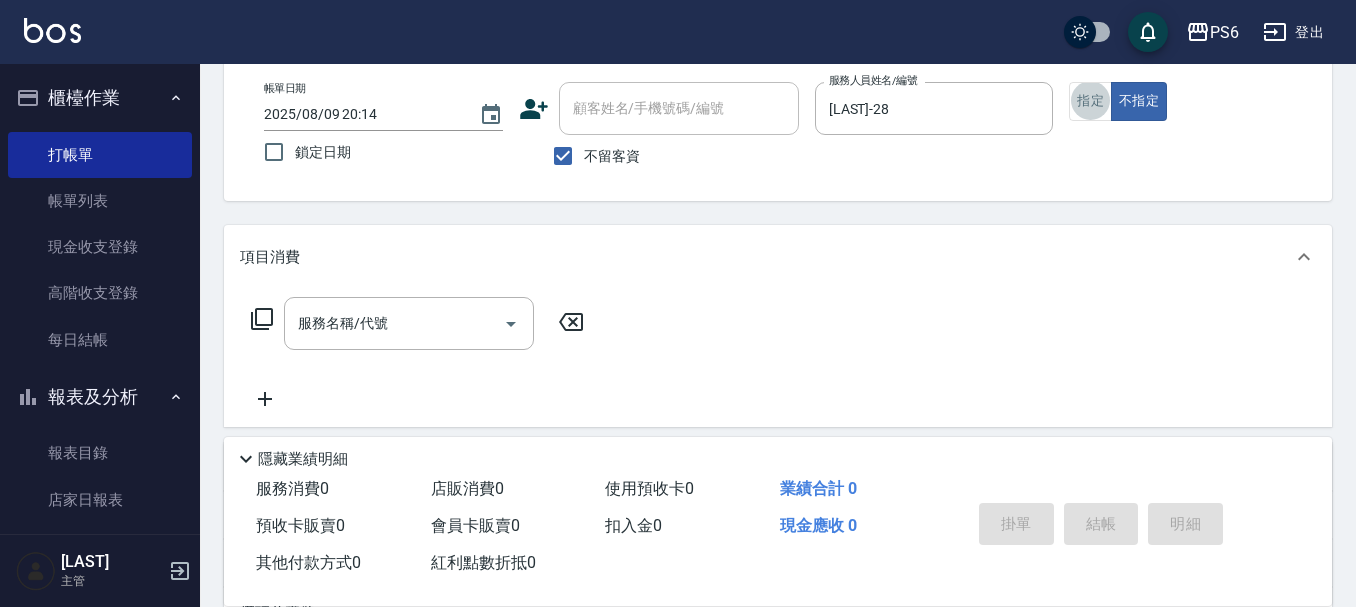 scroll, scrollTop: 200, scrollLeft: 0, axis: vertical 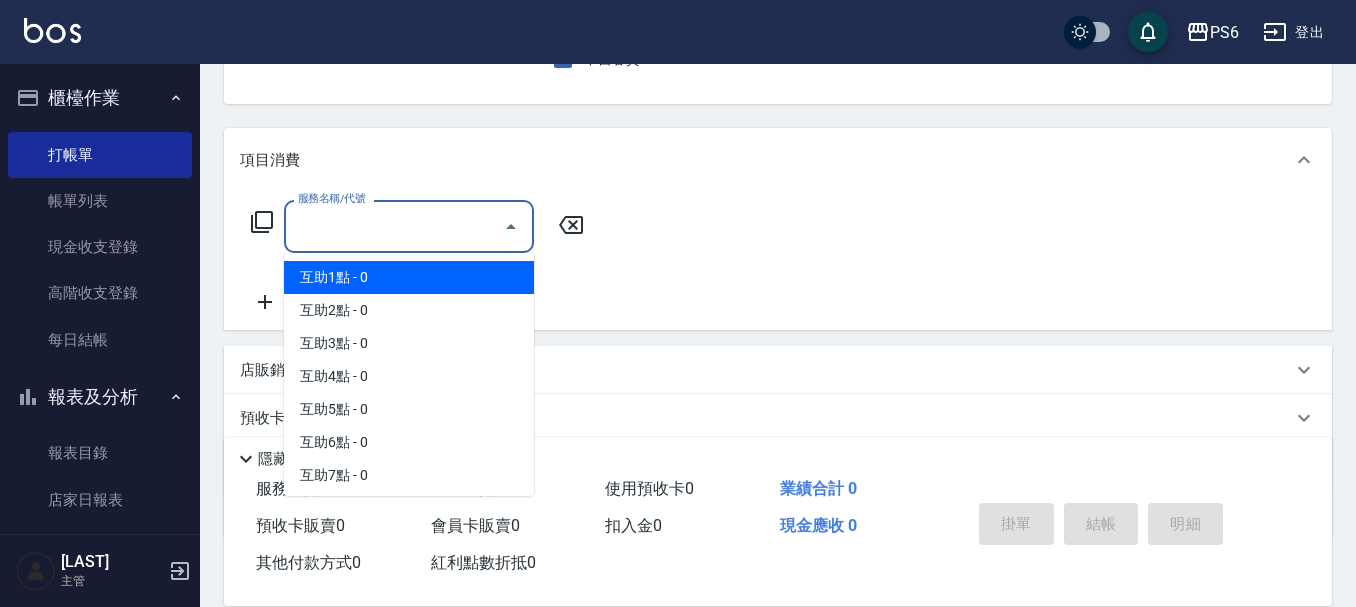 click on "服務名稱/代號" at bounding box center [394, 226] 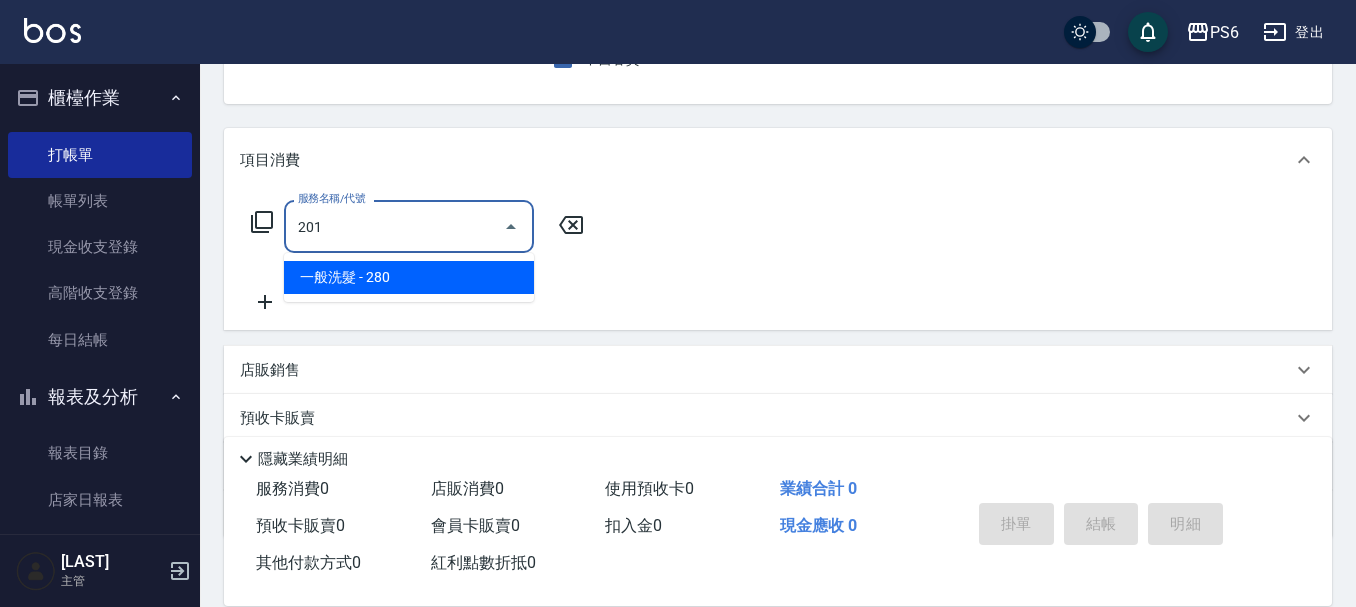 type on "一般洗髮(201)" 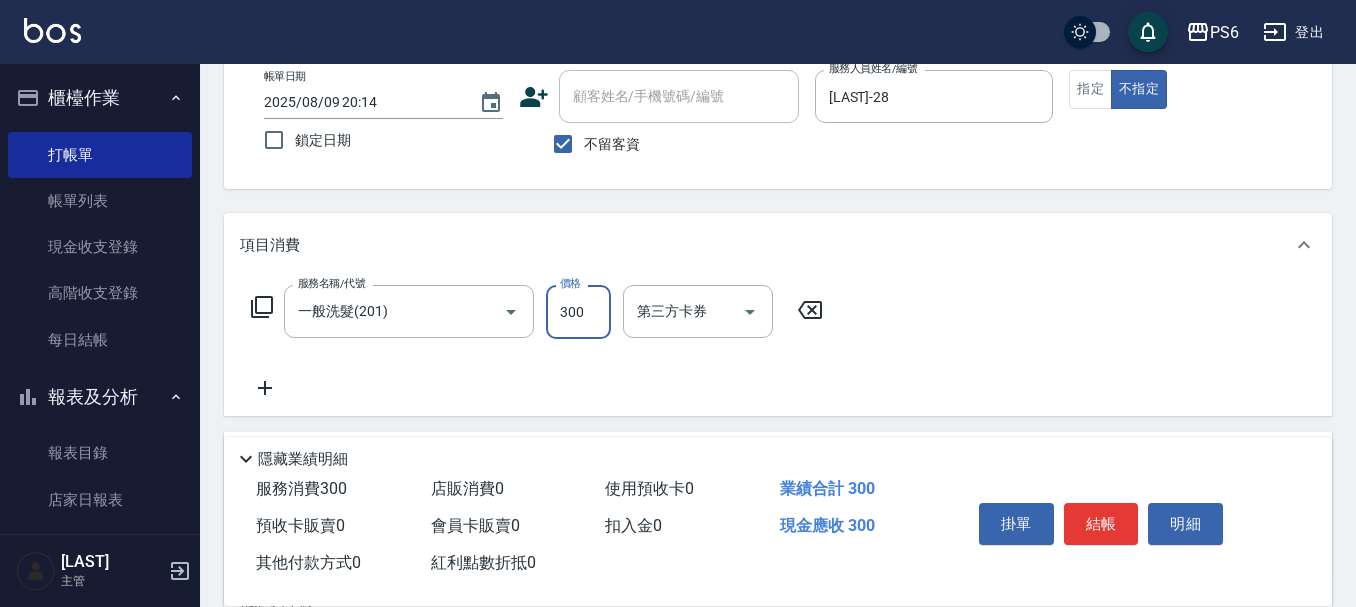 scroll, scrollTop: 0, scrollLeft: 0, axis: both 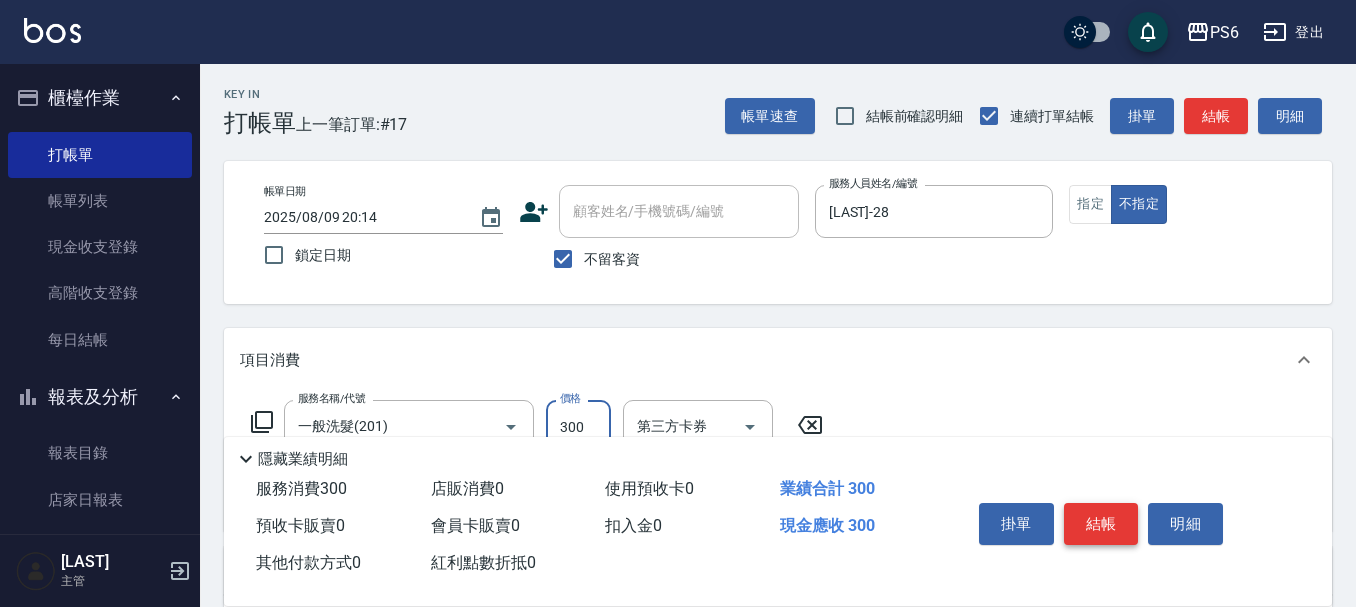 type on "300" 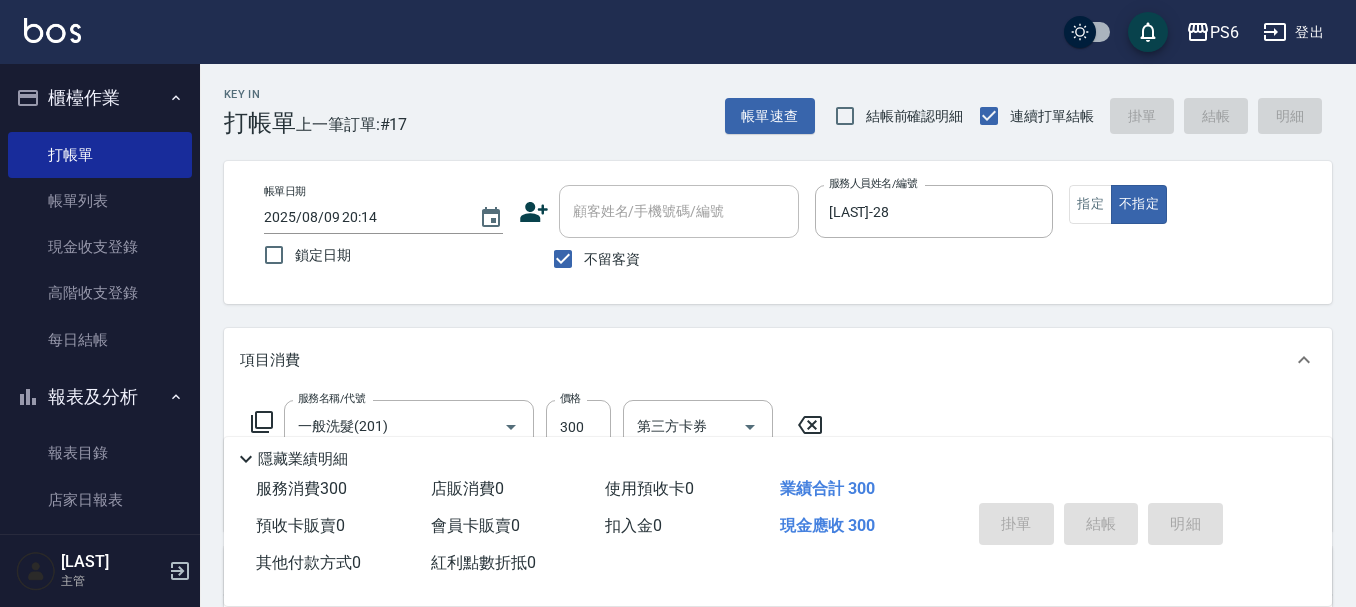 type 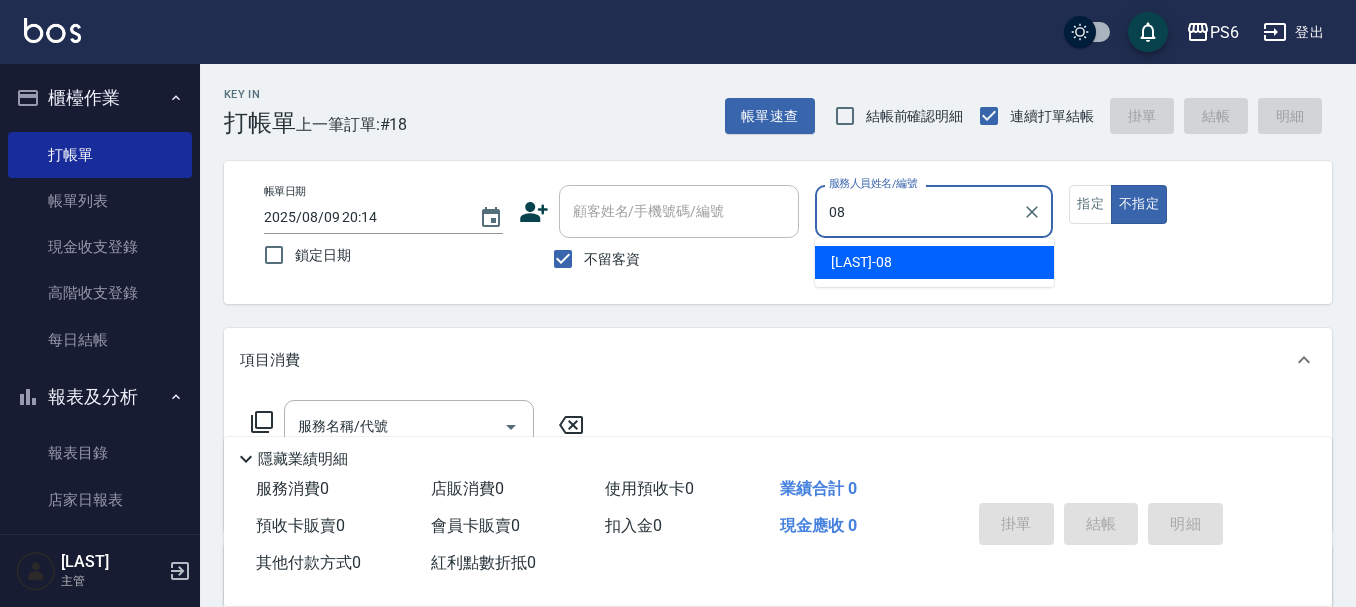 type on "[LAST]-08" 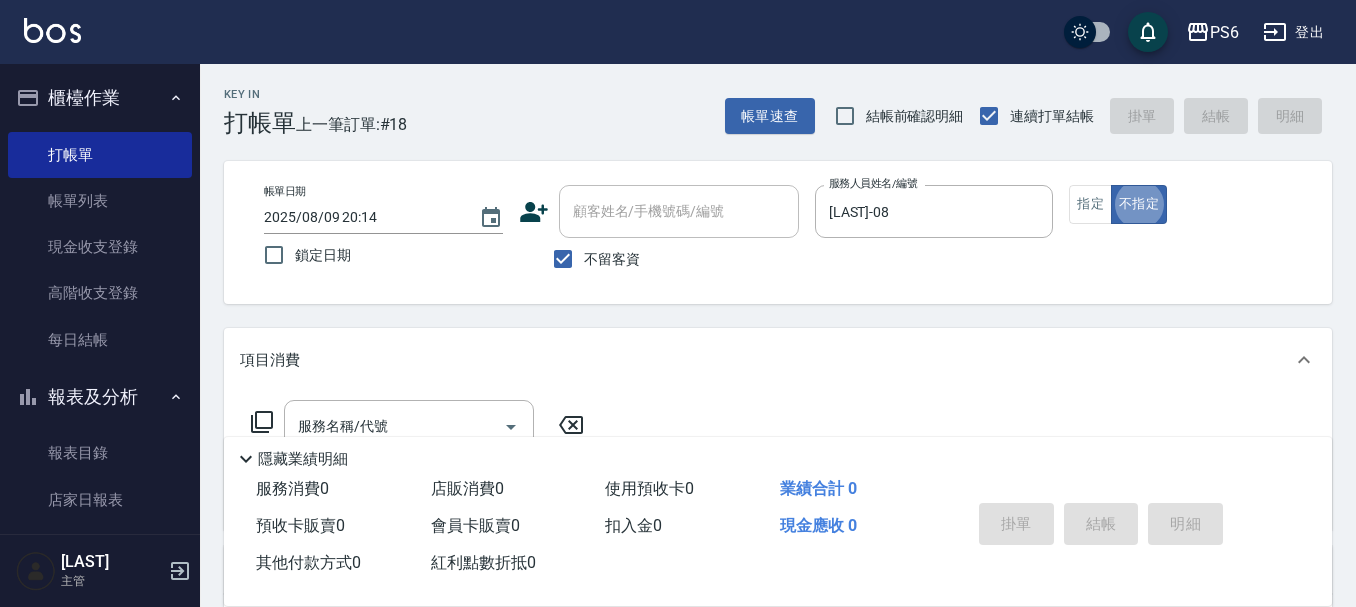 type on "false" 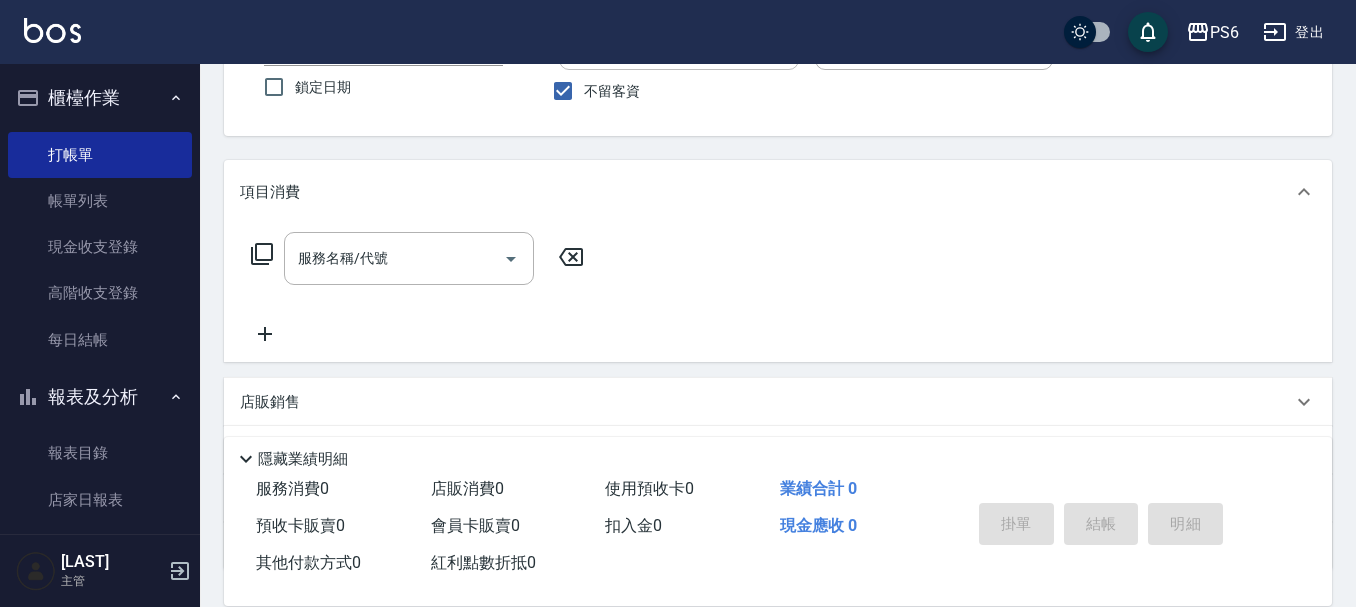 scroll, scrollTop: 200, scrollLeft: 0, axis: vertical 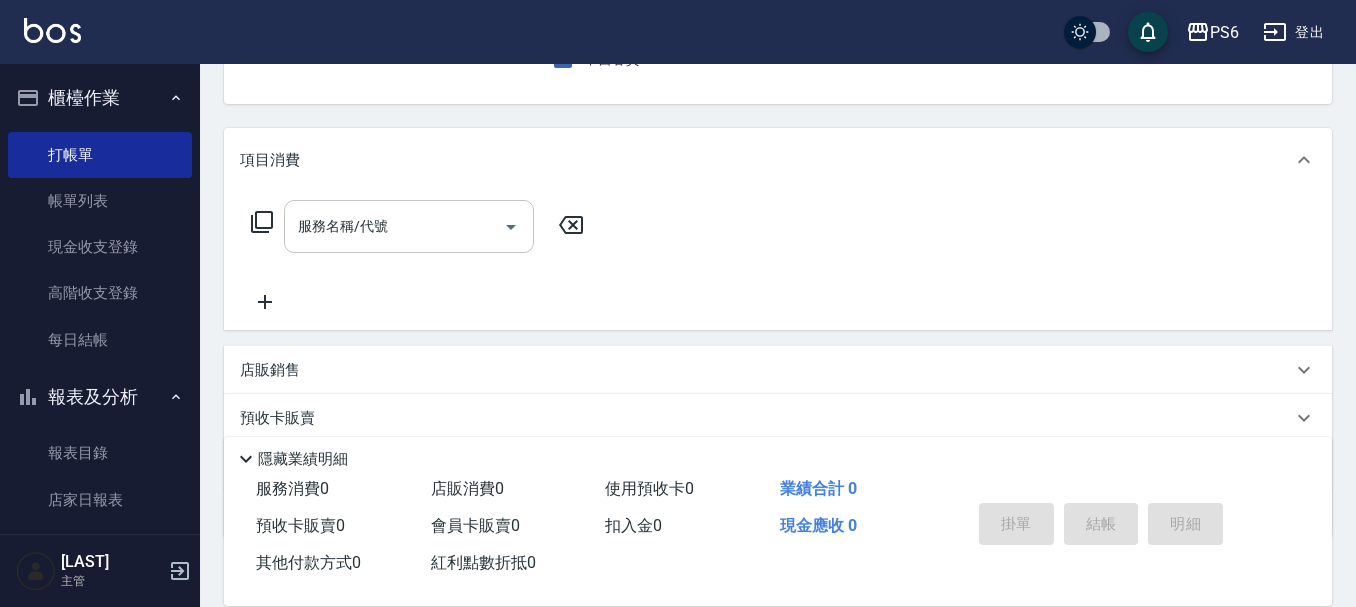 click on "服務名稱/代號" at bounding box center (394, 226) 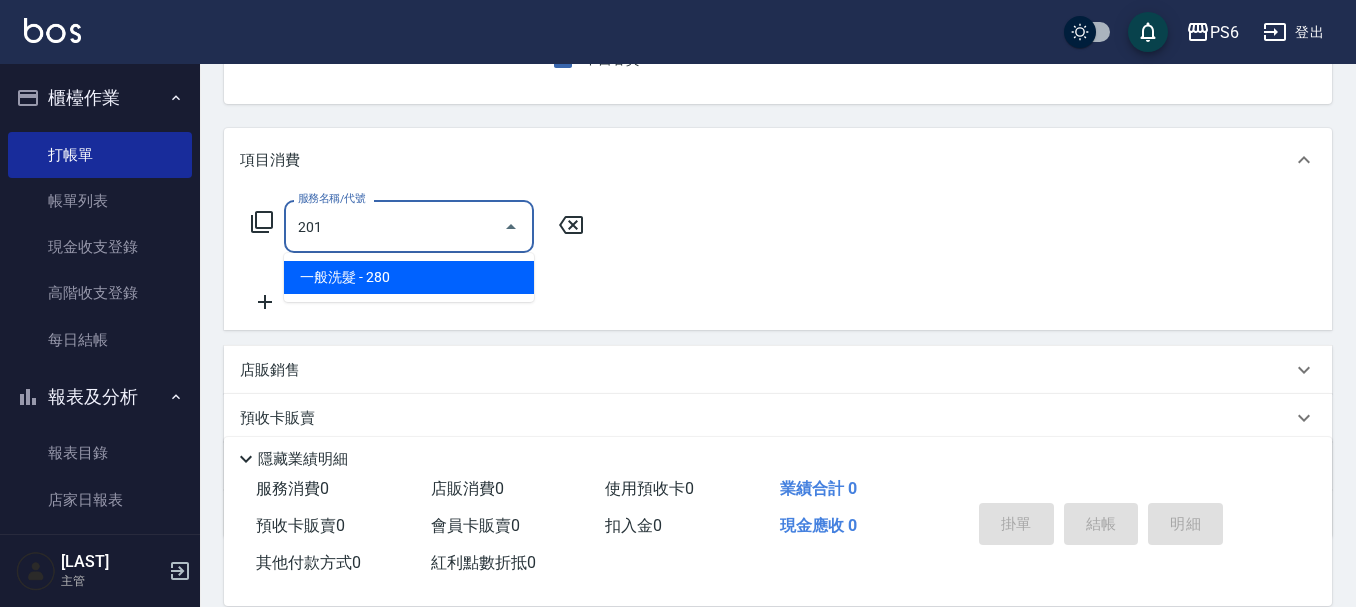 type on "一般洗髮(201)" 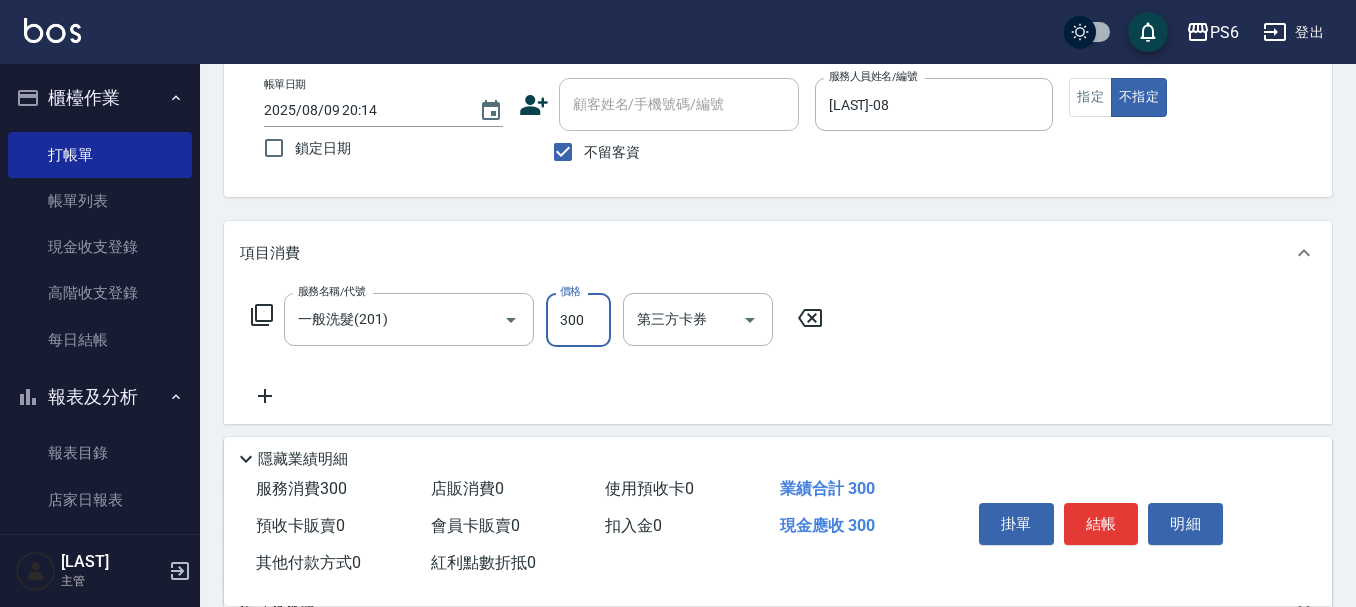 scroll, scrollTop: 0, scrollLeft: 0, axis: both 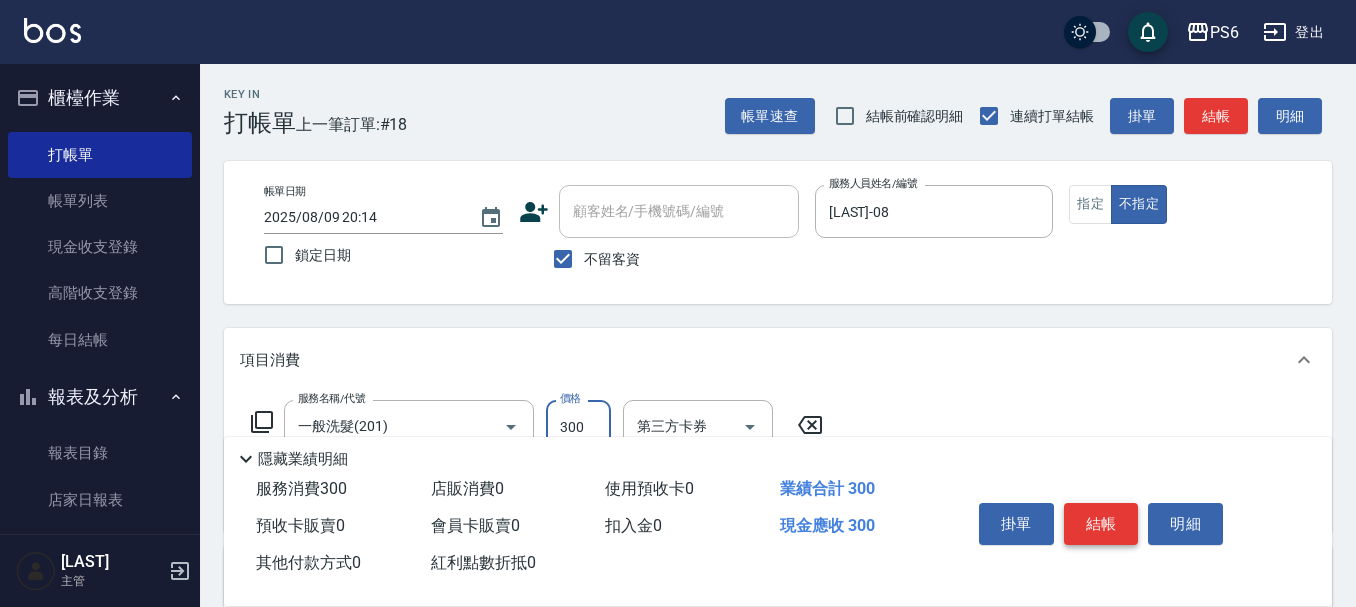 type on "300" 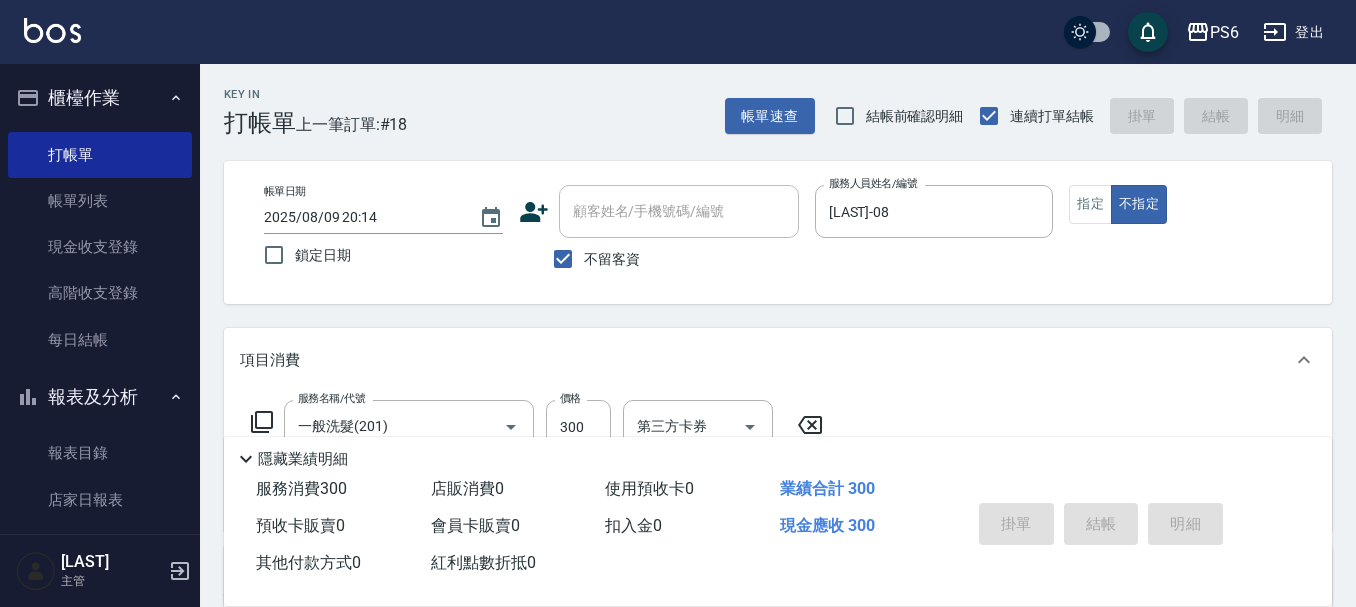 type on "2025/08/09 20:15" 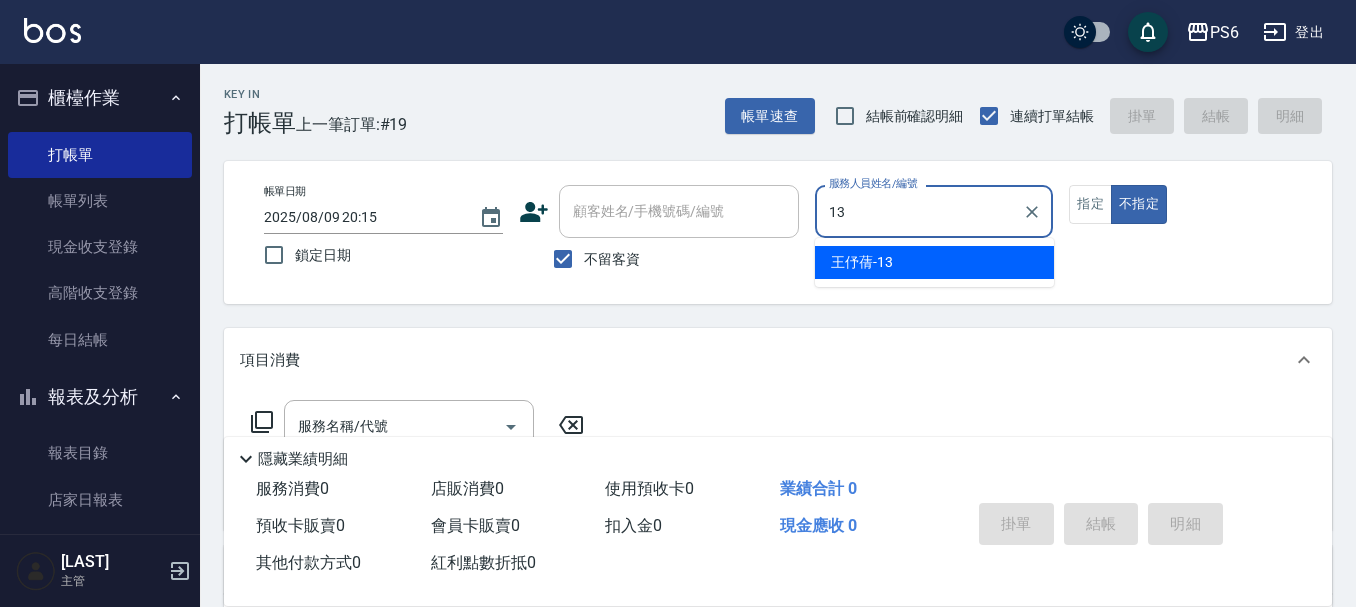 type on "[LAST]-13" 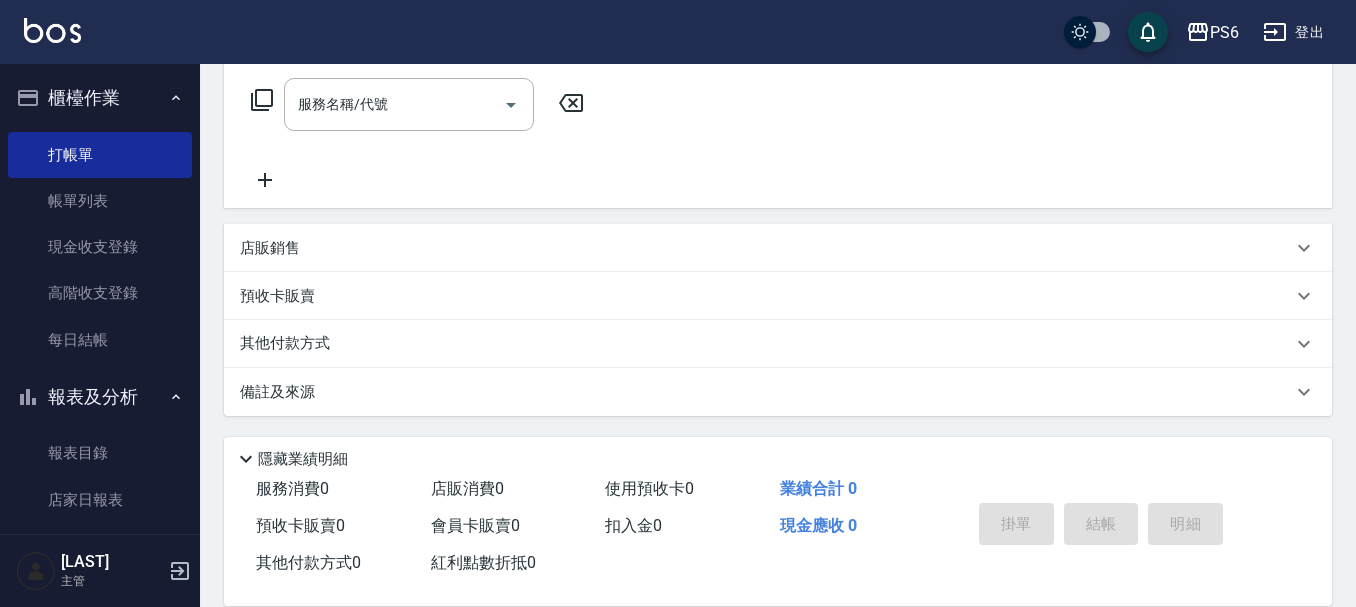scroll, scrollTop: 323, scrollLeft: 0, axis: vertical 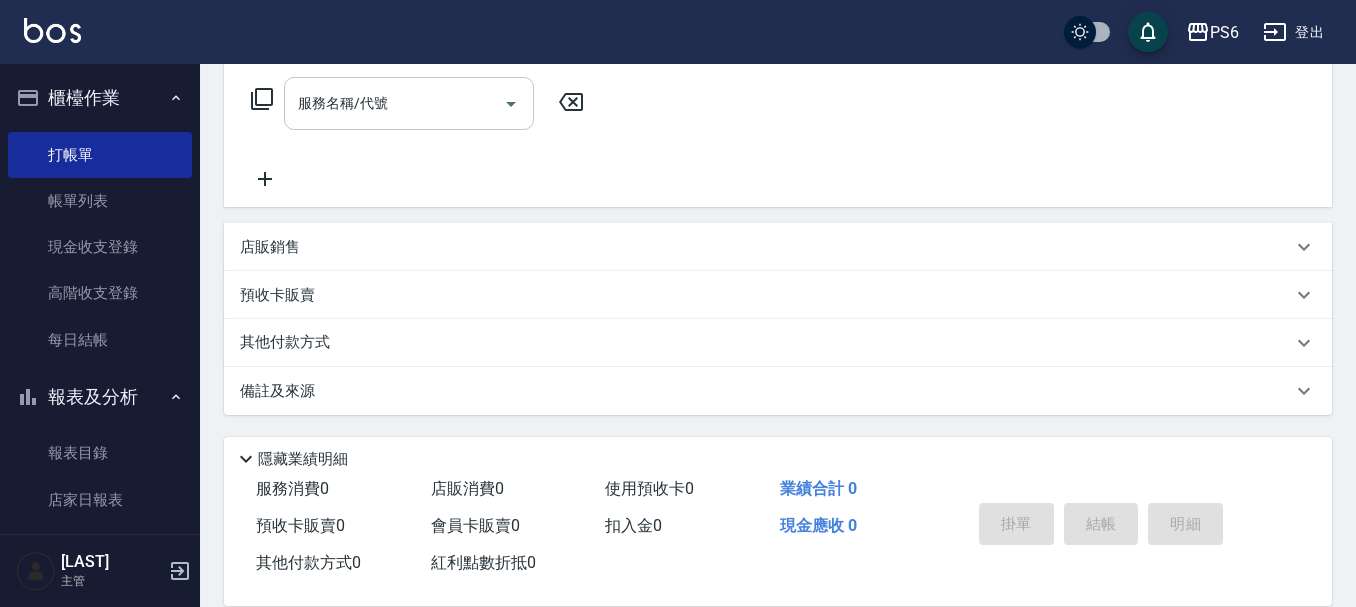 click on "服務名稱/代號" at bounding box center (394, 103) 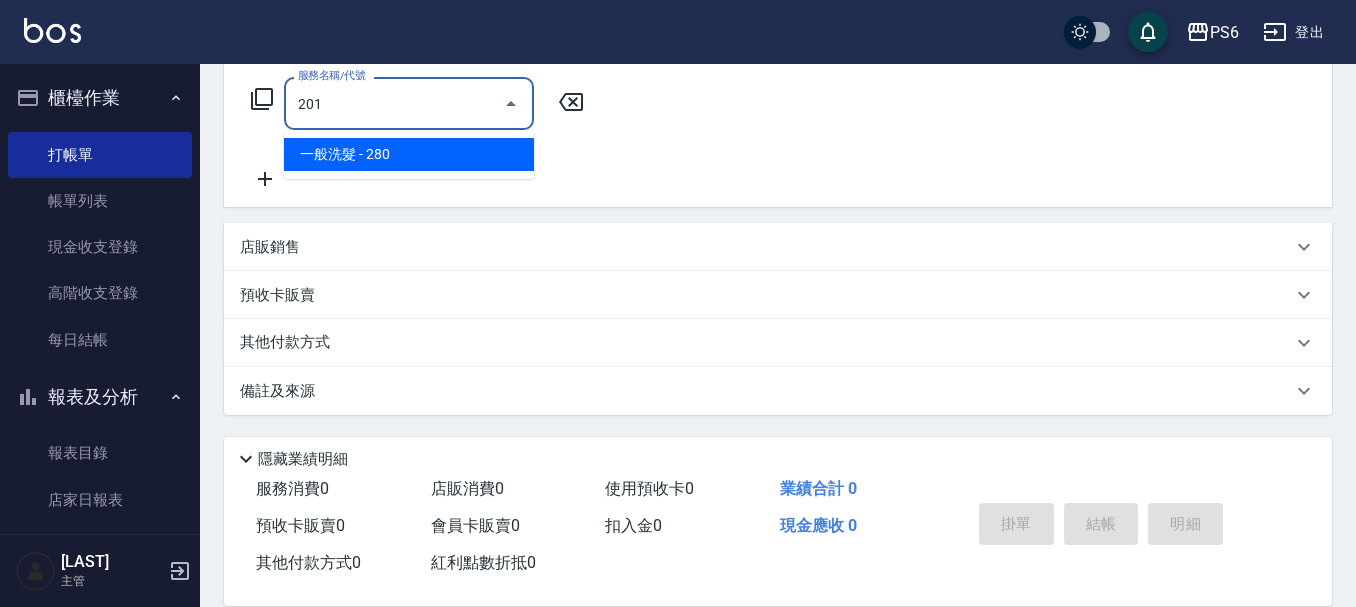 type on "一般洗髮(201)" 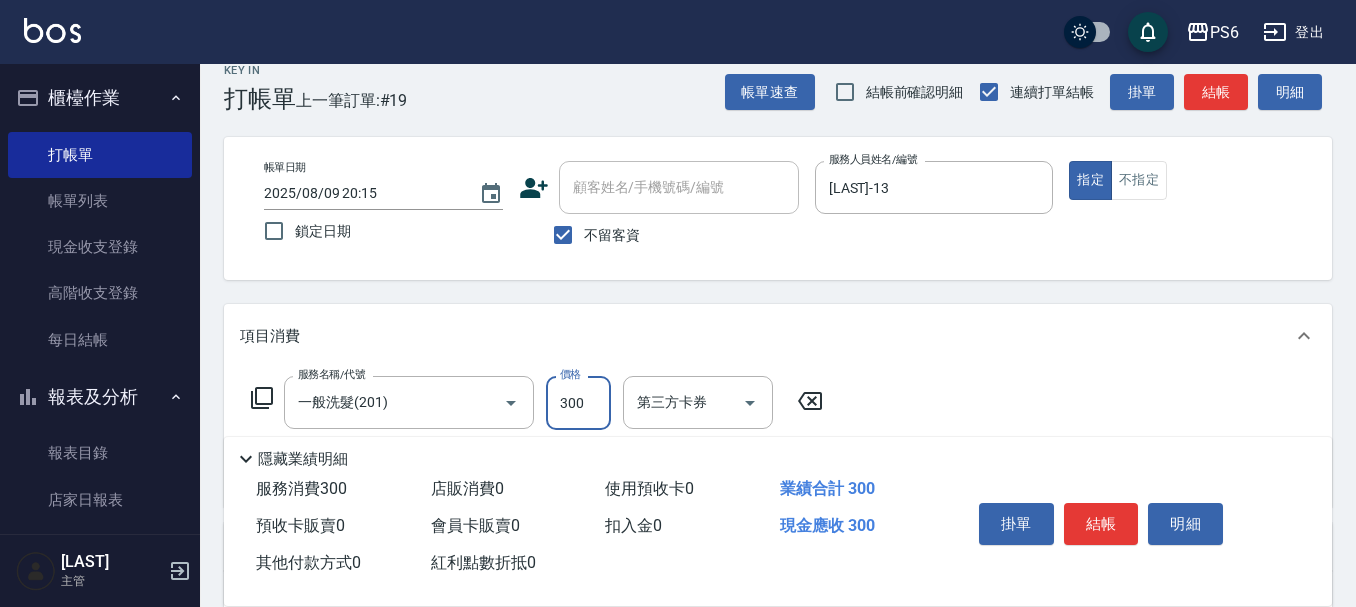 scroll, scrollTop: 0, scrollLeft: 0, axis: both 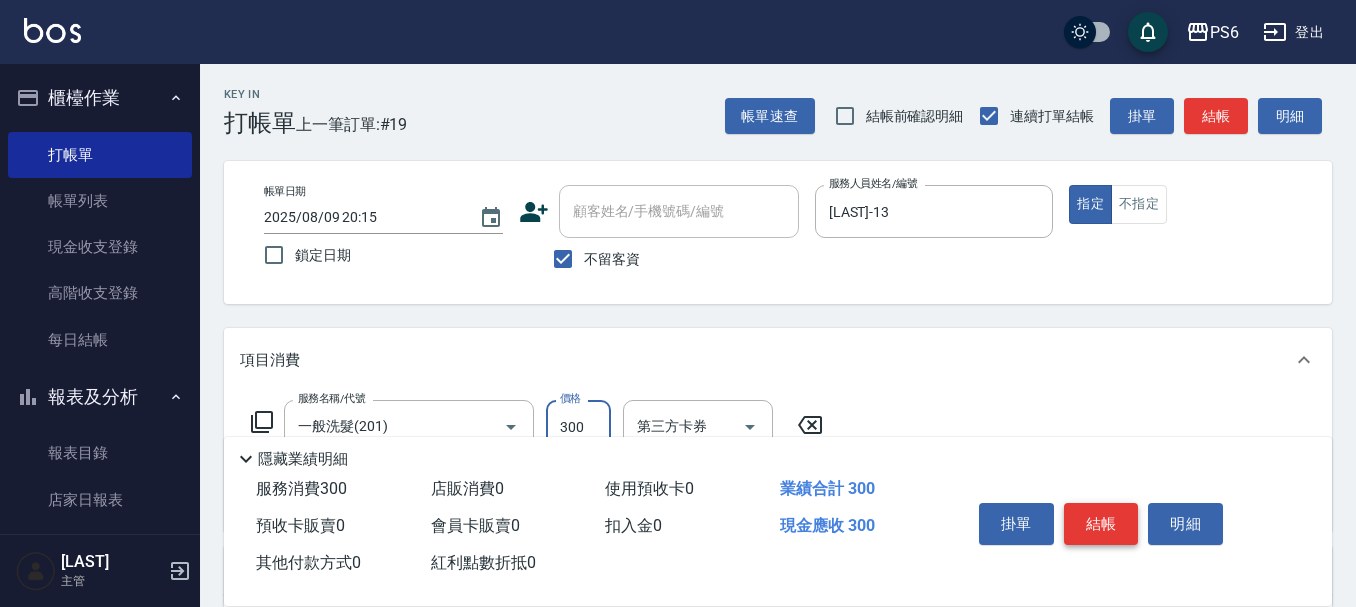 type on "300" 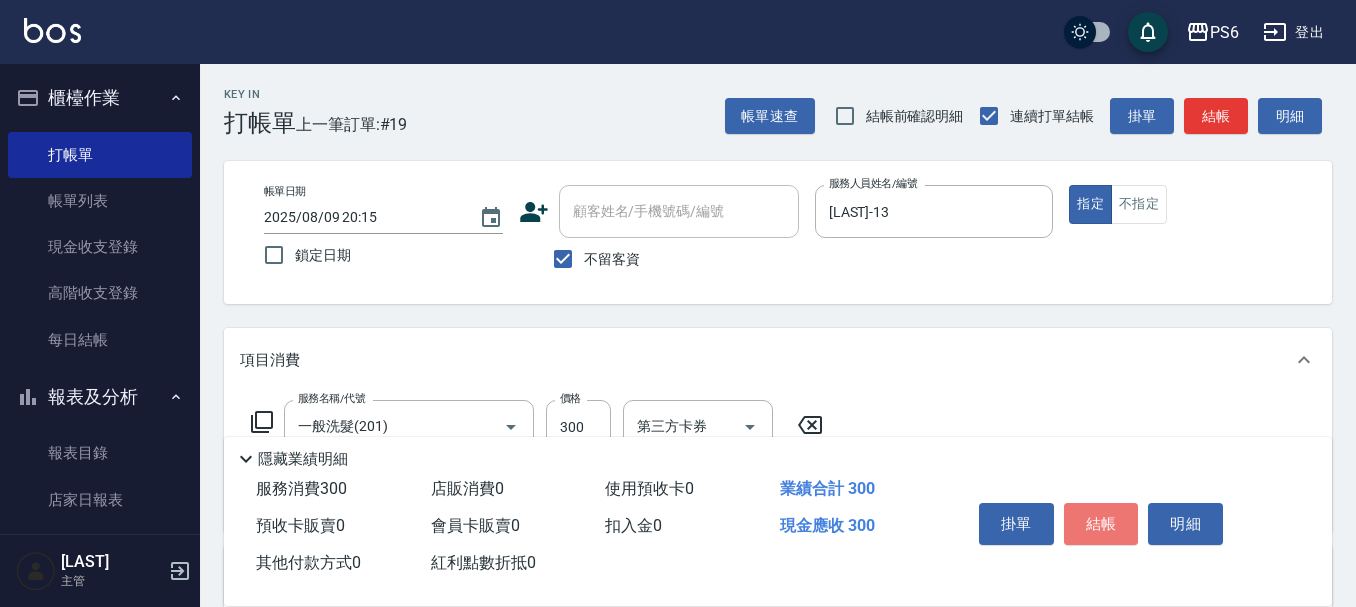 click on "結帳" at bounding box center (1101, 524) 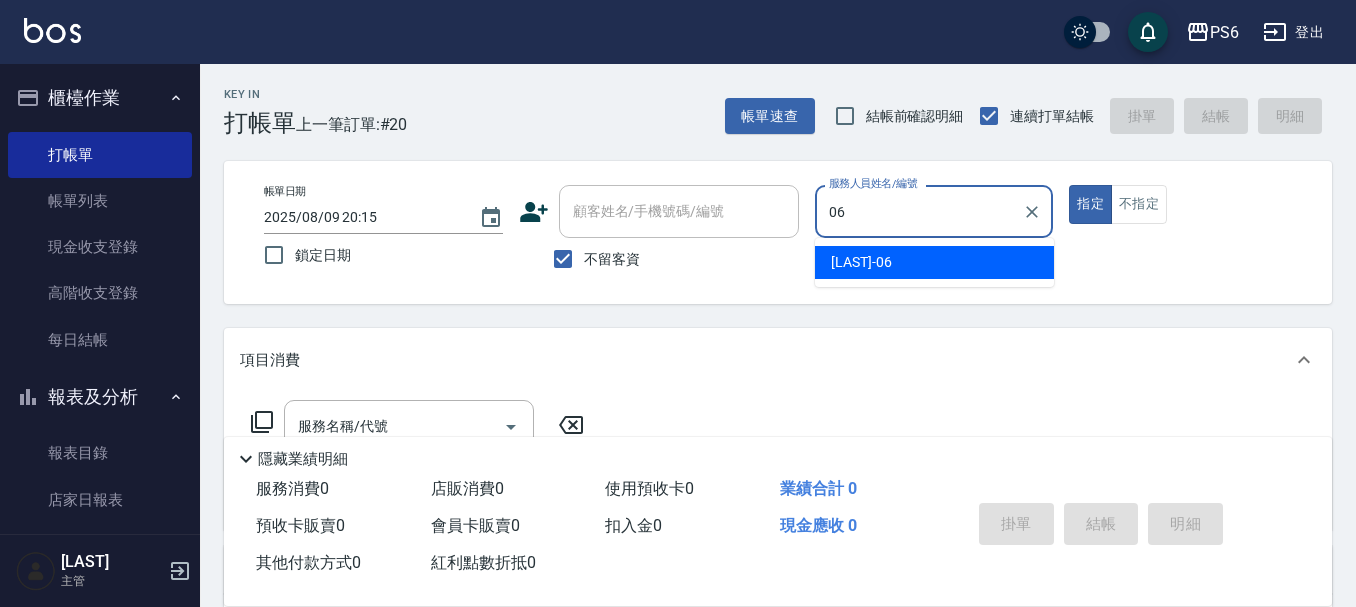 type on "[LAST]-06" 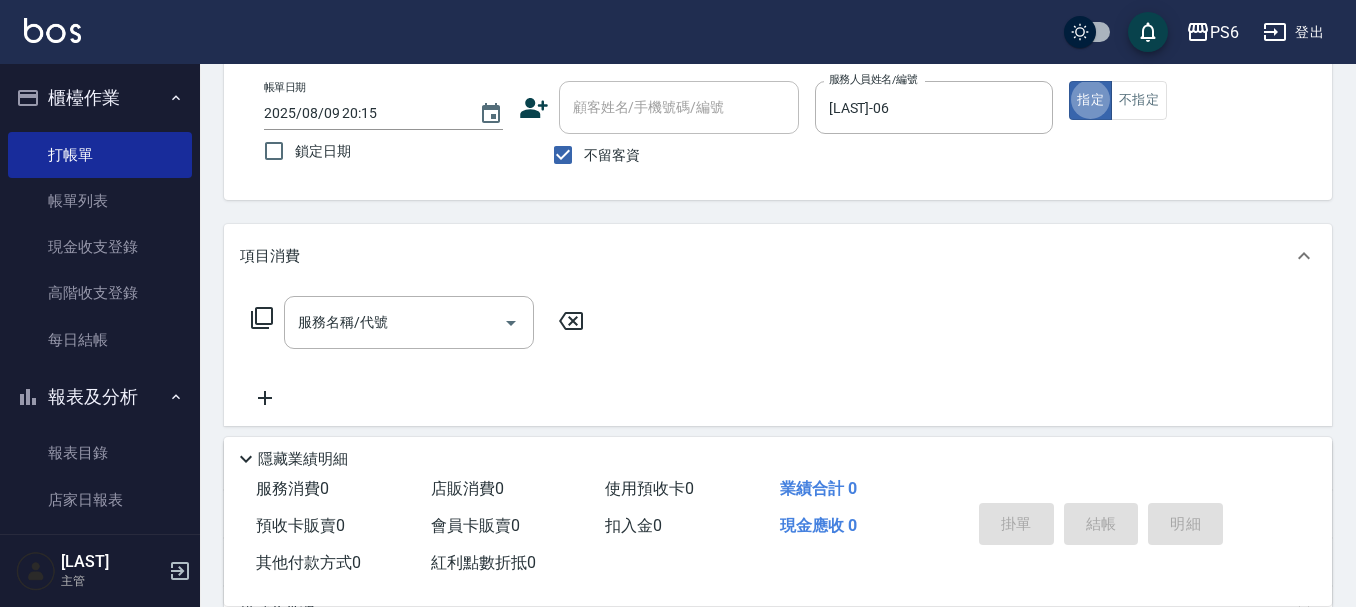 scroll, scrollTop: 200, scrollLeft: 0, axis: vertical 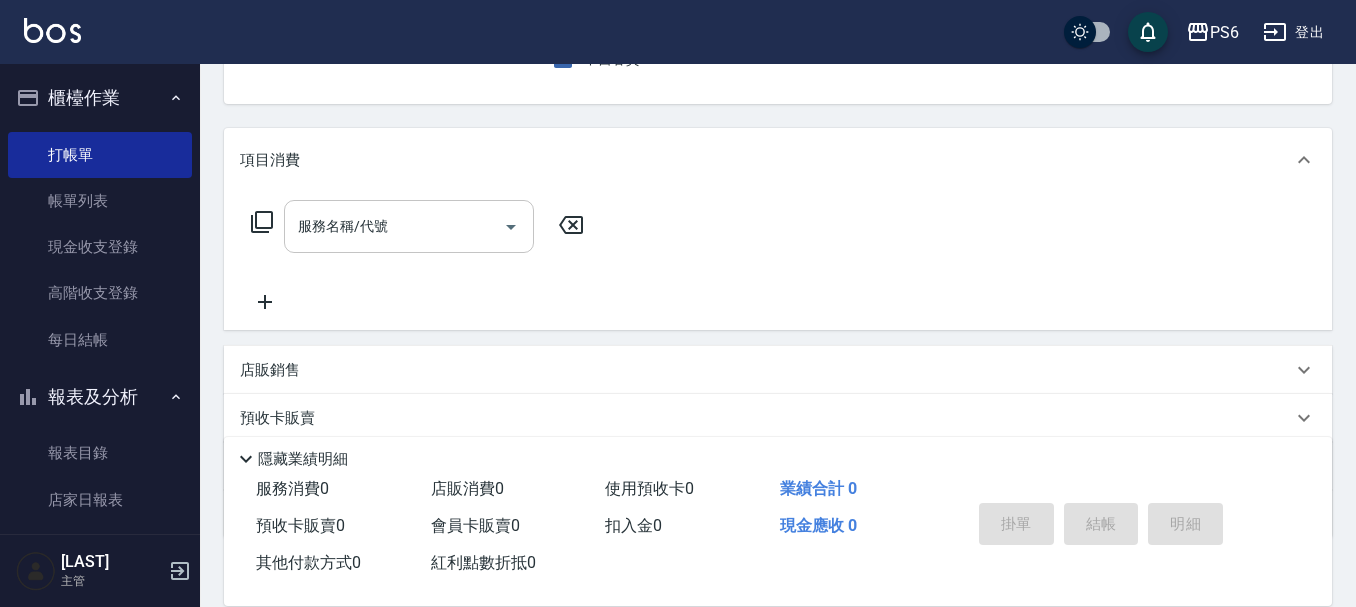 click on "服務名稱/代號" at bounding box center [394, 226] 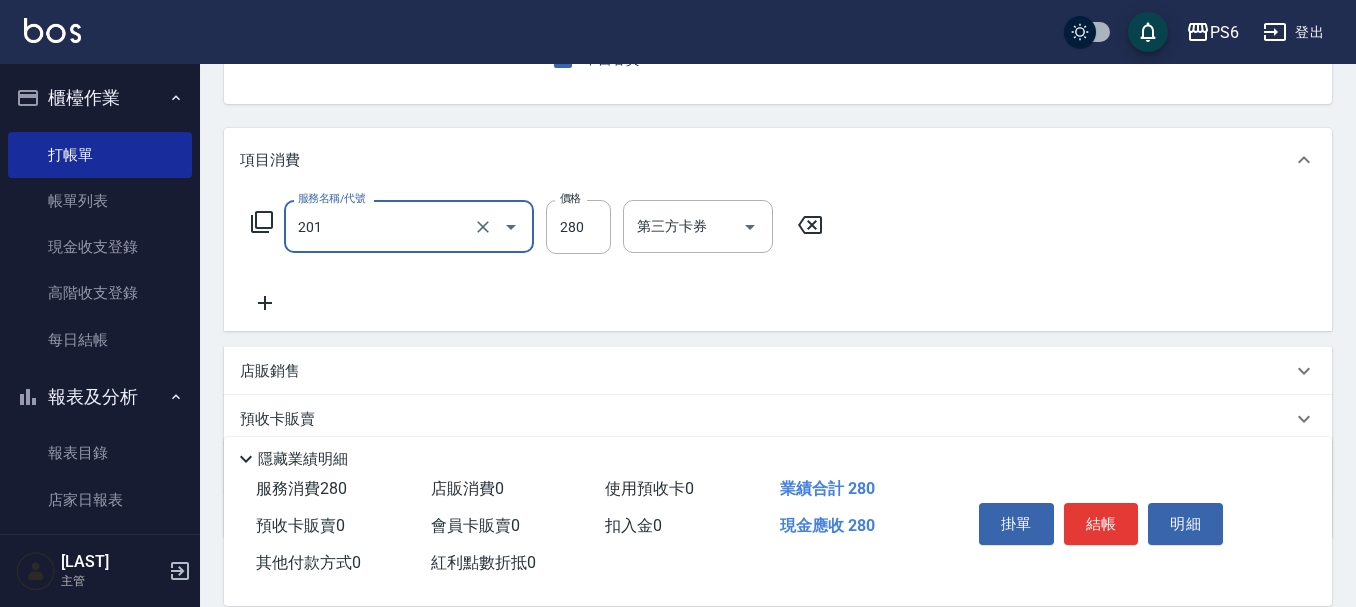 type on "一般洗髮(201)" 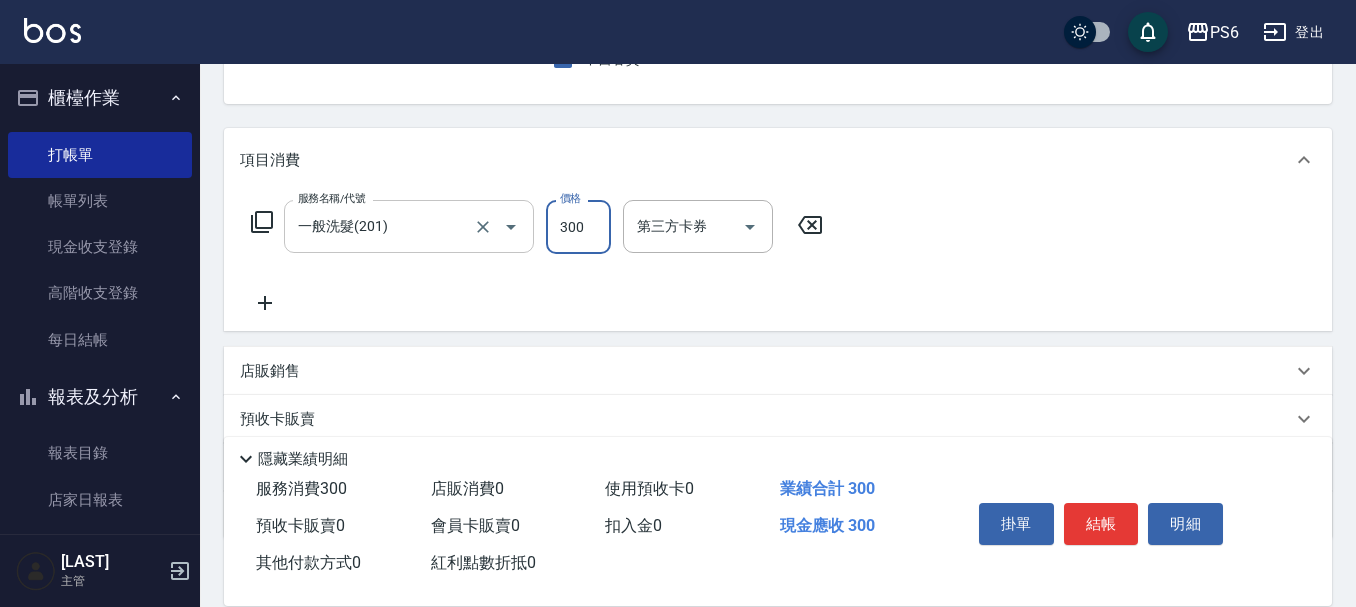type on "300" 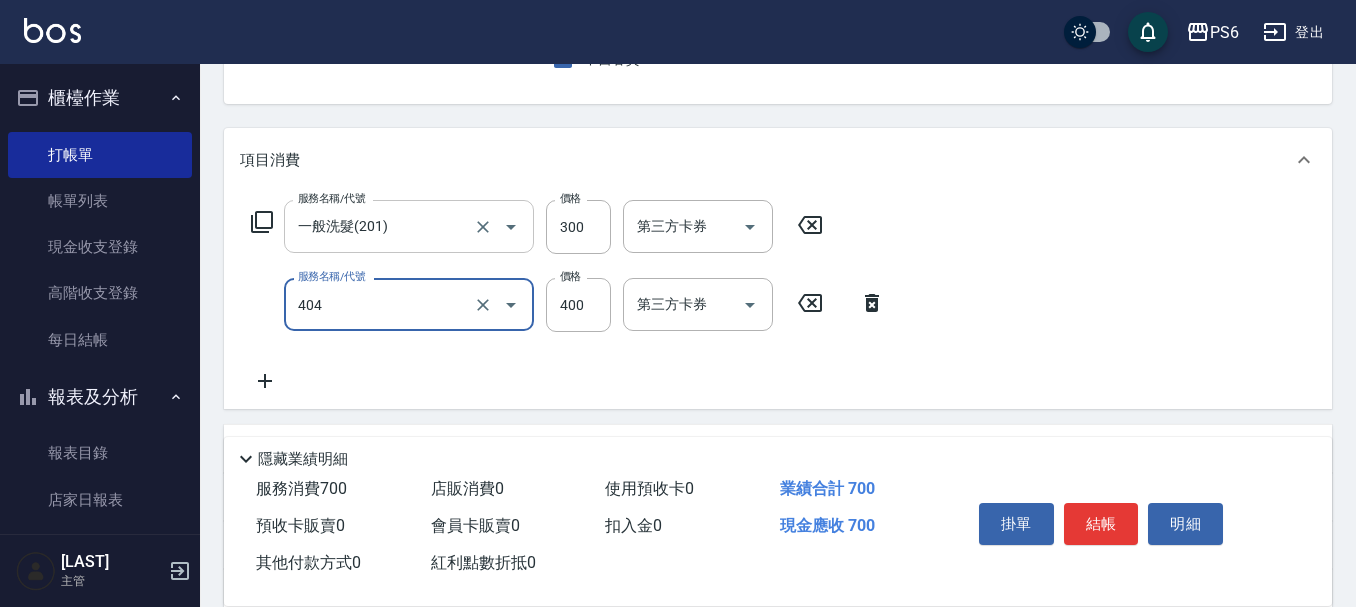 type on "B級剪髮(404)" 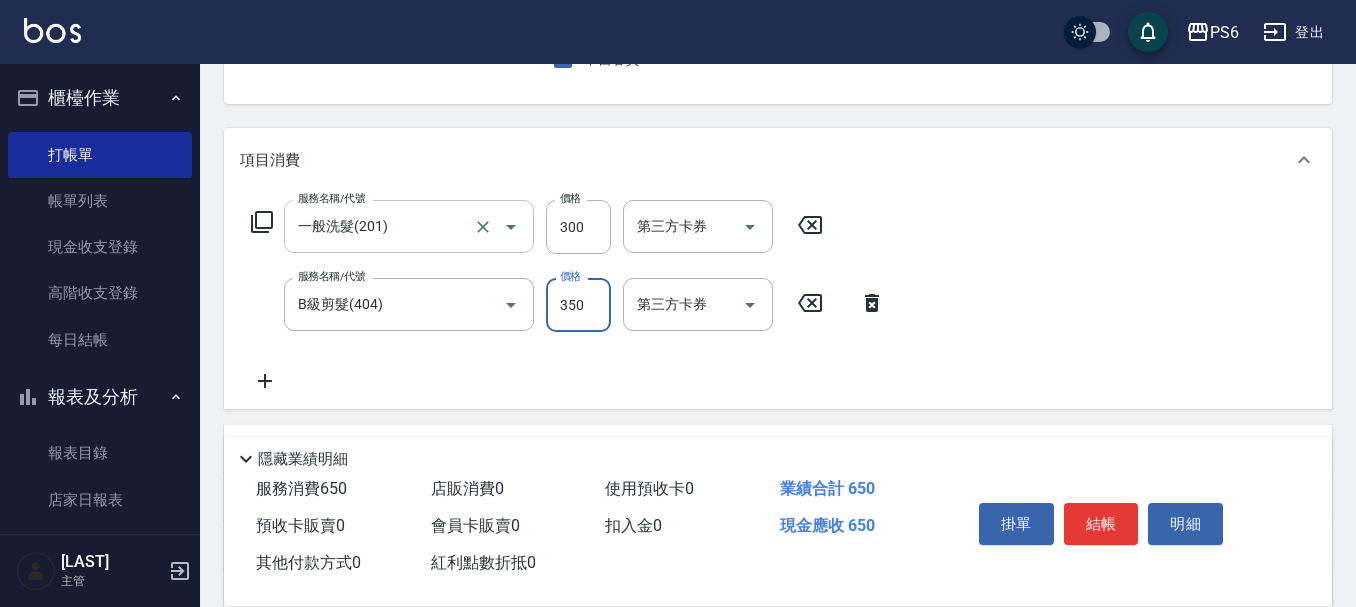 type on "350" 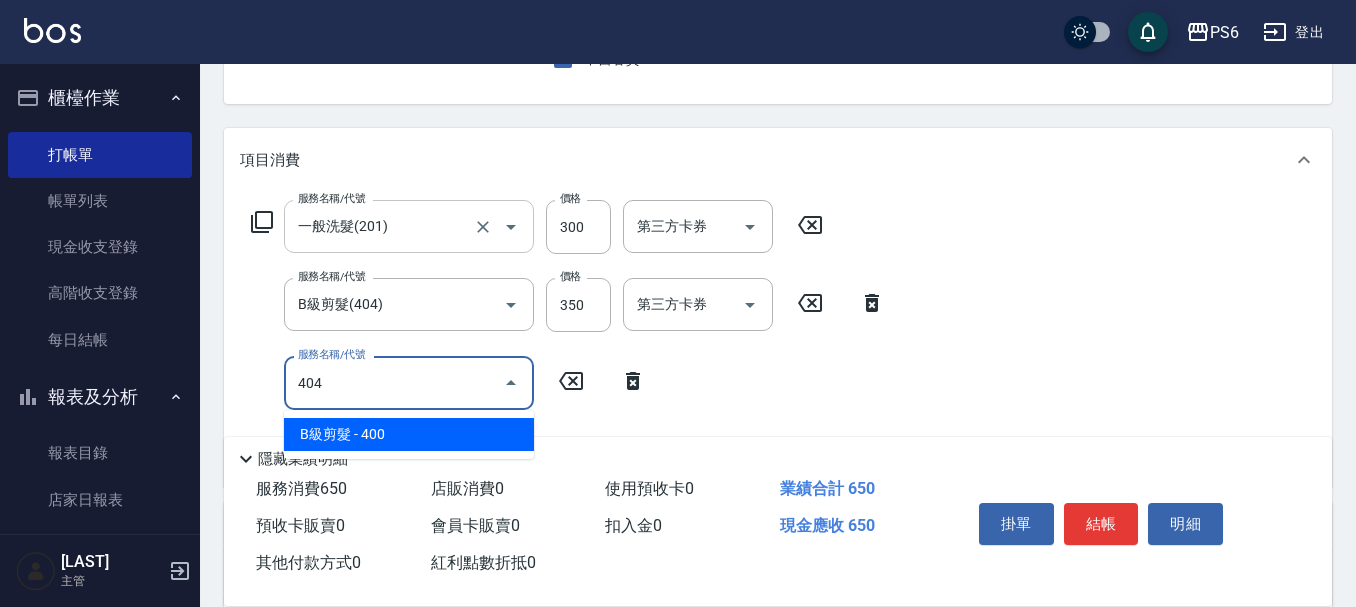 type on "B級剪髮(404)" 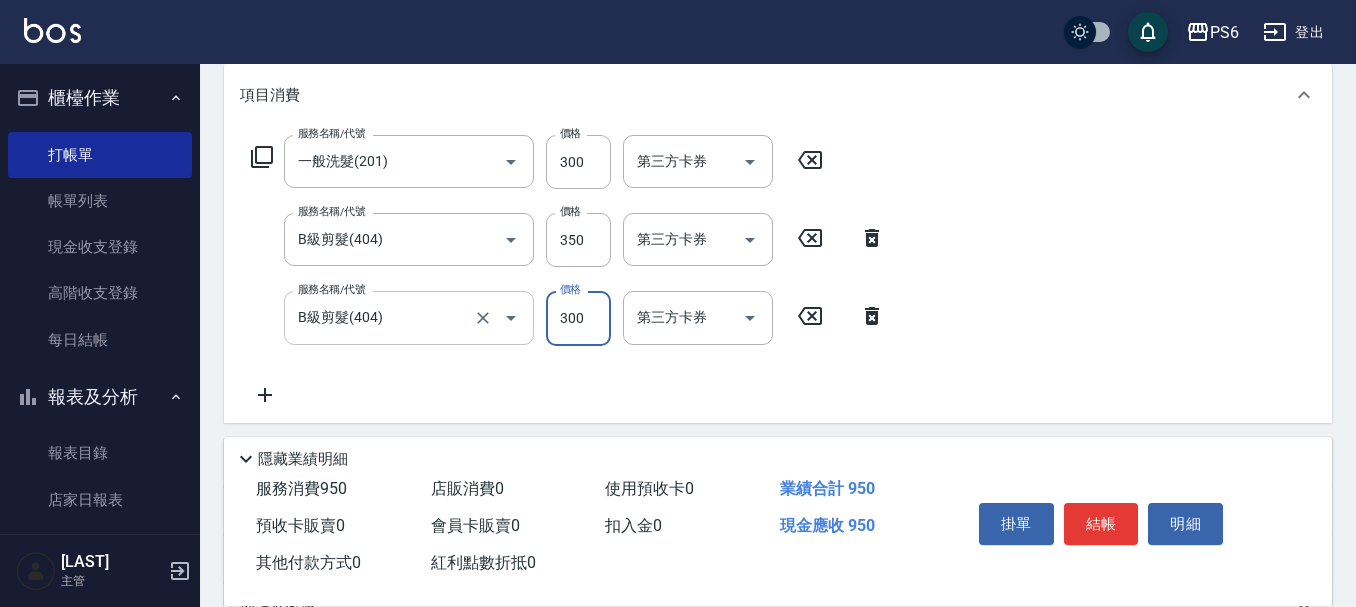 scroll, scrollTop: 300, scrollLeft: 0, axis: vertical 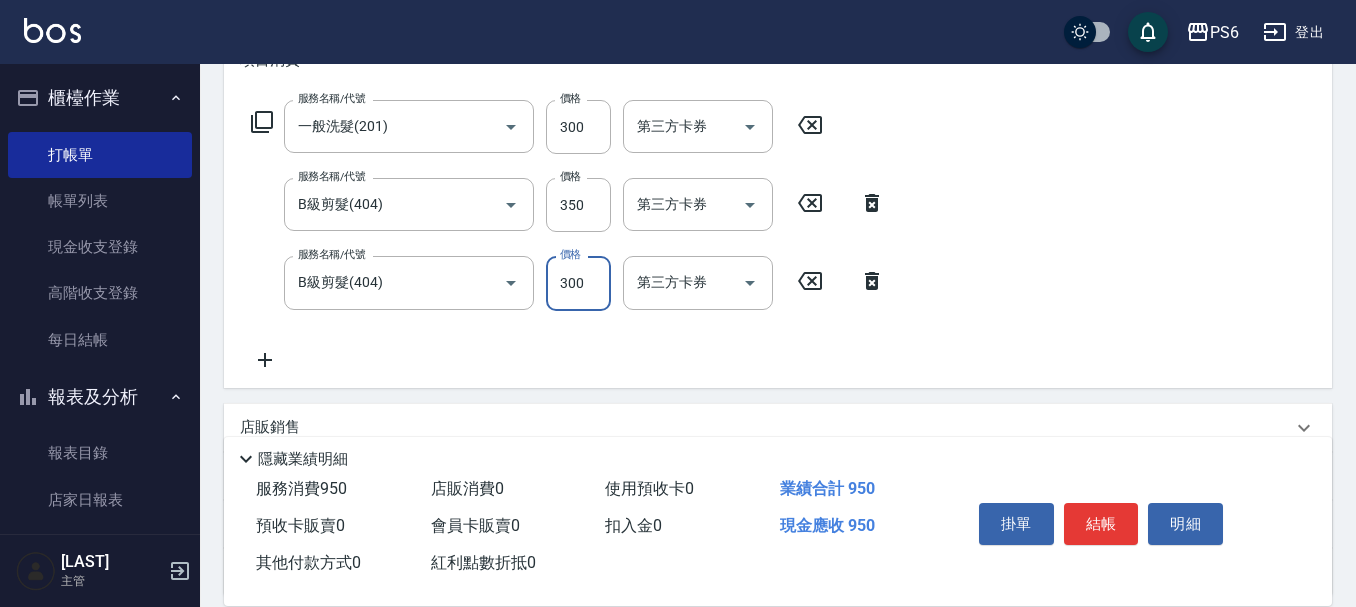 type on "300" 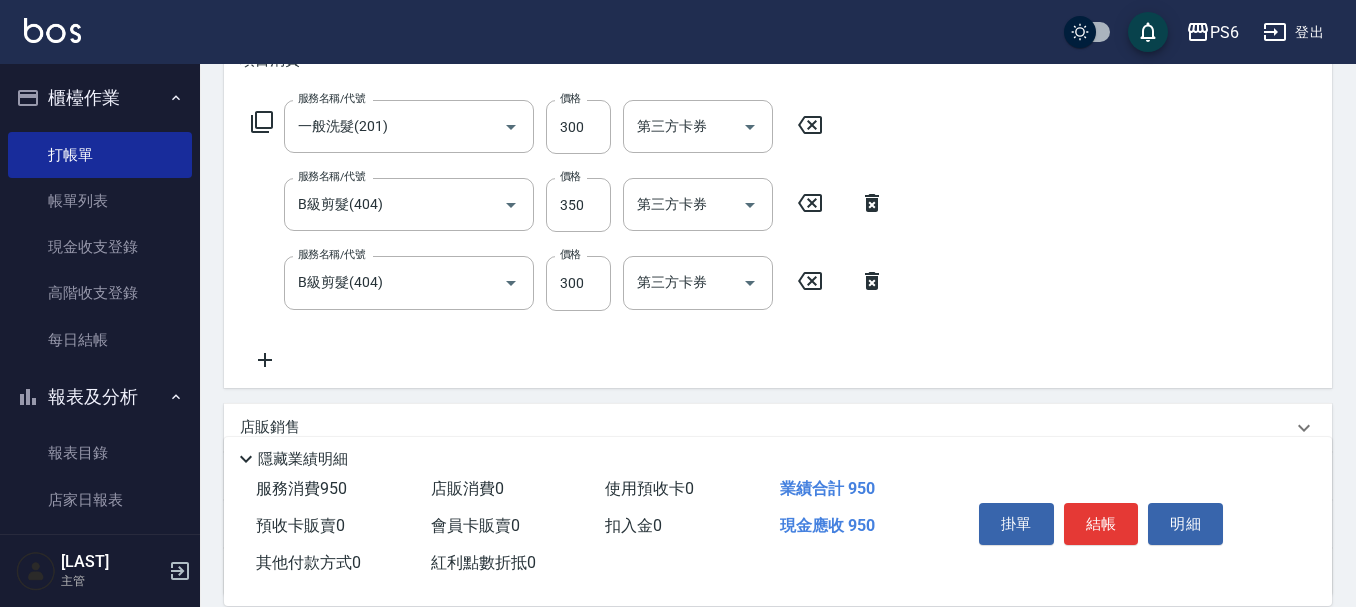 click 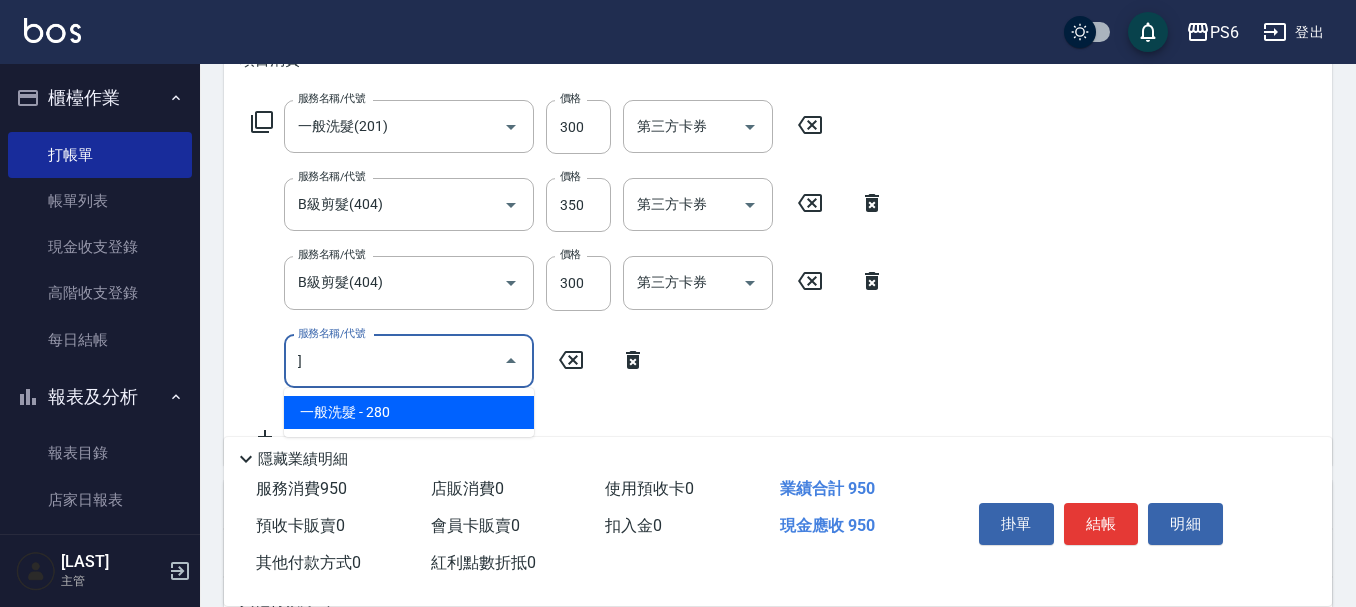 type on "]" 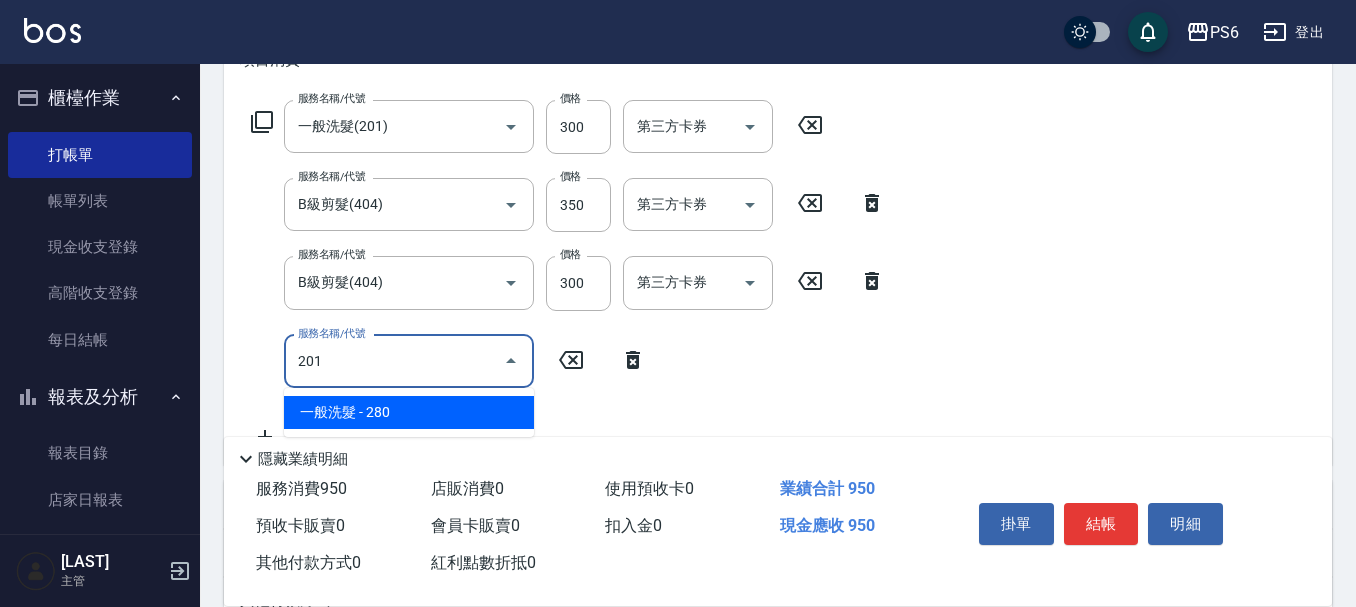 type on "一般洗髮(201)" 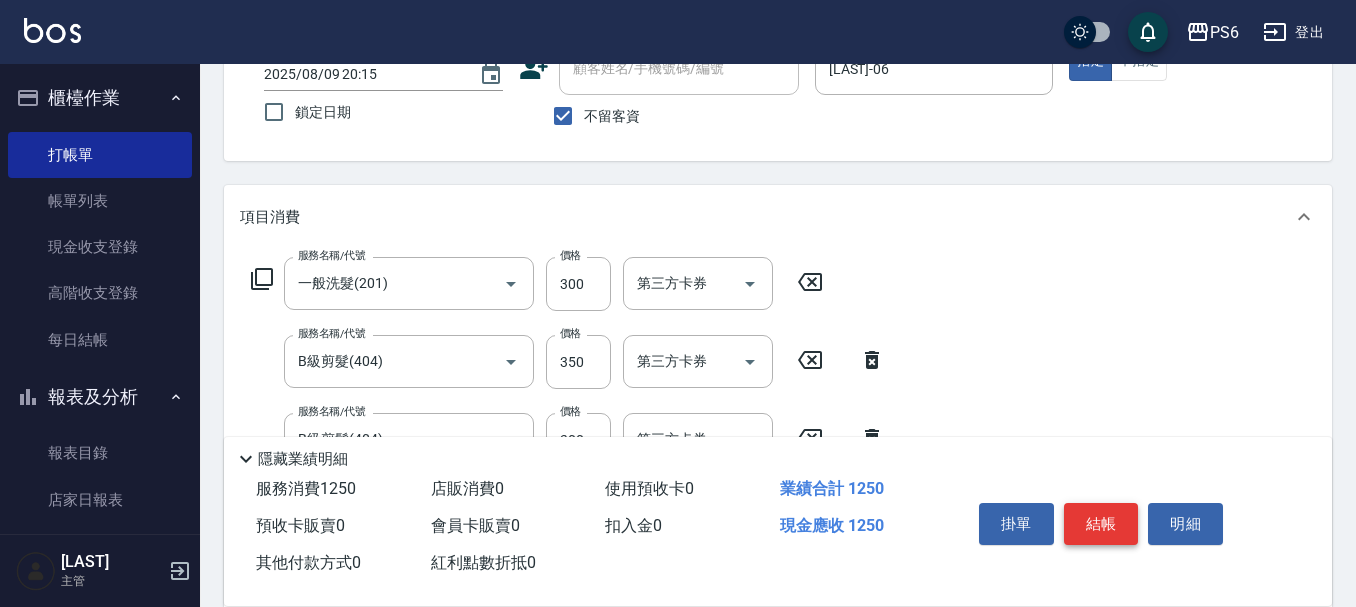 scroll, scrollTop: 0, scrollLeft: 0, axis: both 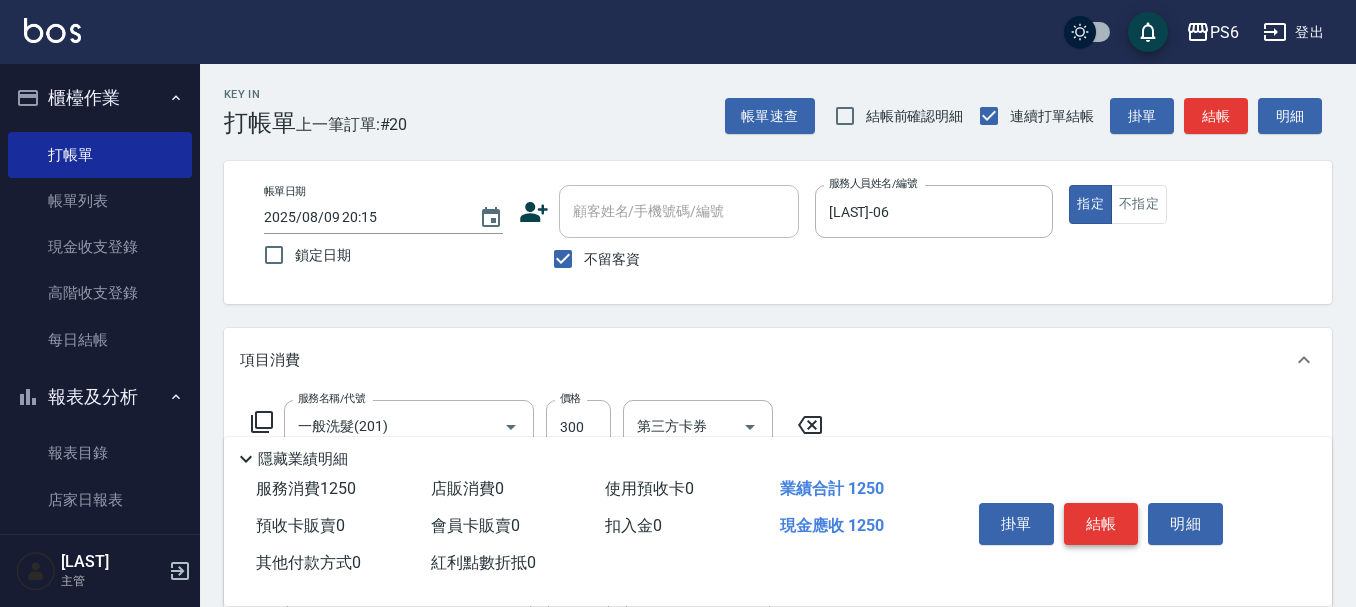type on "300" 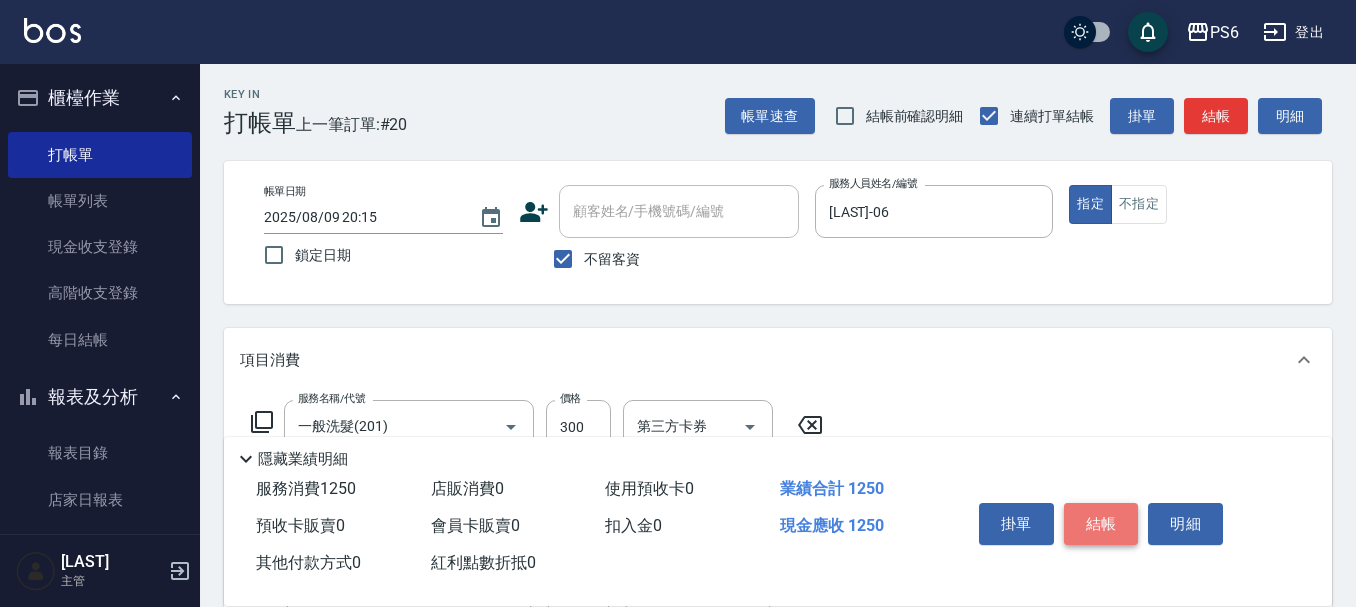 click on "結帳" at bounding box center [1101, 524] 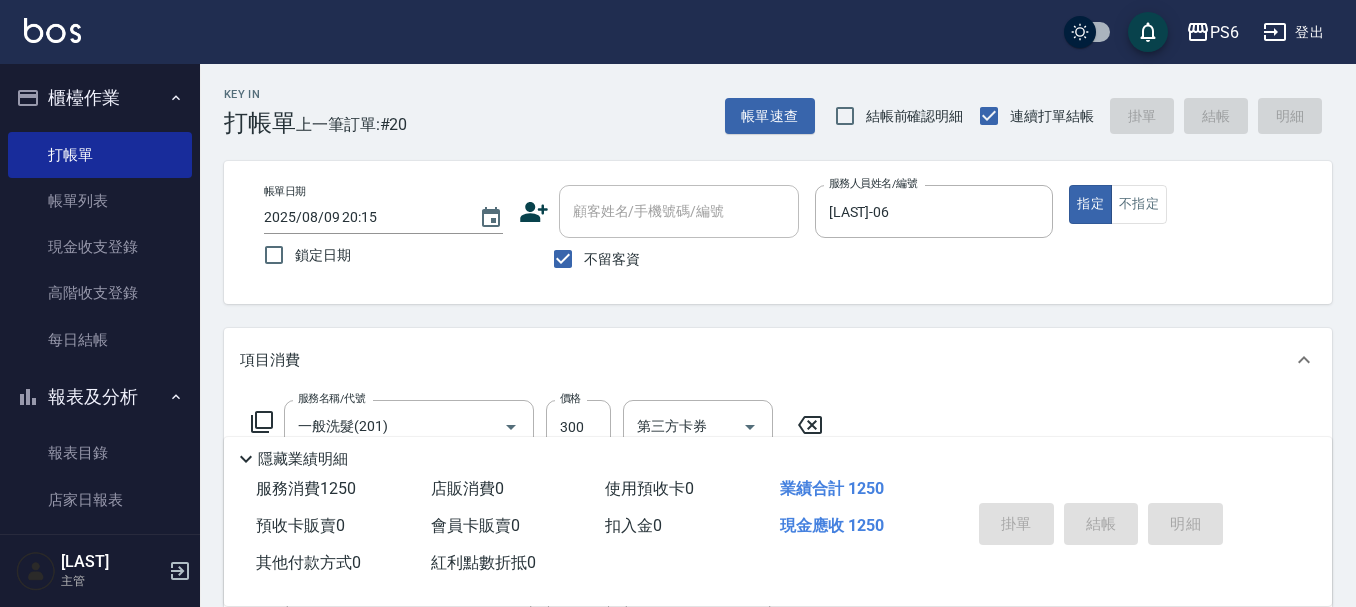 type 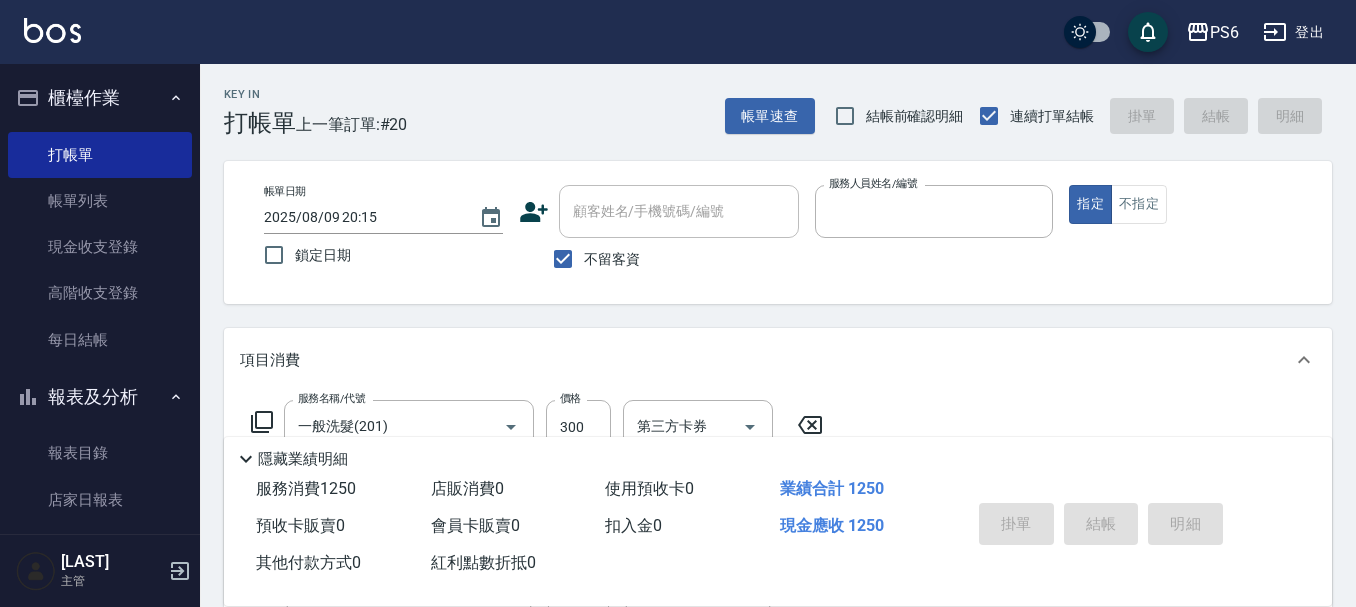 type 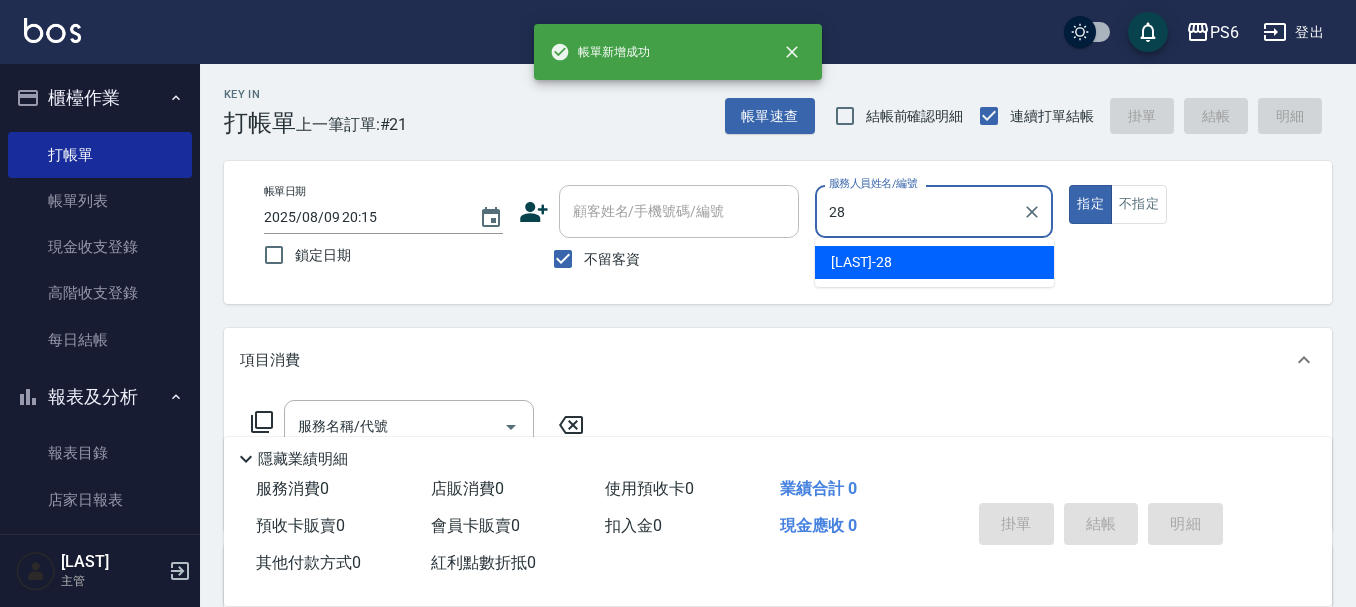 type on "[LAST]-28" 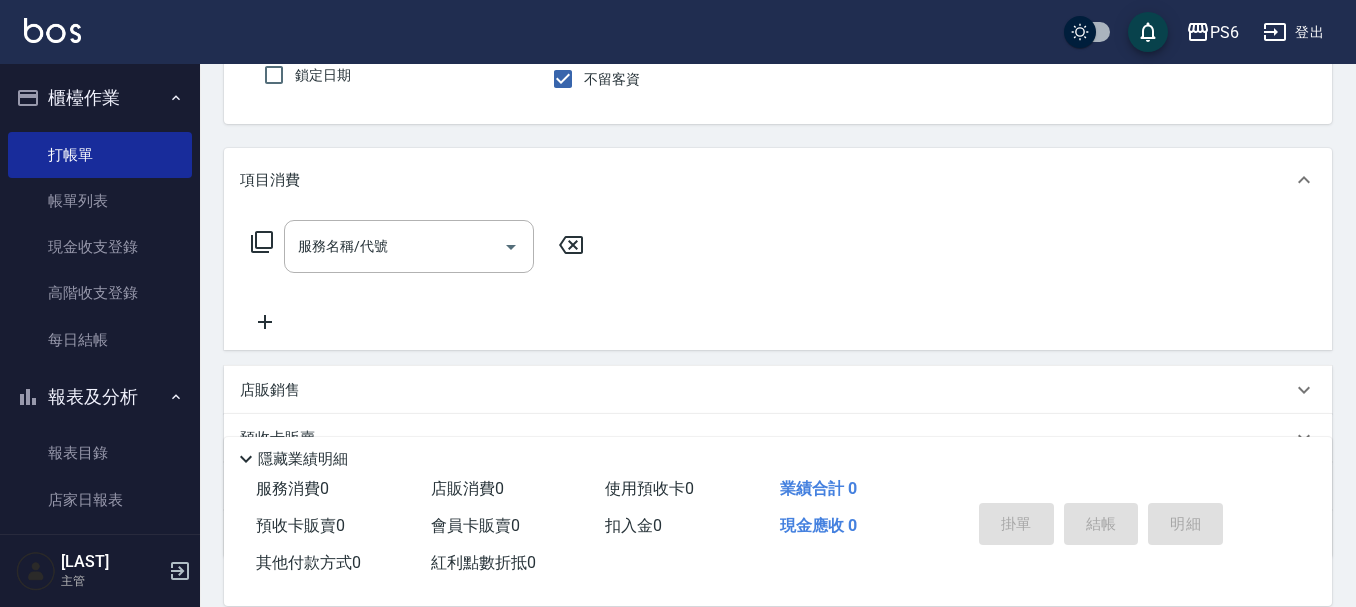 scroll, scrollTop: 200, scrollLeft: 0, axis: vertical 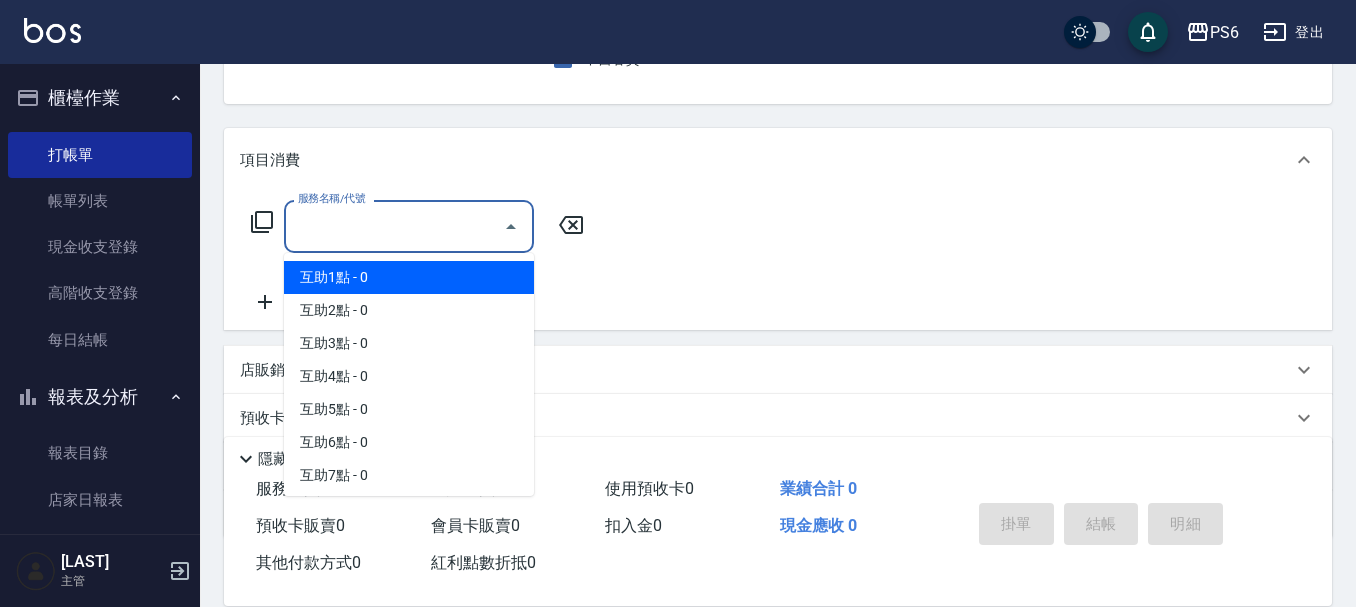click on "服務名稱/代號" at bounding box center (394, 226) 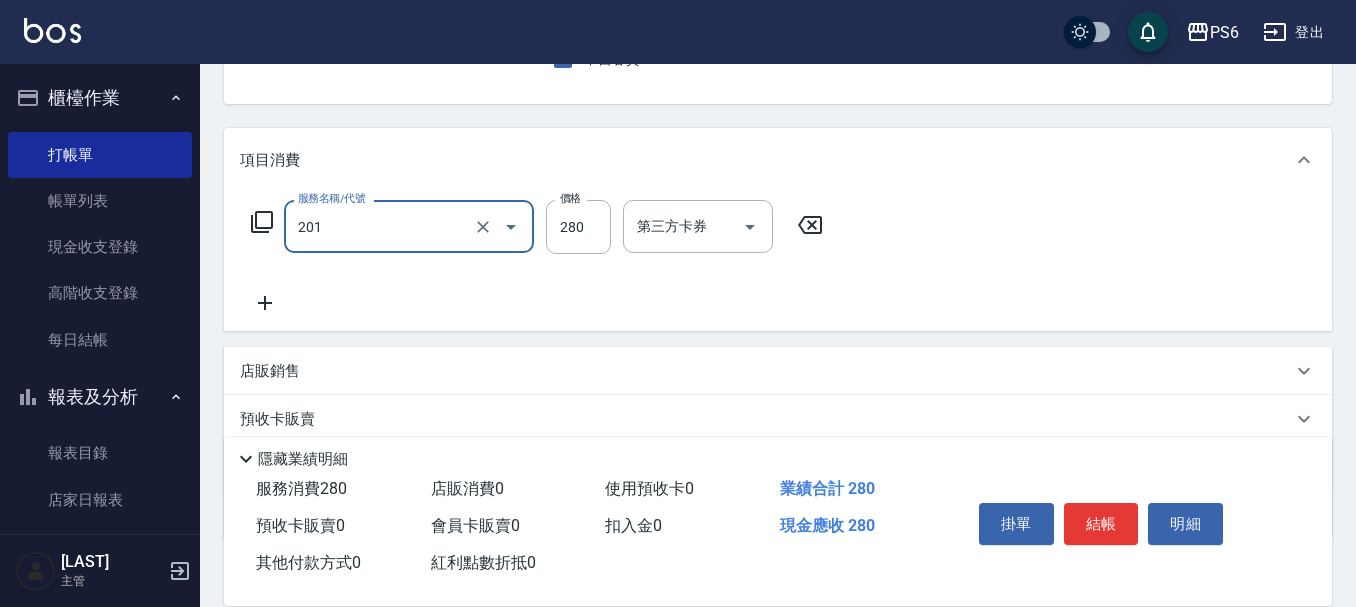 type on "一般洗髮(201)" 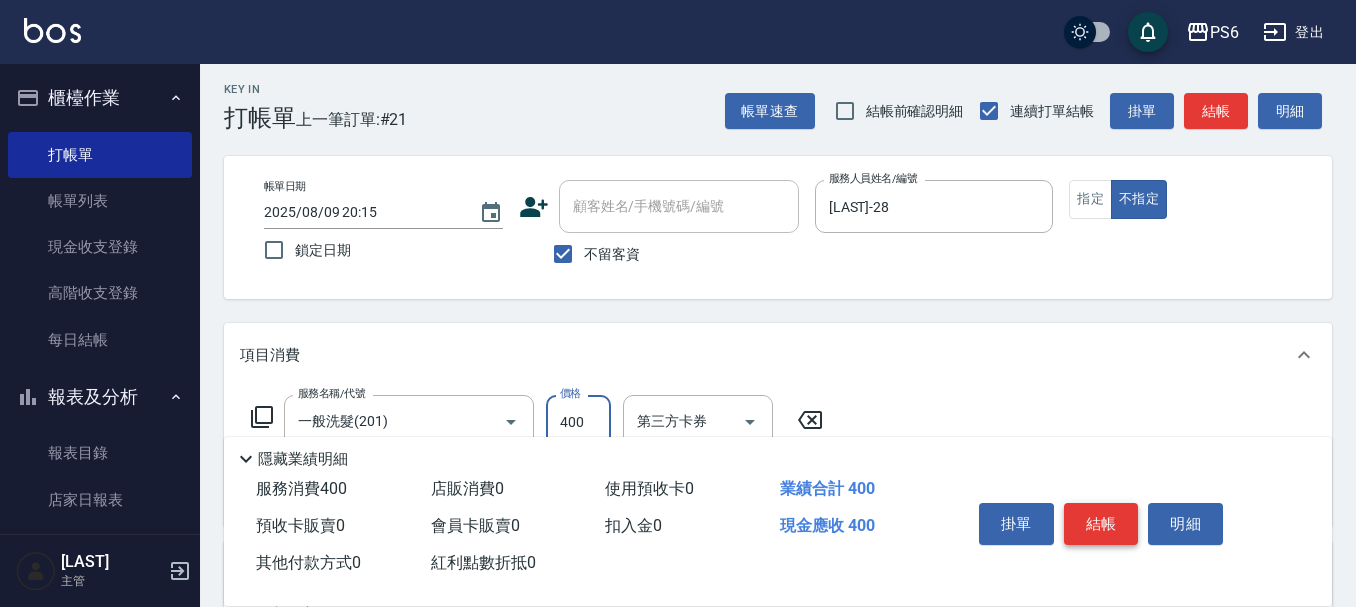scroll, scrollTop: 0, scrollLeft: 0, axis: both 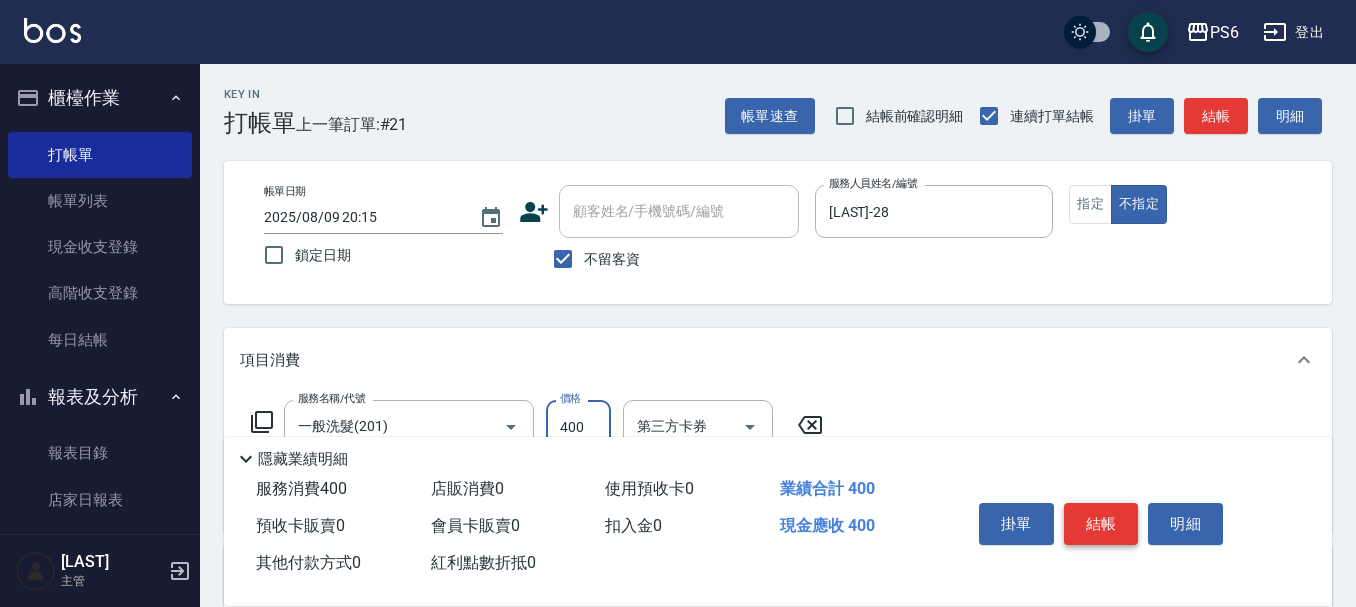 type on "400" 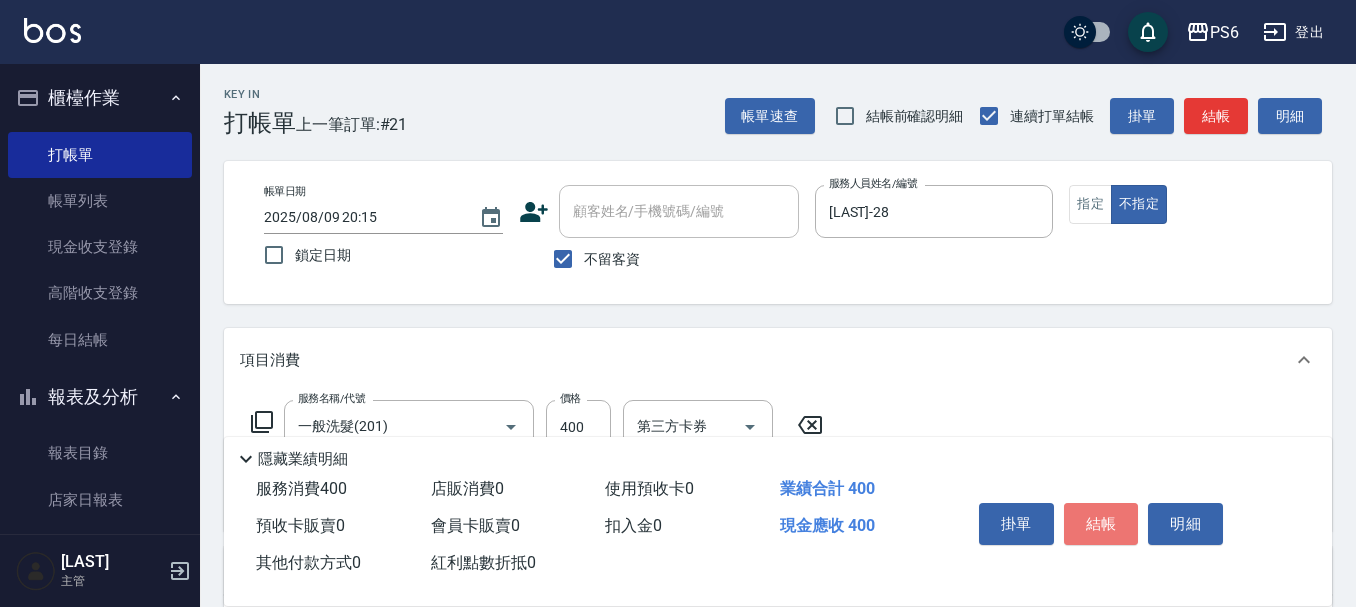 drag, startPoint x: 1108, startPoint y: 511, endPoint x: 990, endPoint y: 308, distance: 234.80417 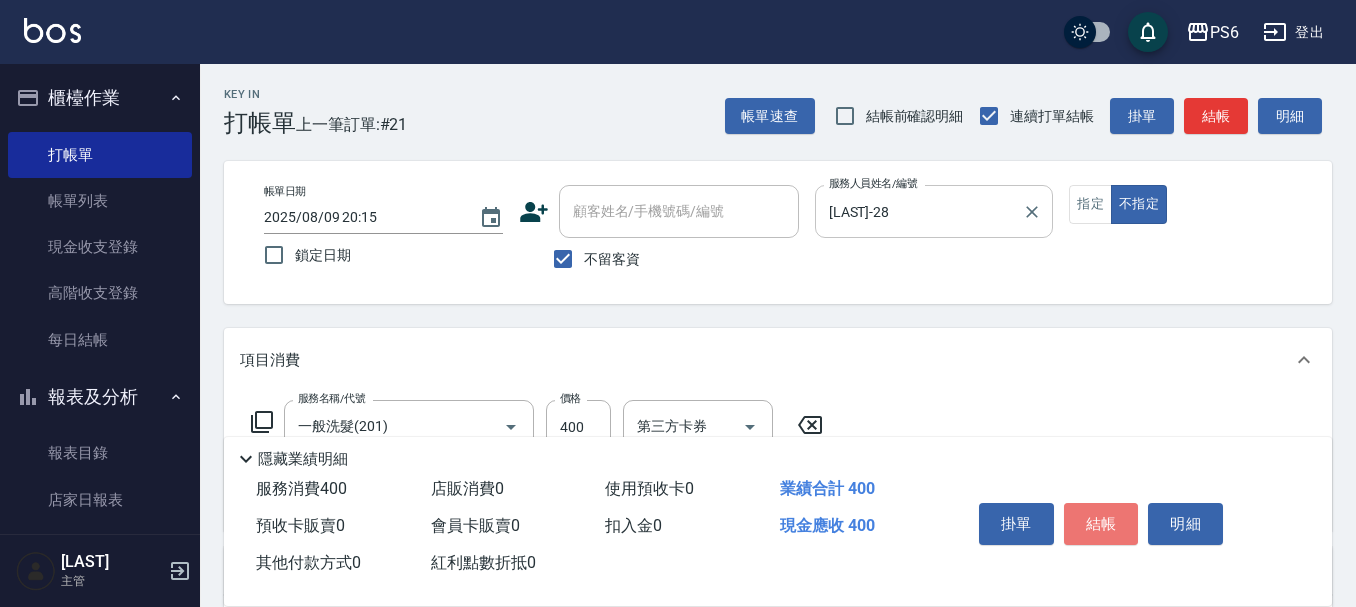 type 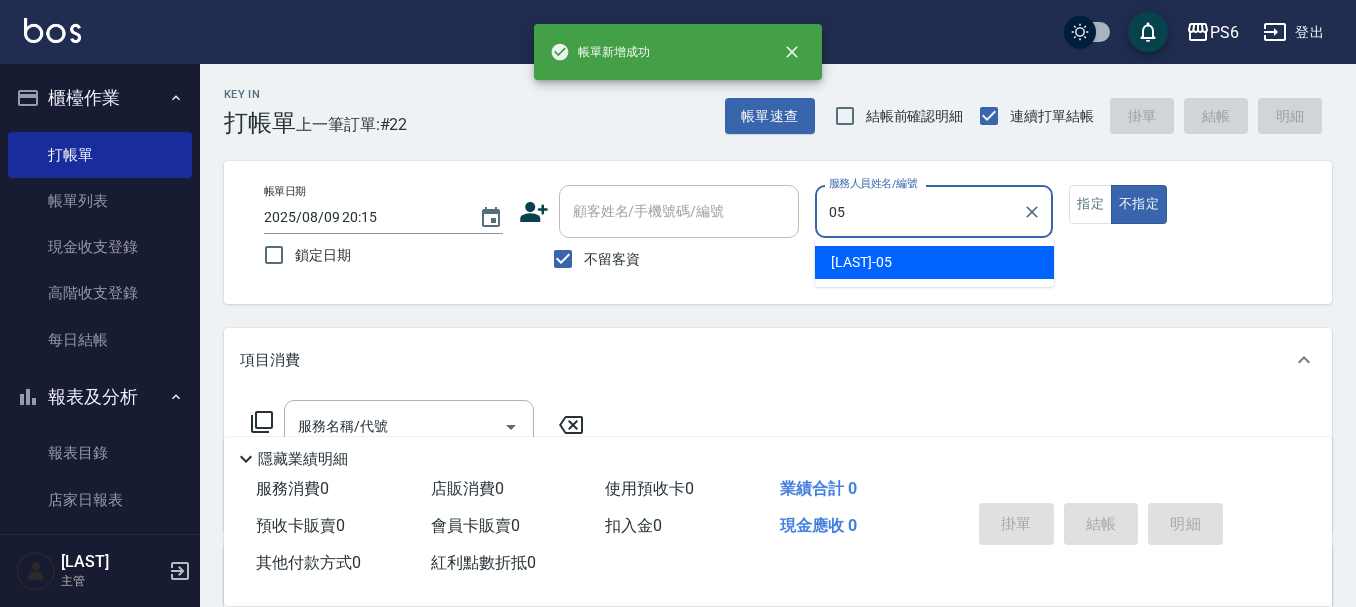 type on "[LAST]-05" 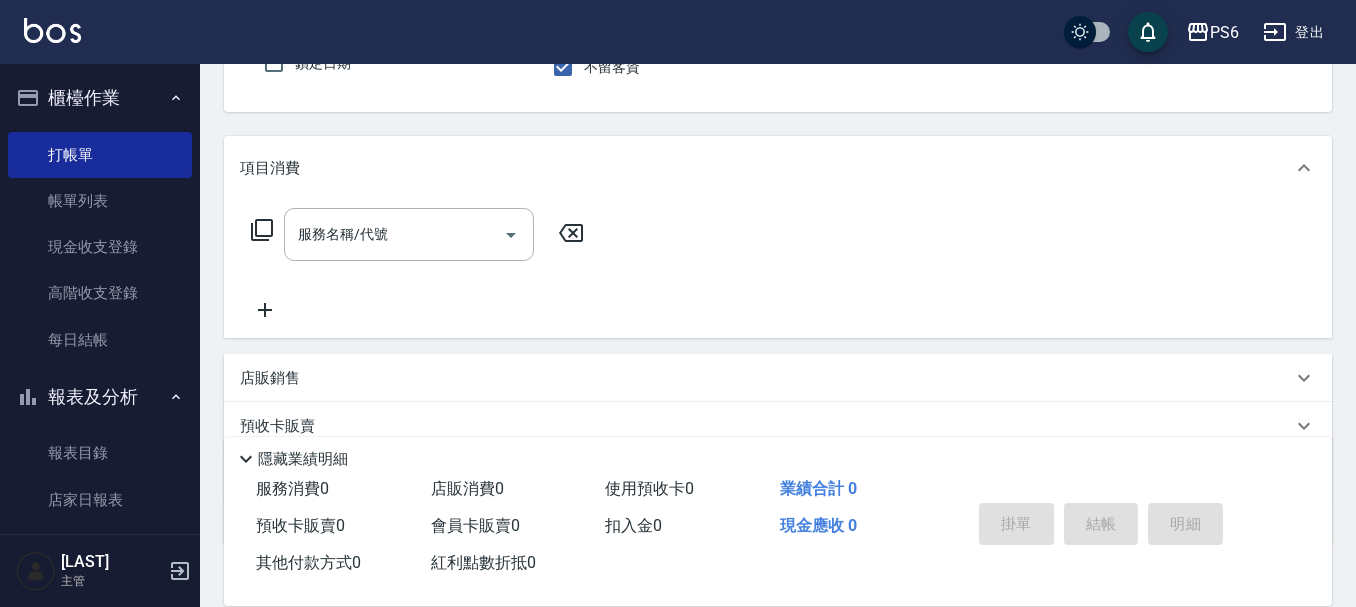 scroll, scrollTop: 200, scrollLeft: 0, axis: vertical 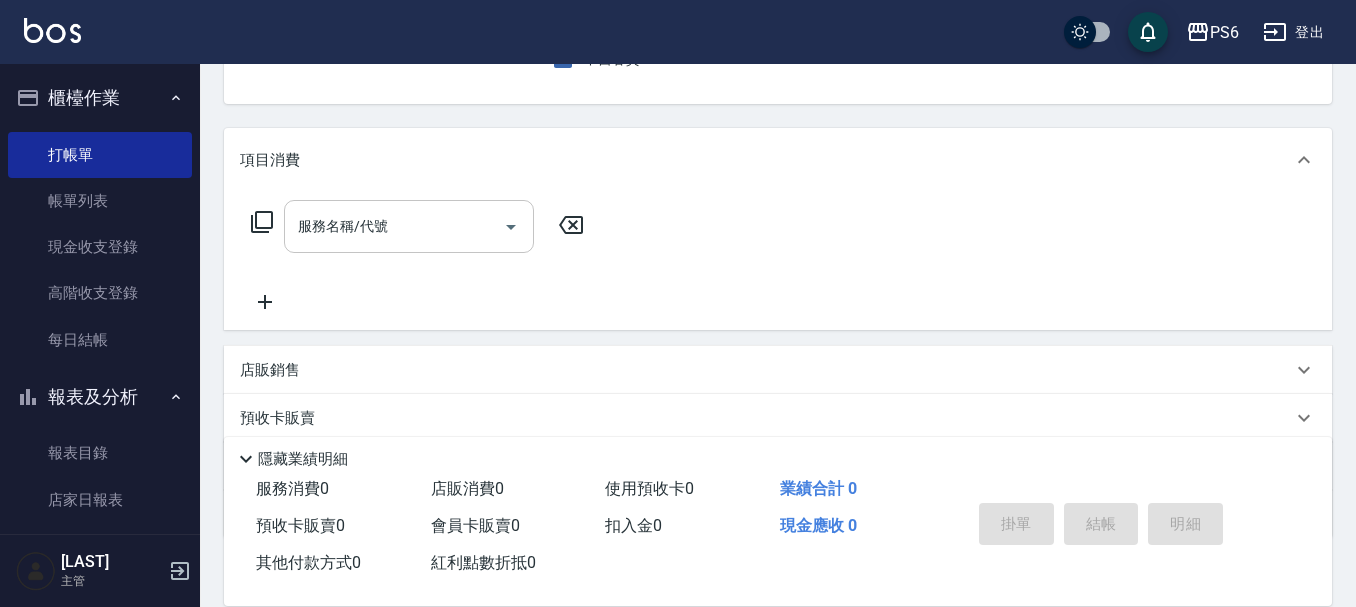 click 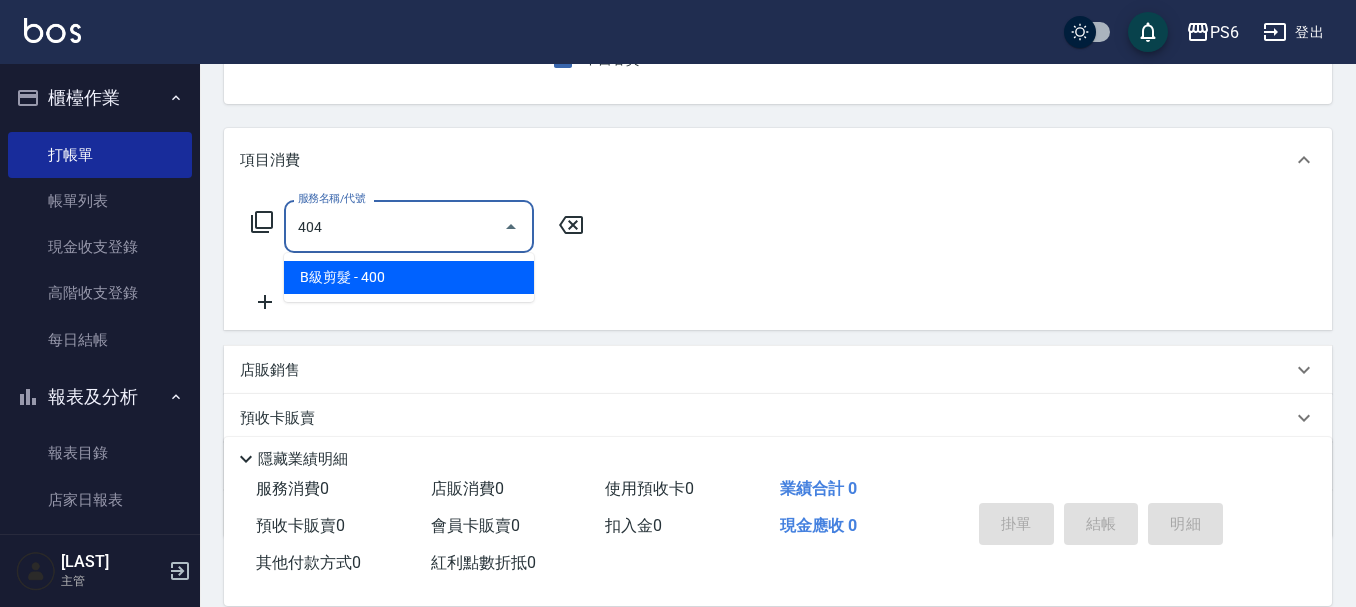 type on "B級剪髮(404)" 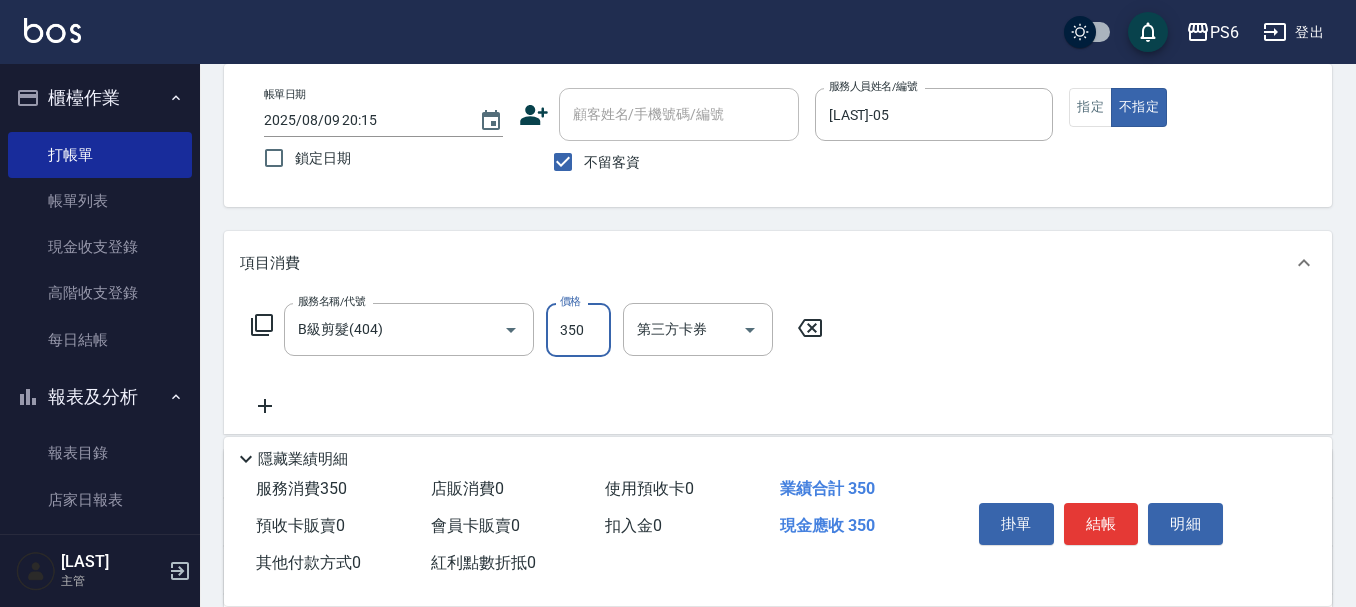 scroll, scrollTop: 0, scrollLeft: 0, axis: both 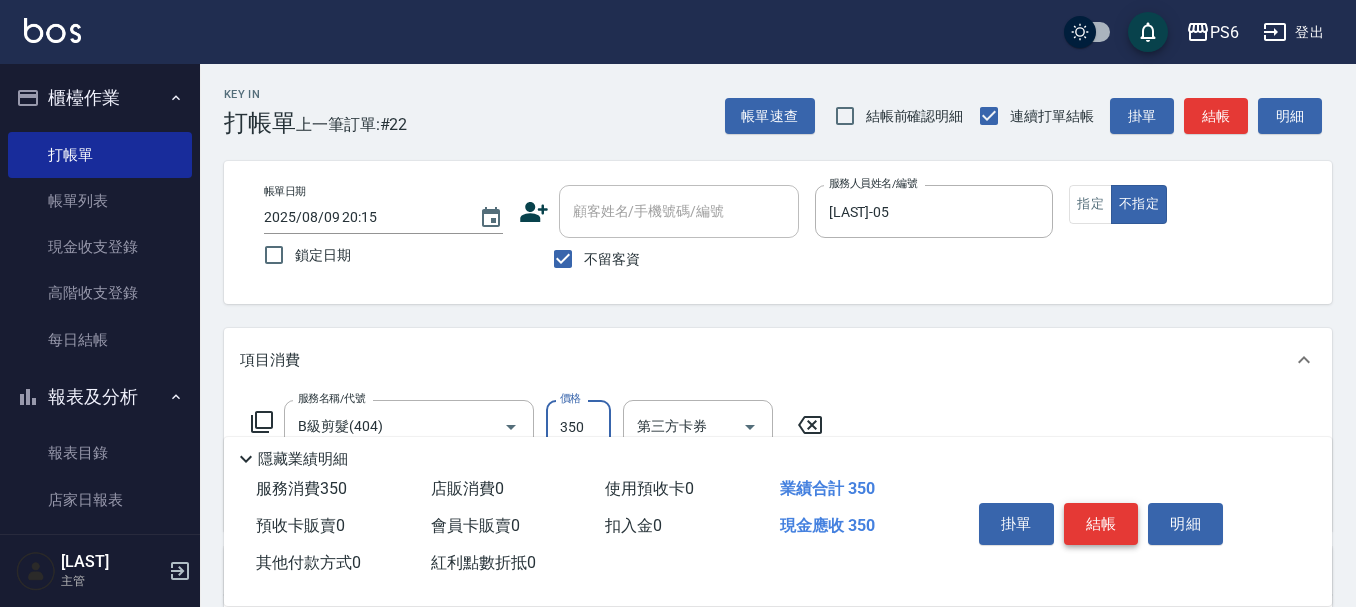 type on "350" 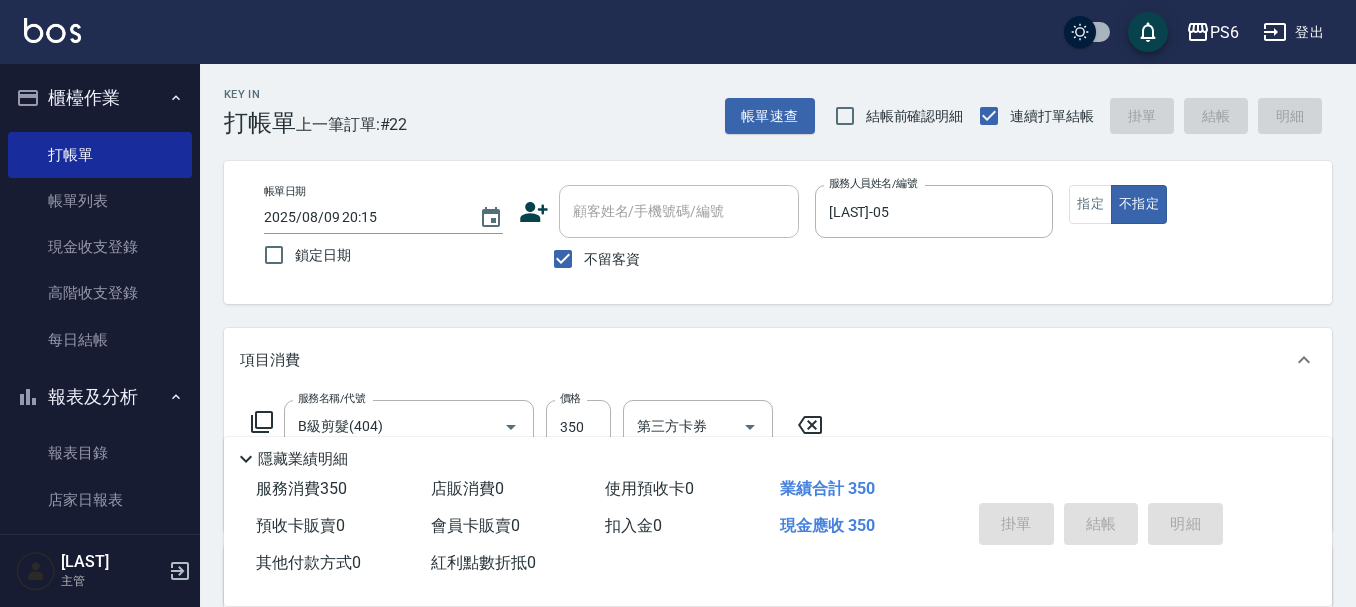 type on "2025/08/09 20:16" 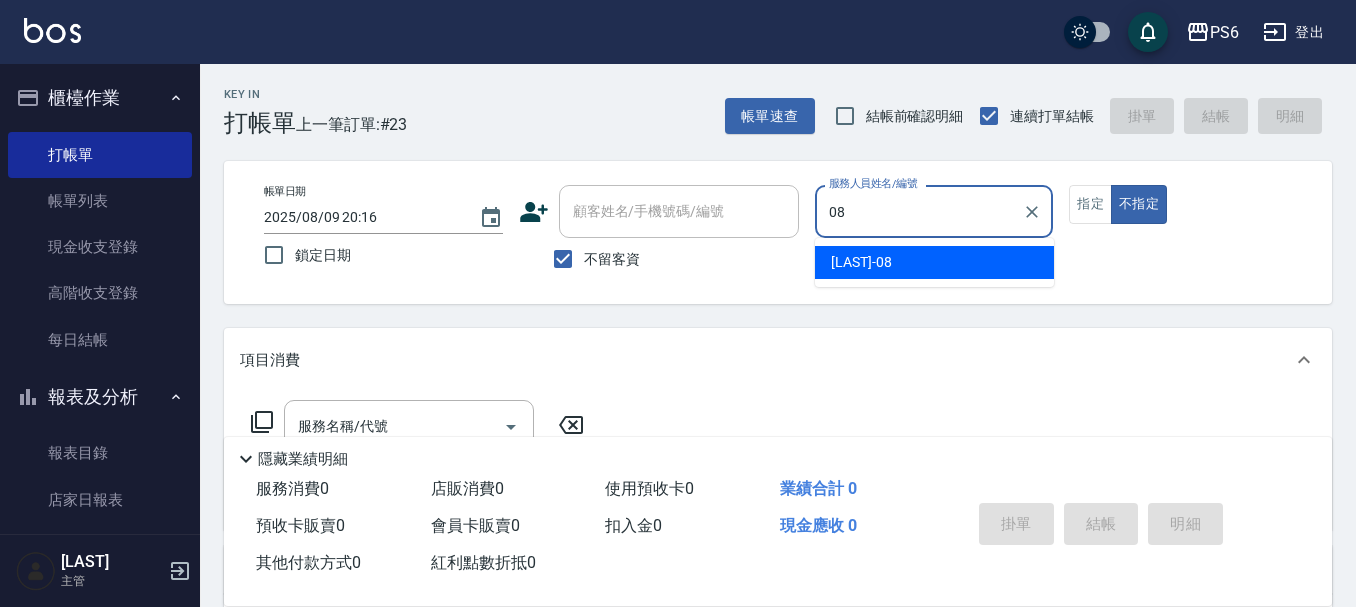 type on "[LAST]-08" 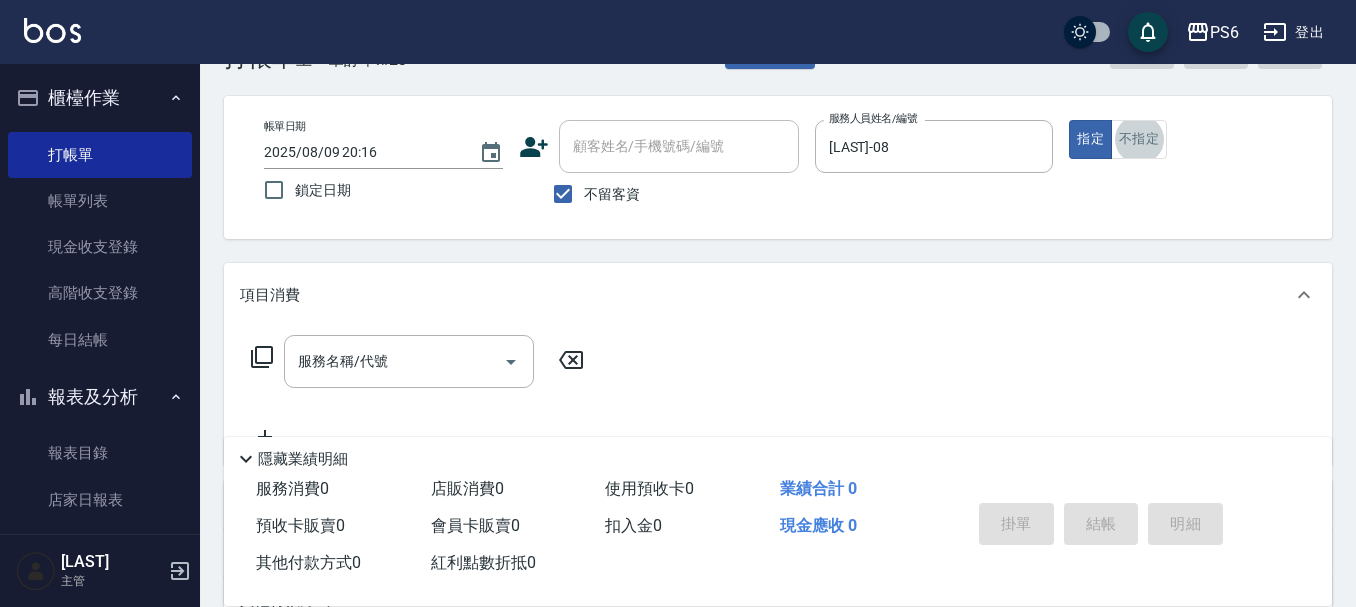 scroll, scrollTop: 100, scrollLeft: 0, axis: vertical 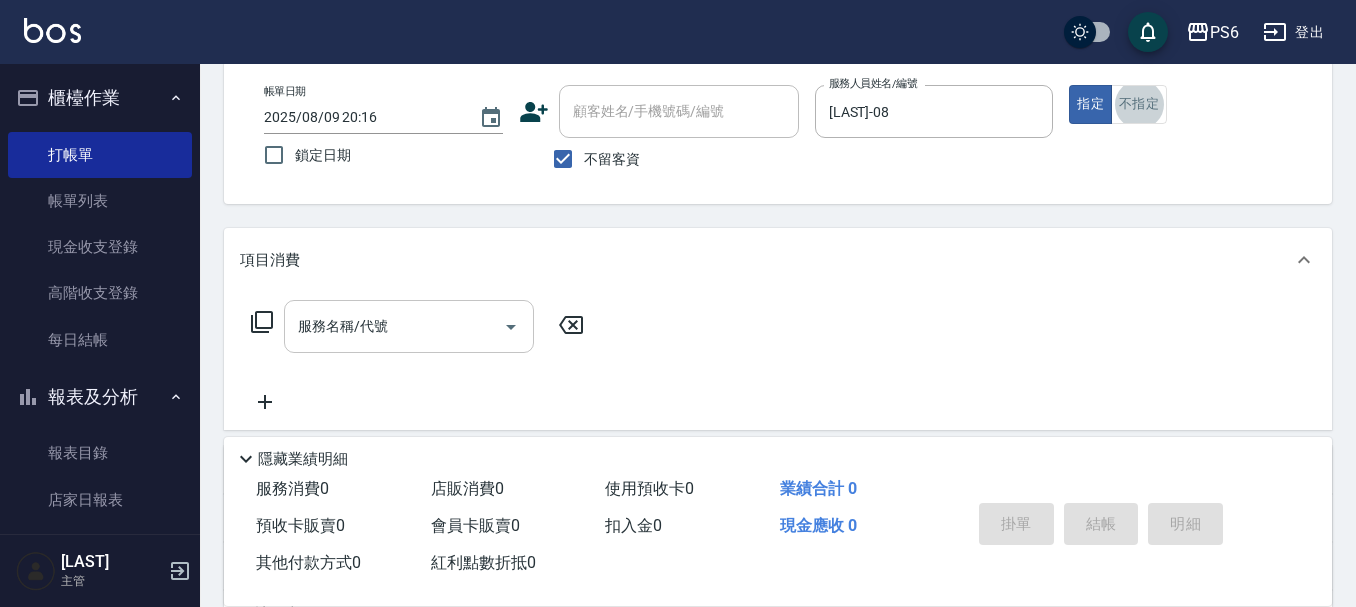 click on "服務名稱/代號" at bounding box center (394, 326) 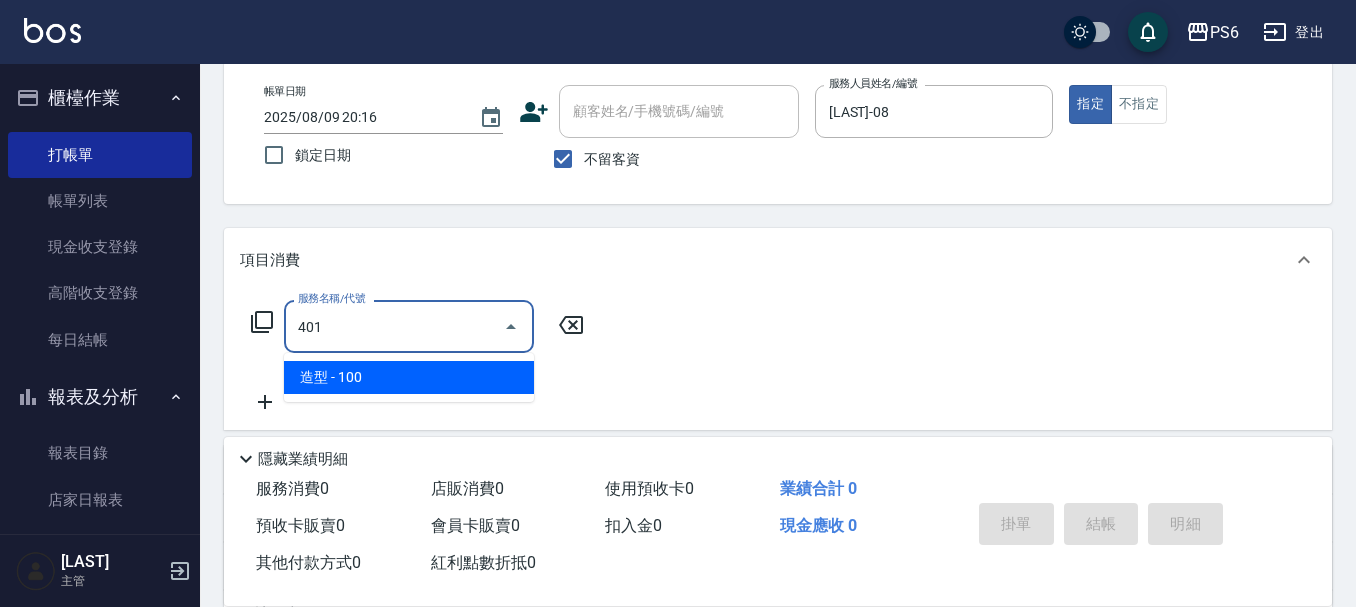 type on "造型(401)" 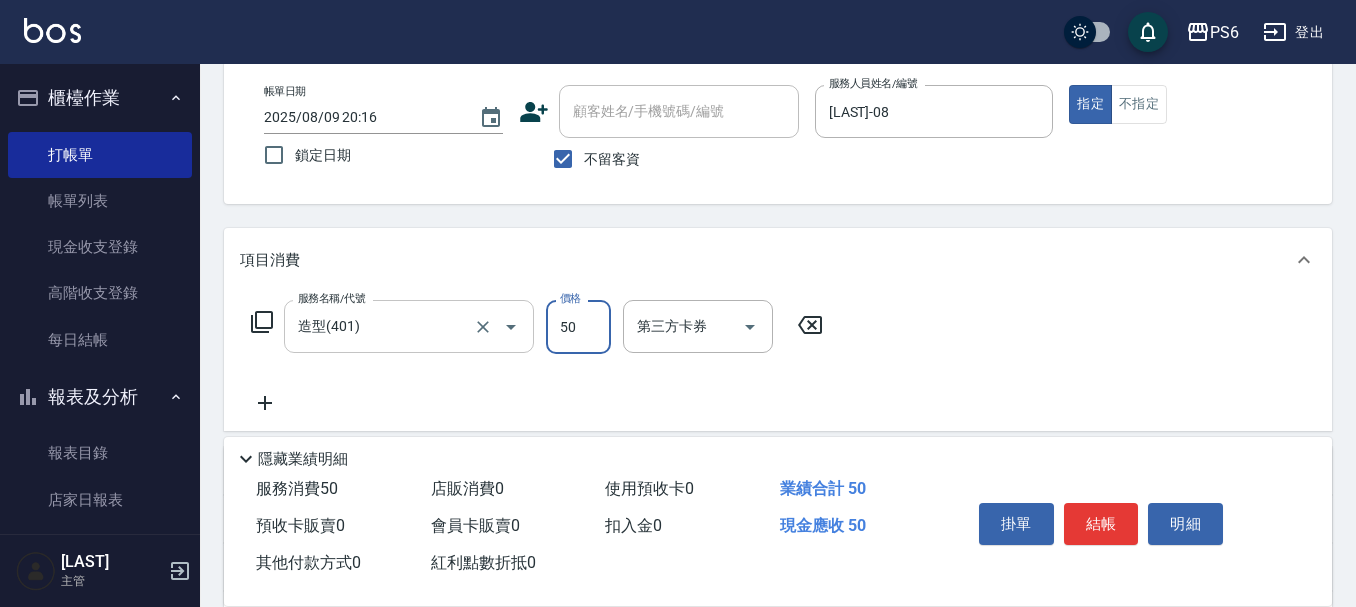 type on "50" 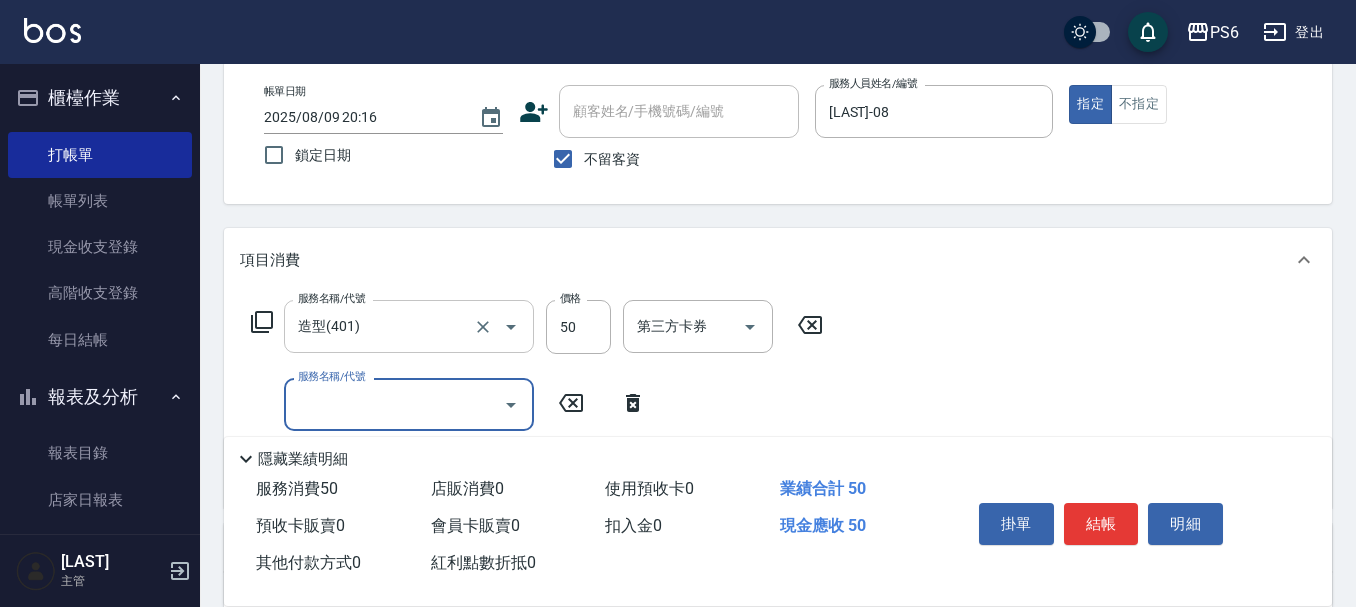 scroll, scrollTop: 200, scrollLeft: 0, axis: vertical 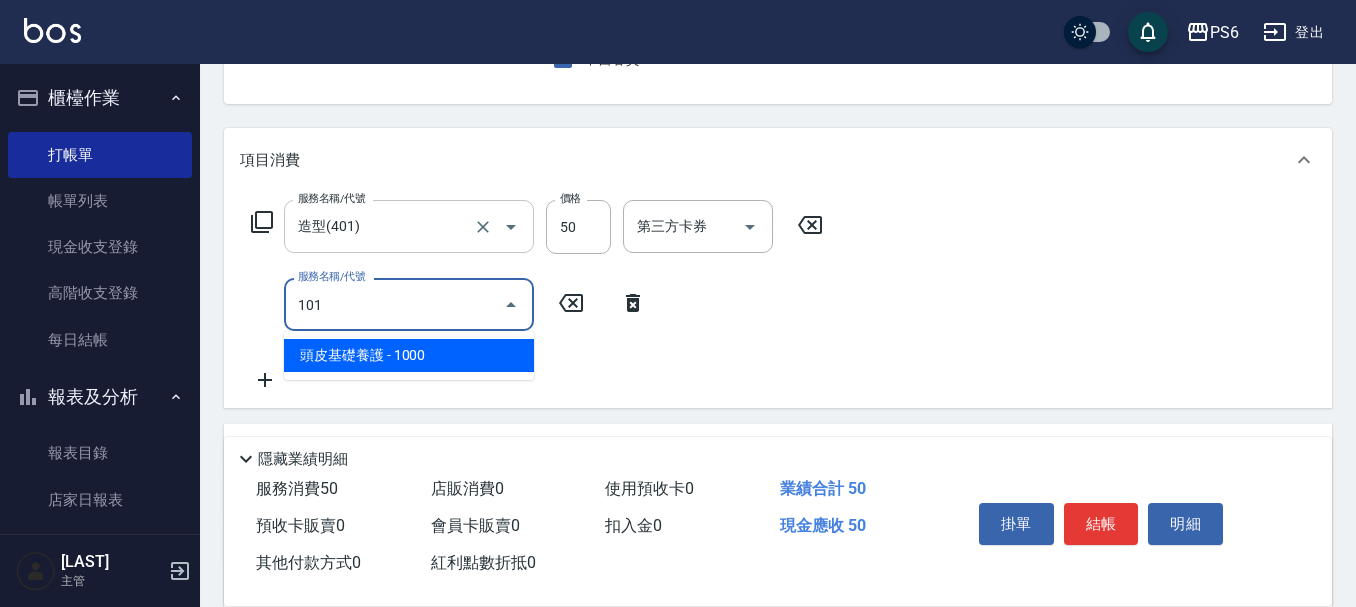 type on "頭皮基礎養護(101)" 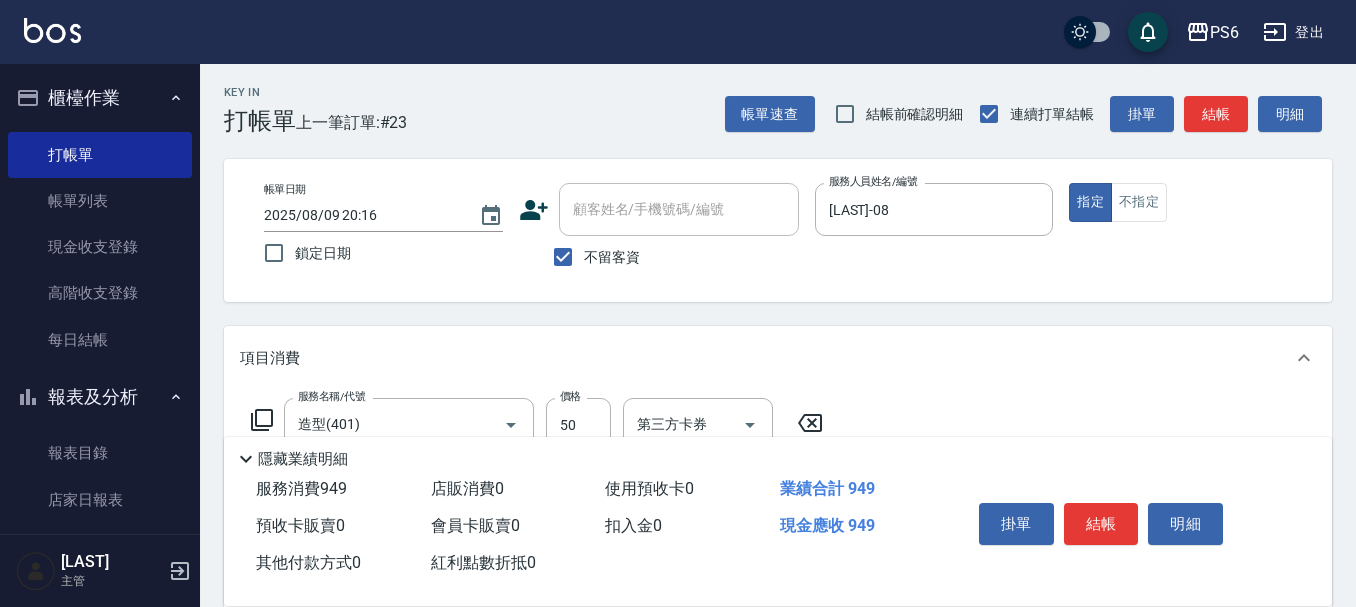 scroll, scrollTop: 0, scrollLeft: 0, axis: both 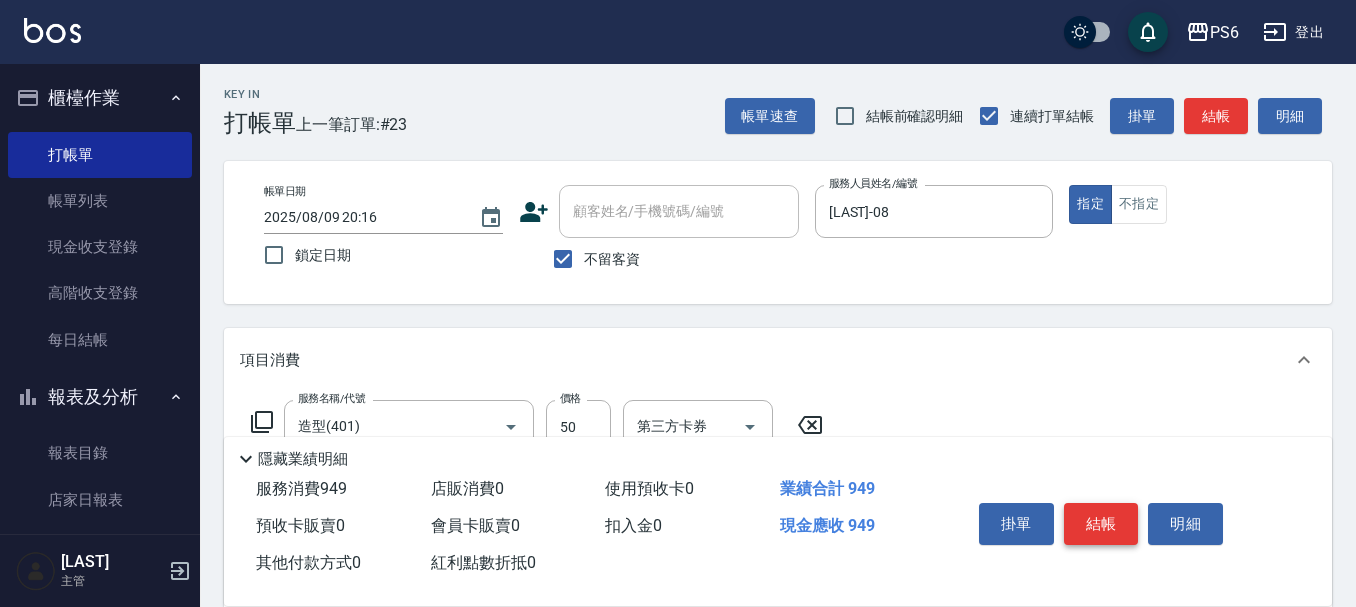 type on "899" 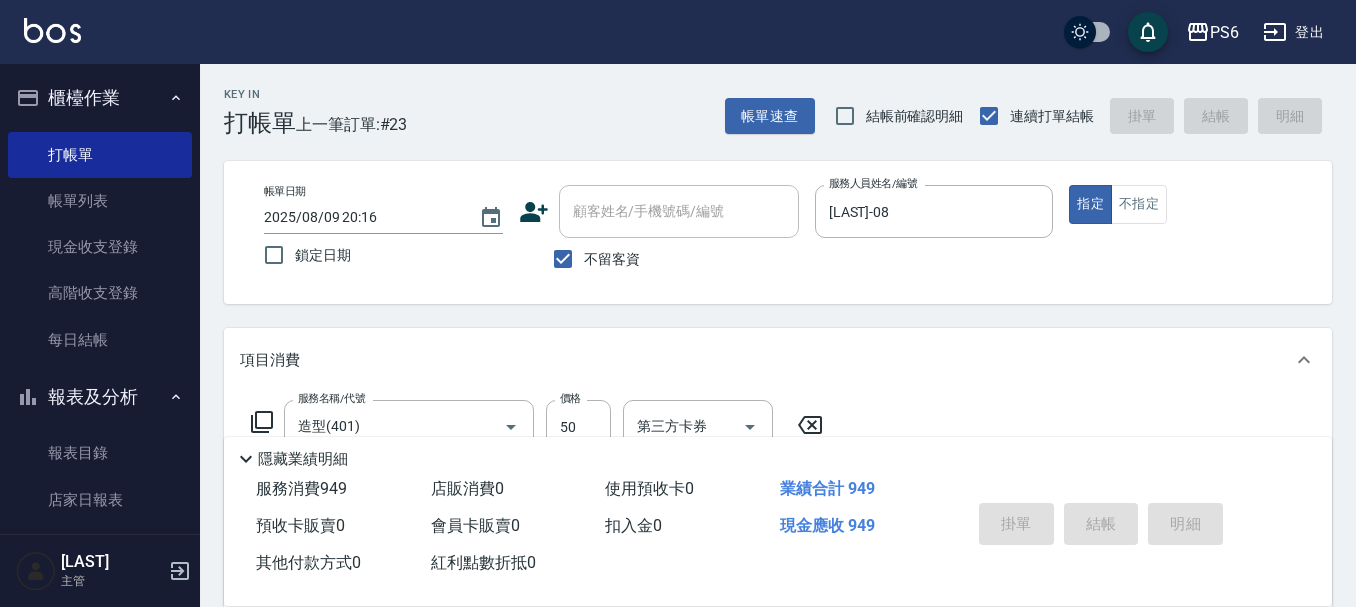 type 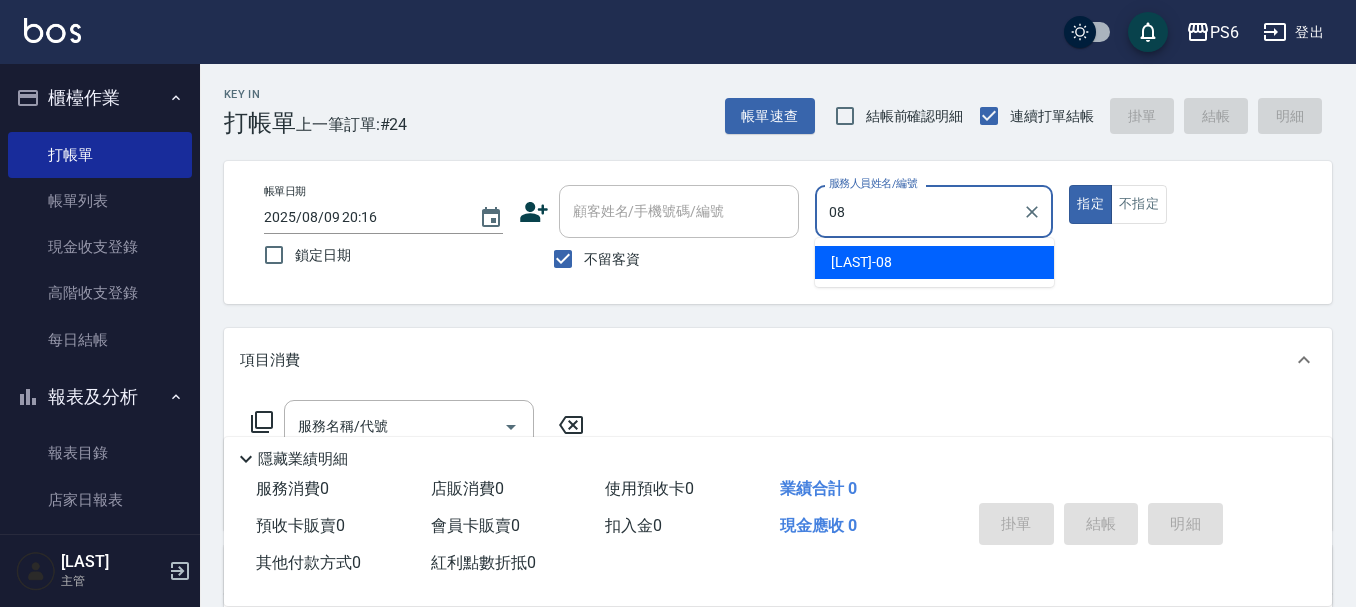 type on "[LAST]-08" 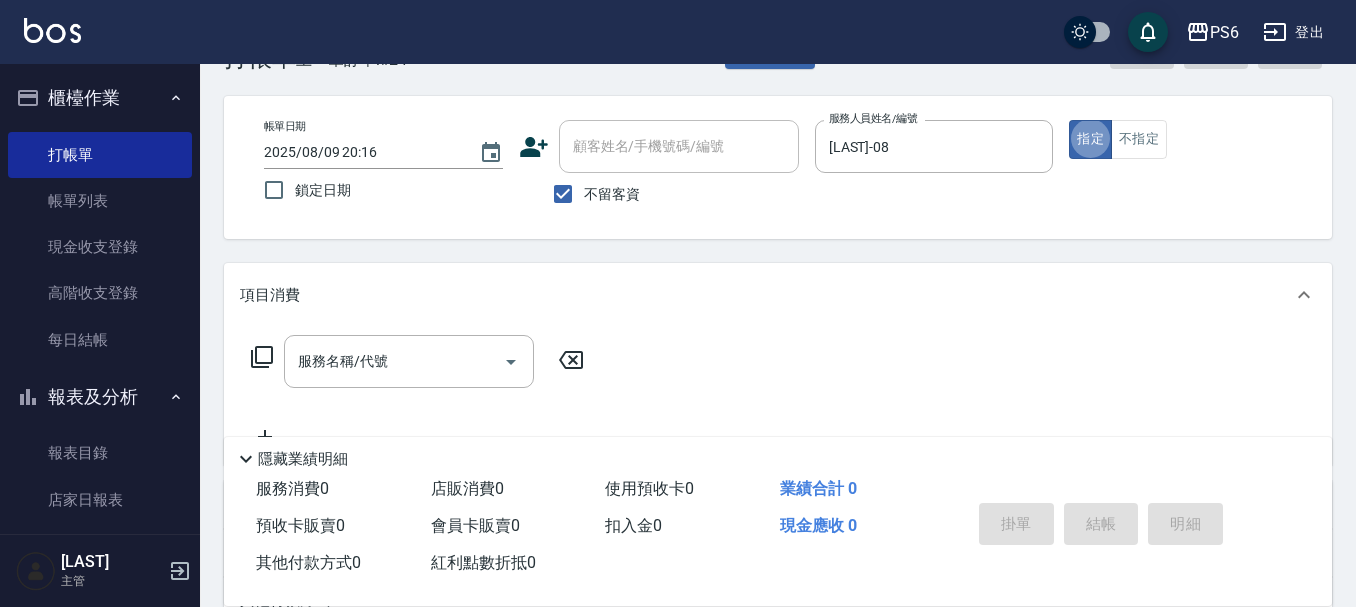 scroll, scrollTop: 100, scrollLeft: 0, axis: vertical 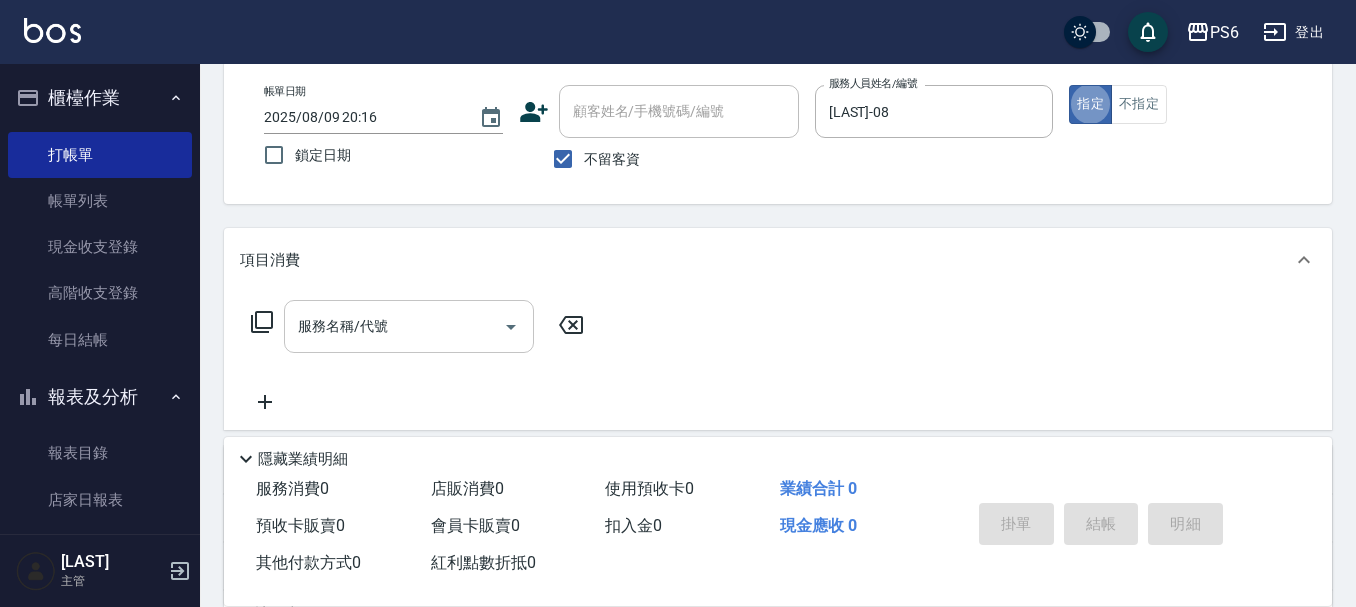 click on "服務名稱/代號" at bounding box center [394, 326] 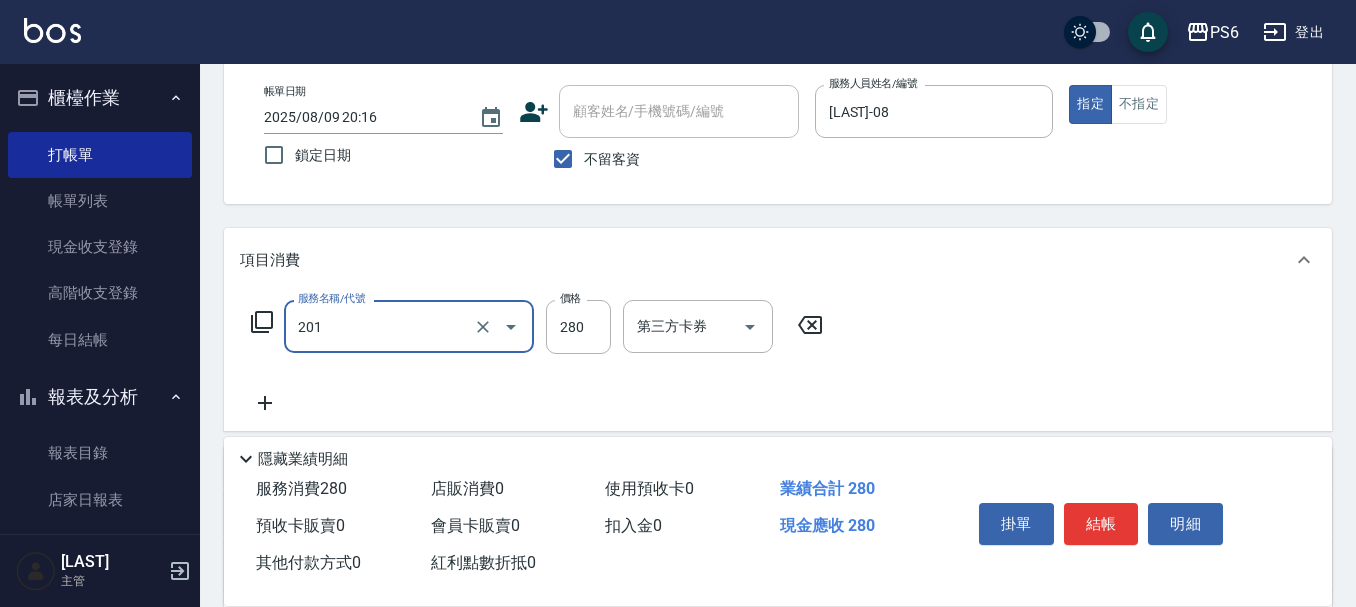 type on "一般洗髮(201)" 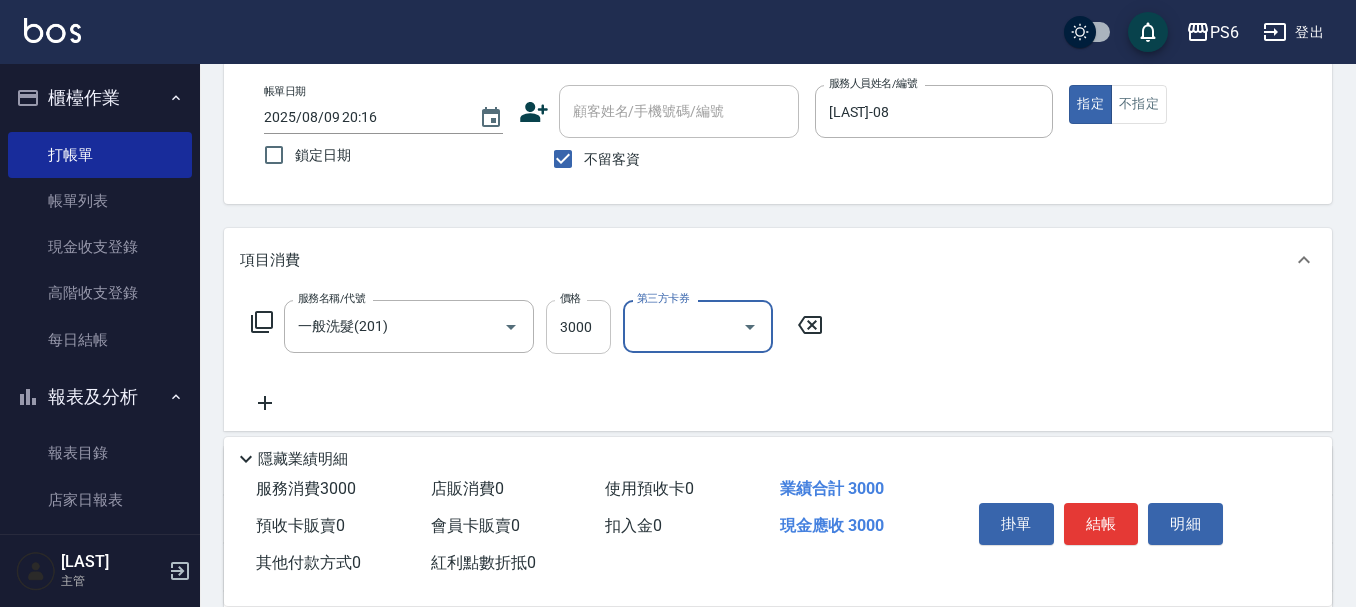click on "3000" at bounding box center [578, 327] 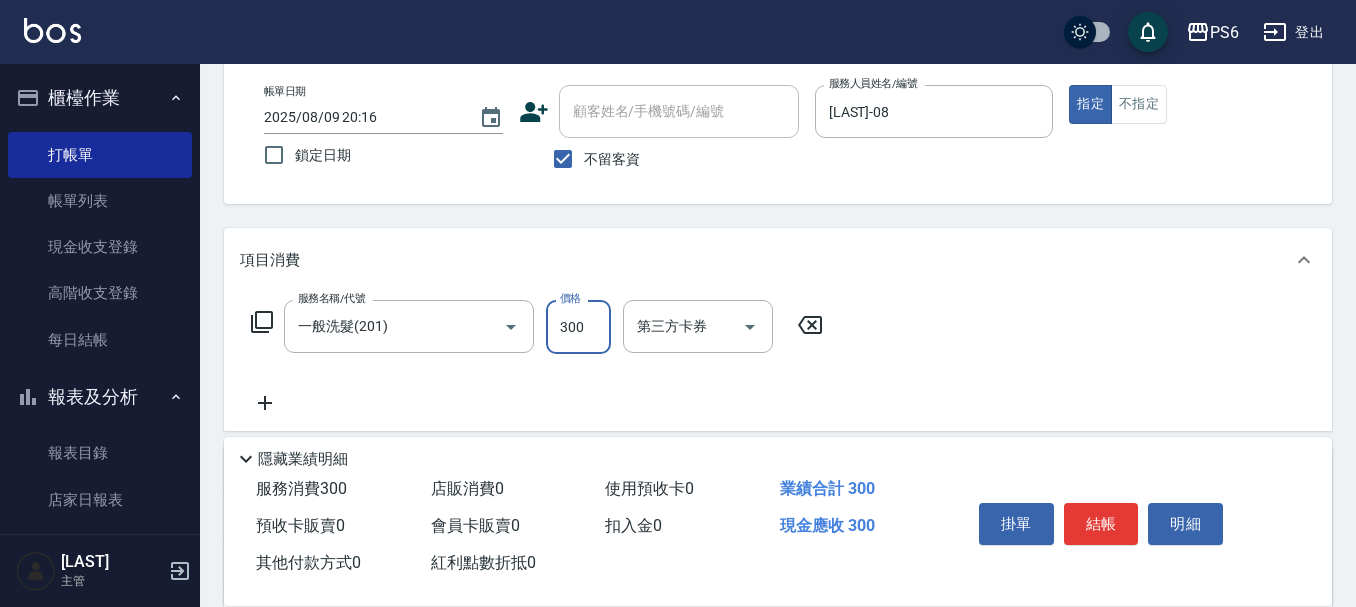 type on "300" 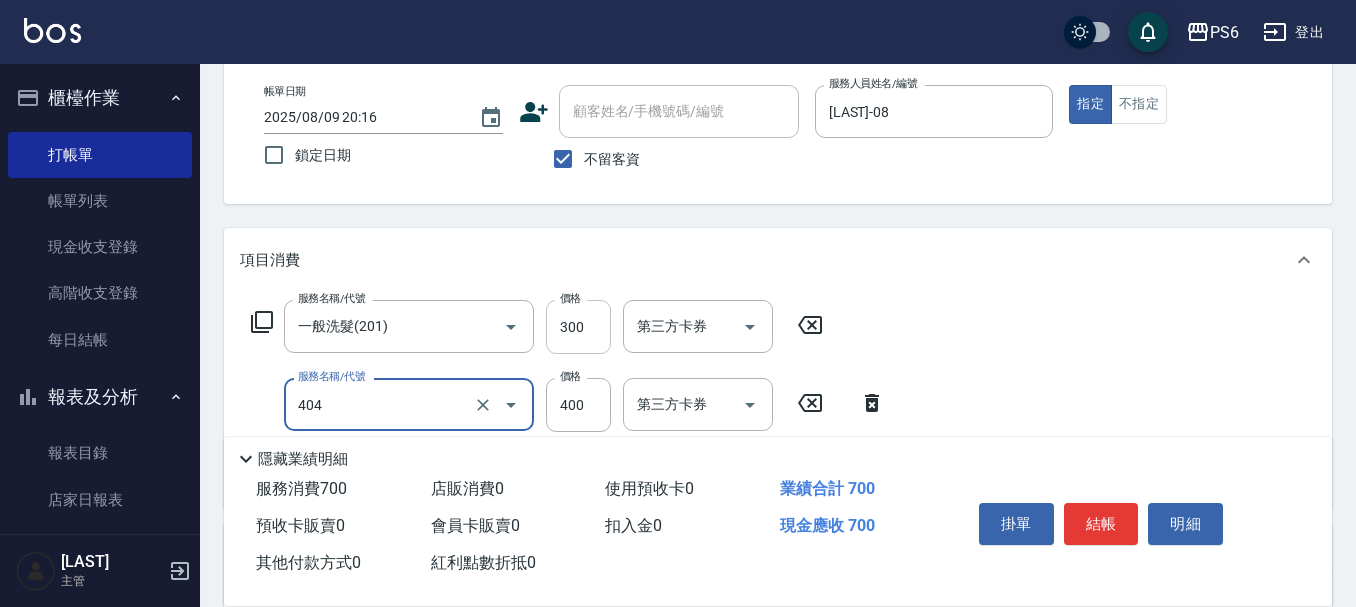 type on "B級剪髮(404)" 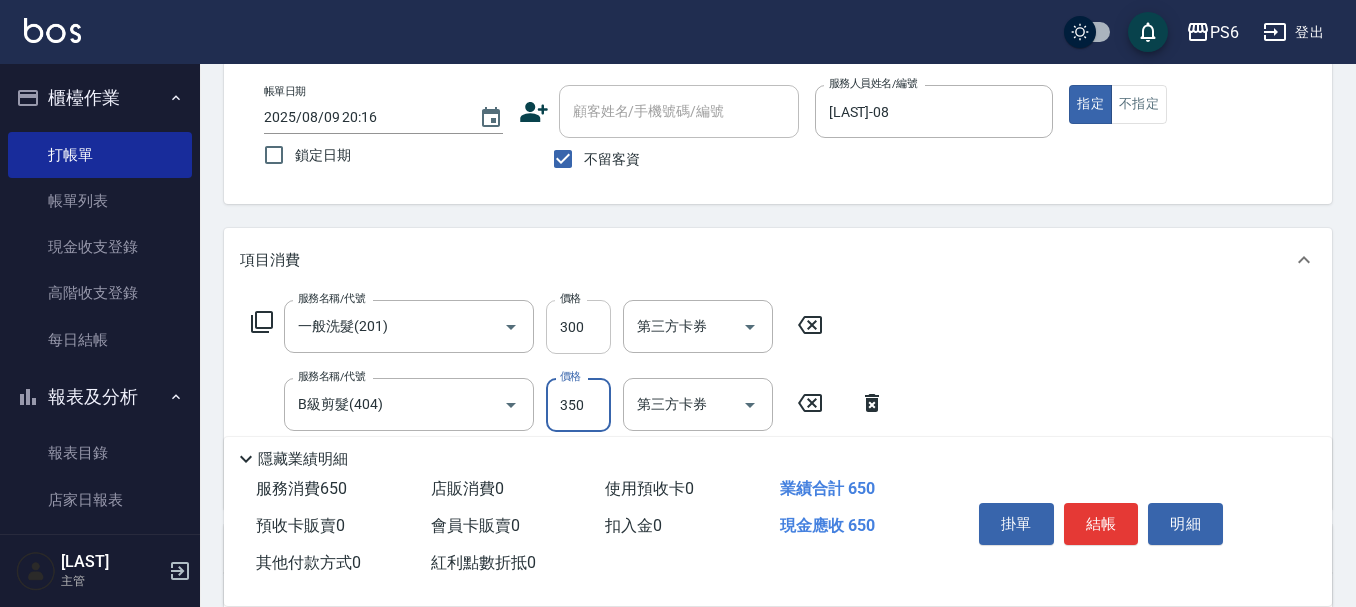 type on "350" 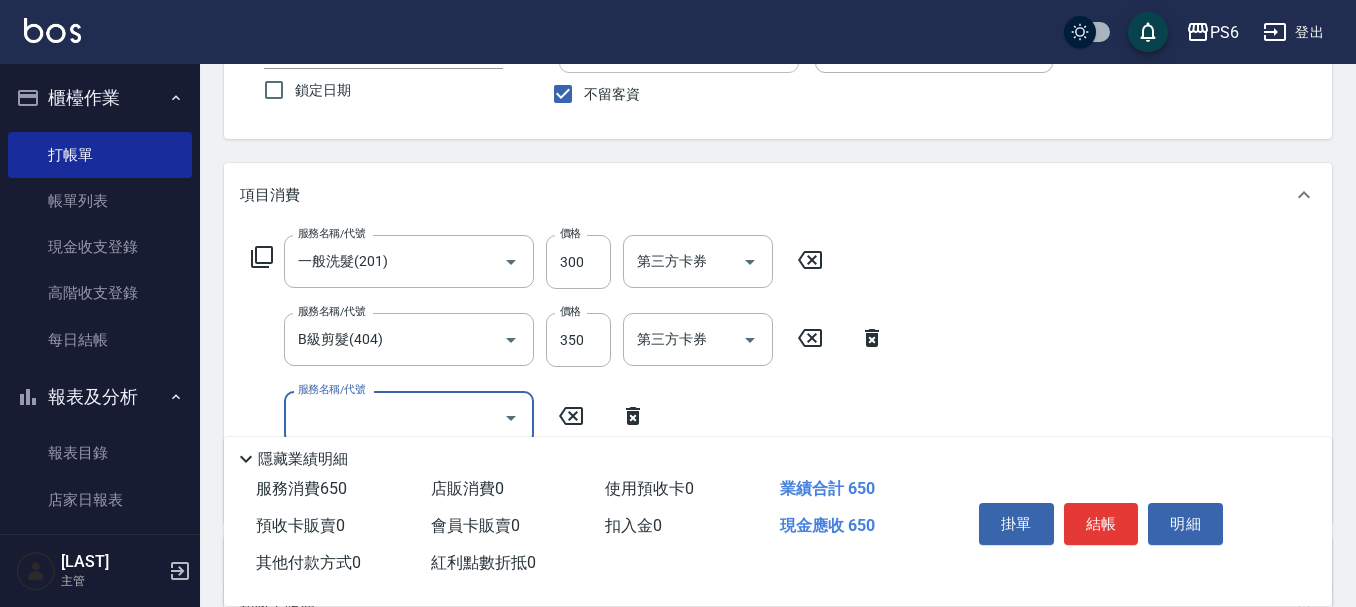scroll, scrollTop: 200, scrollLeft: 0, axis: vertical 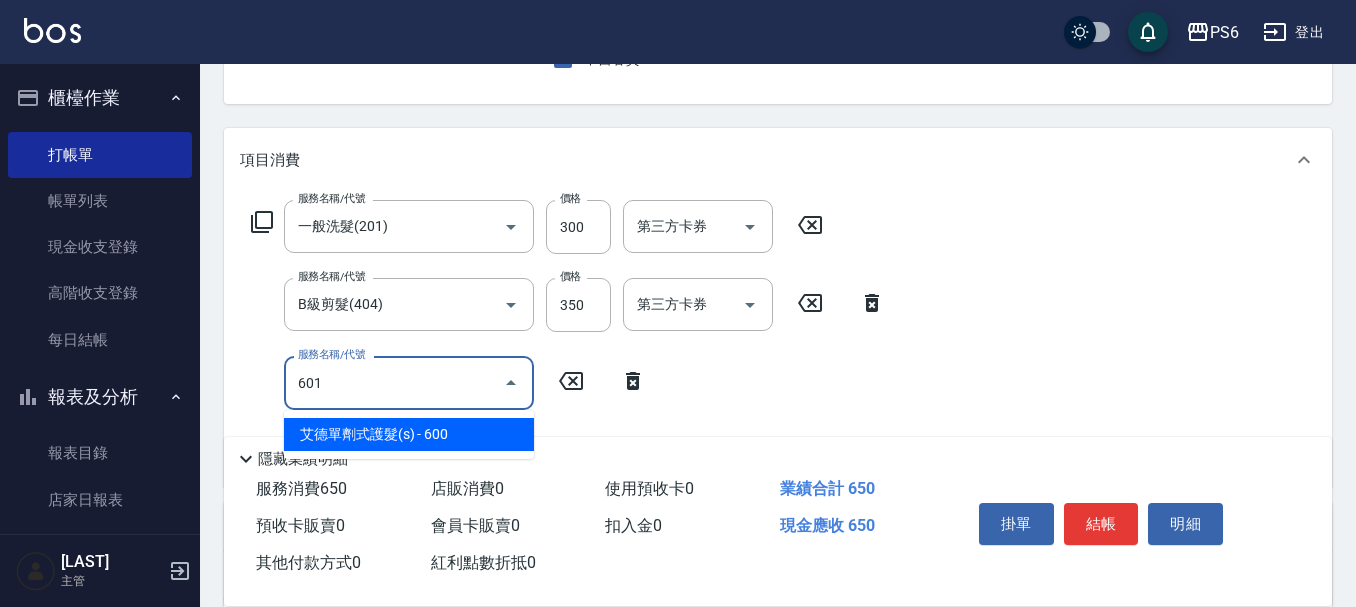 type on "艾德單劑式護髮(s)(601)" 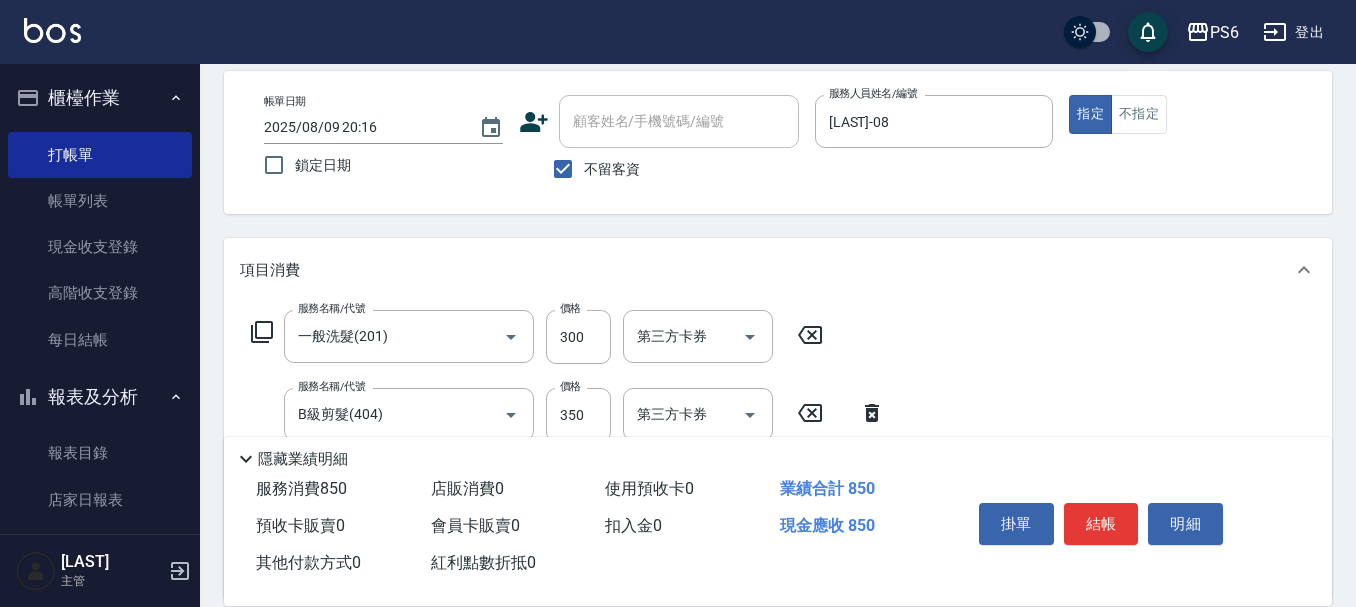 scroll, scrollTop: 0, scrollLeft: 0, axis: both 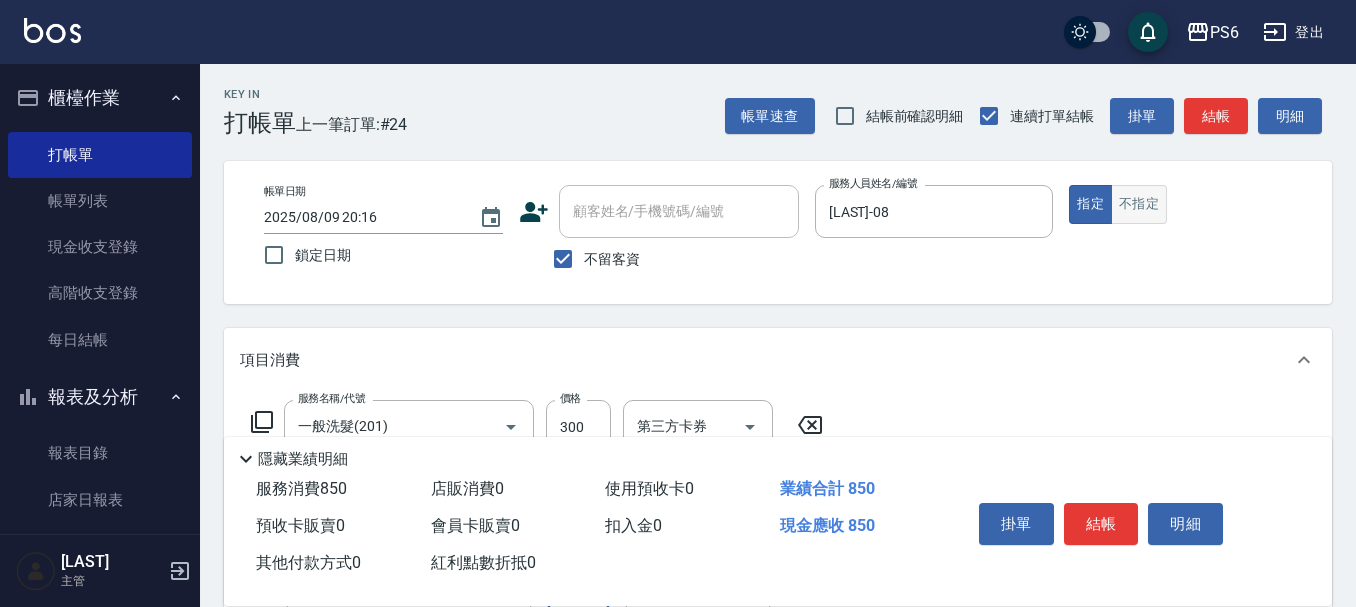 type on "200" 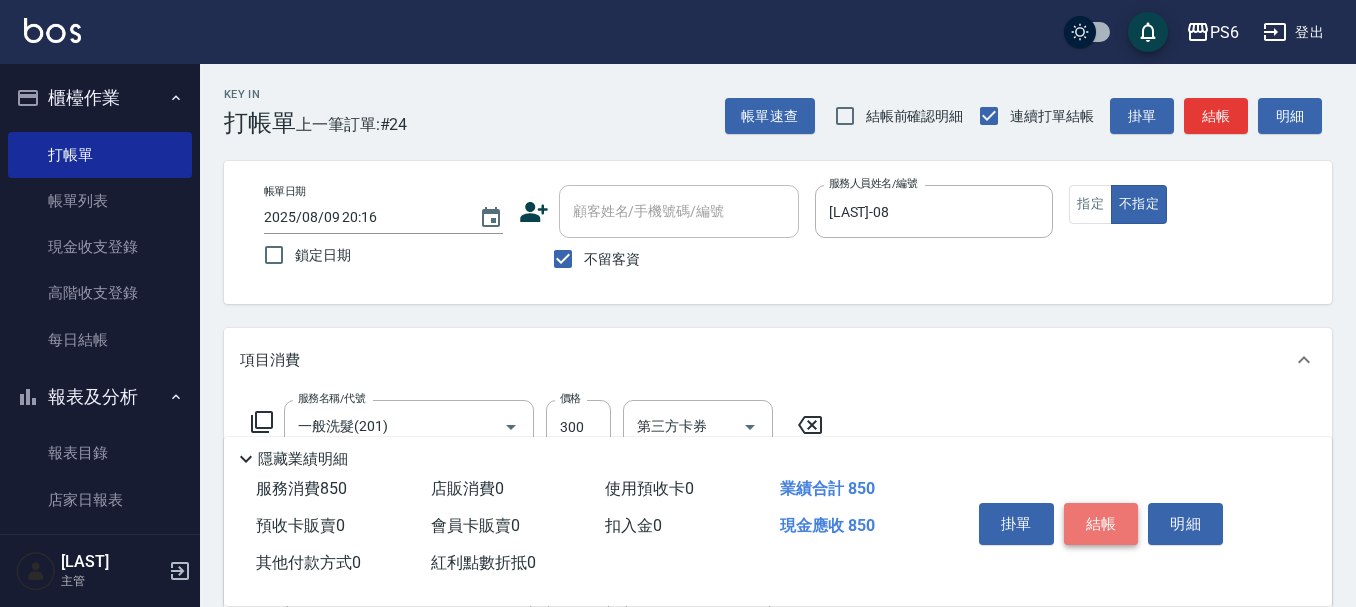 click on "結帳" at bounding box center [1101, 524] 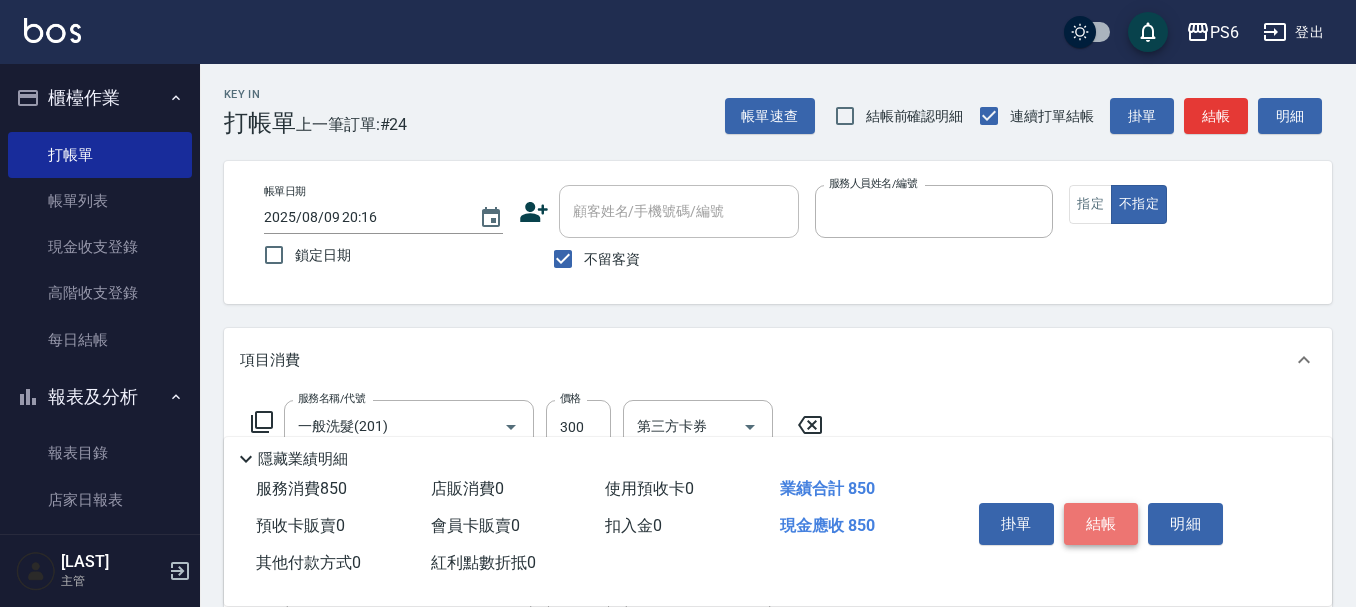 type 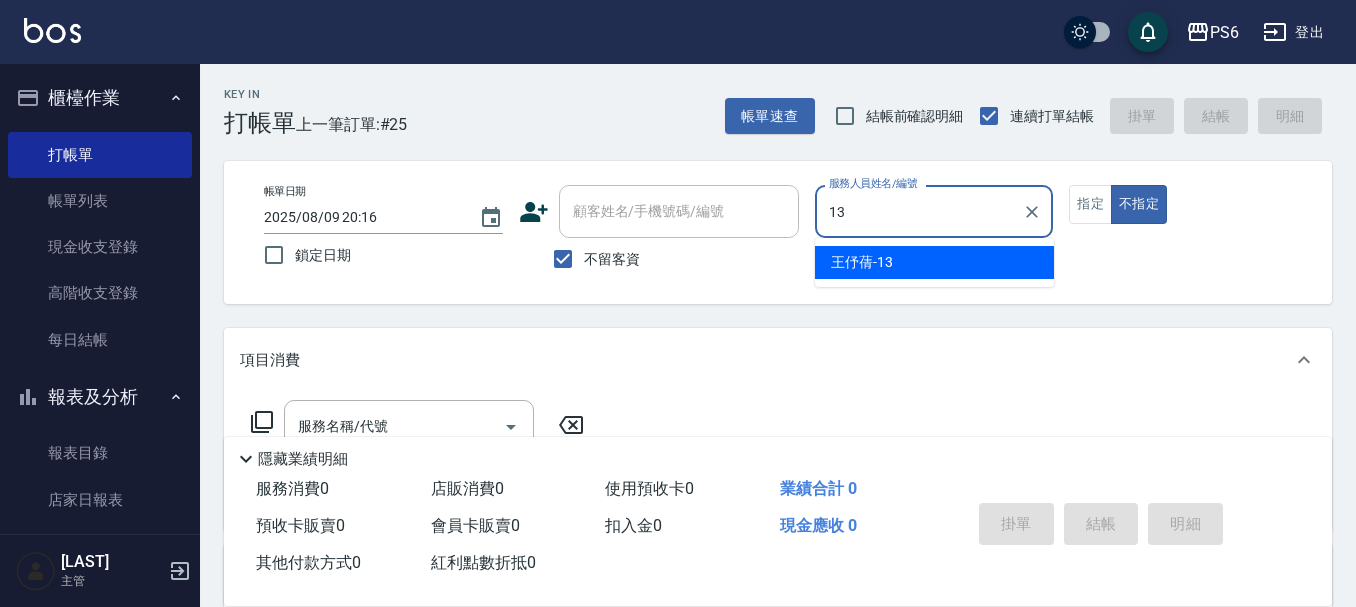 type on "[LAST]-13" 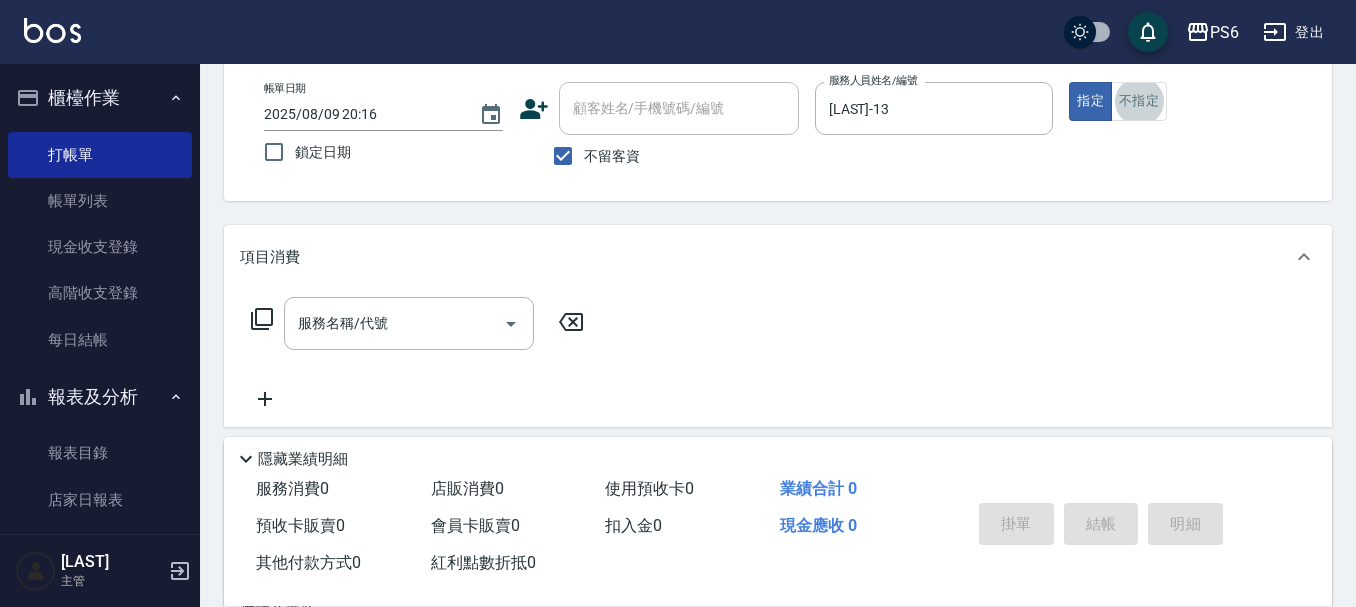 scroll, scrollTop: 200, scrollLeft: 0, axis: vertical 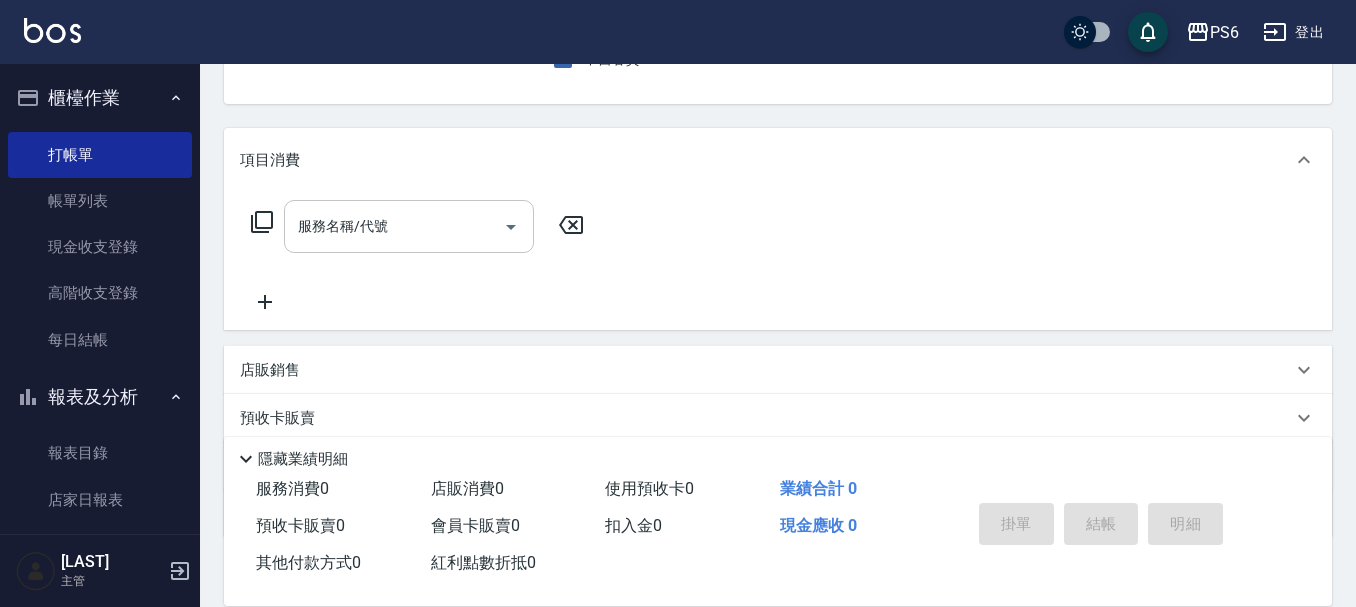 click on "服務名稱/代號" at bounding box center (394, 226) 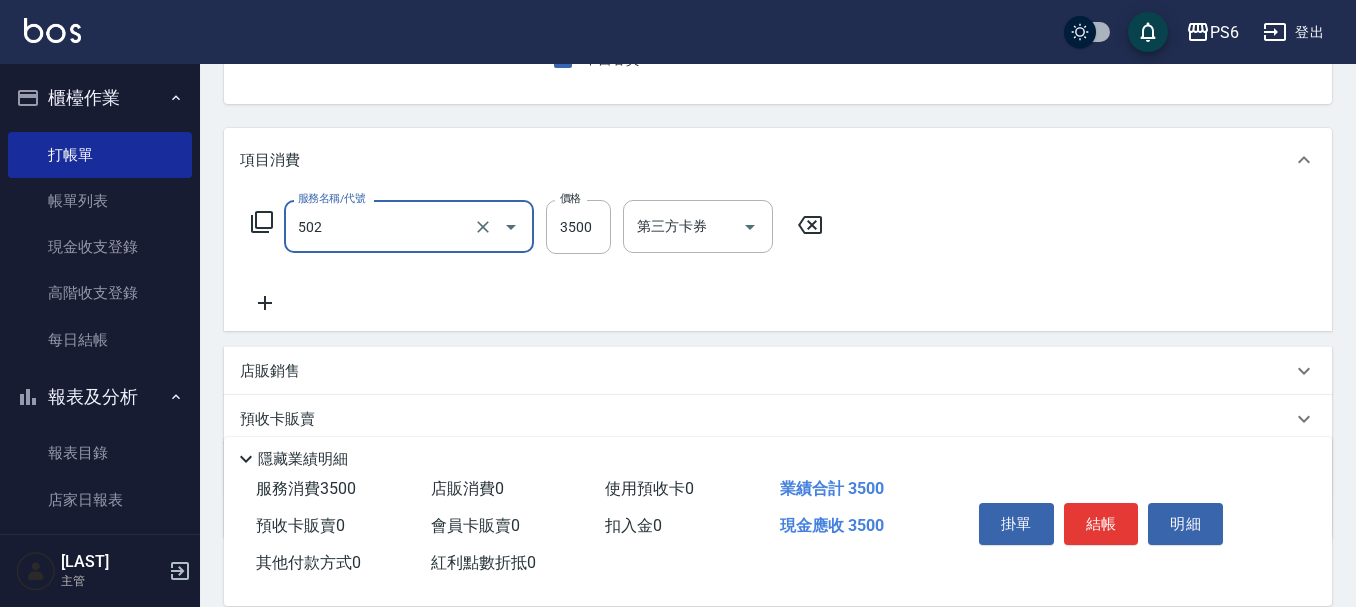 type on "水漾染髮(502)" 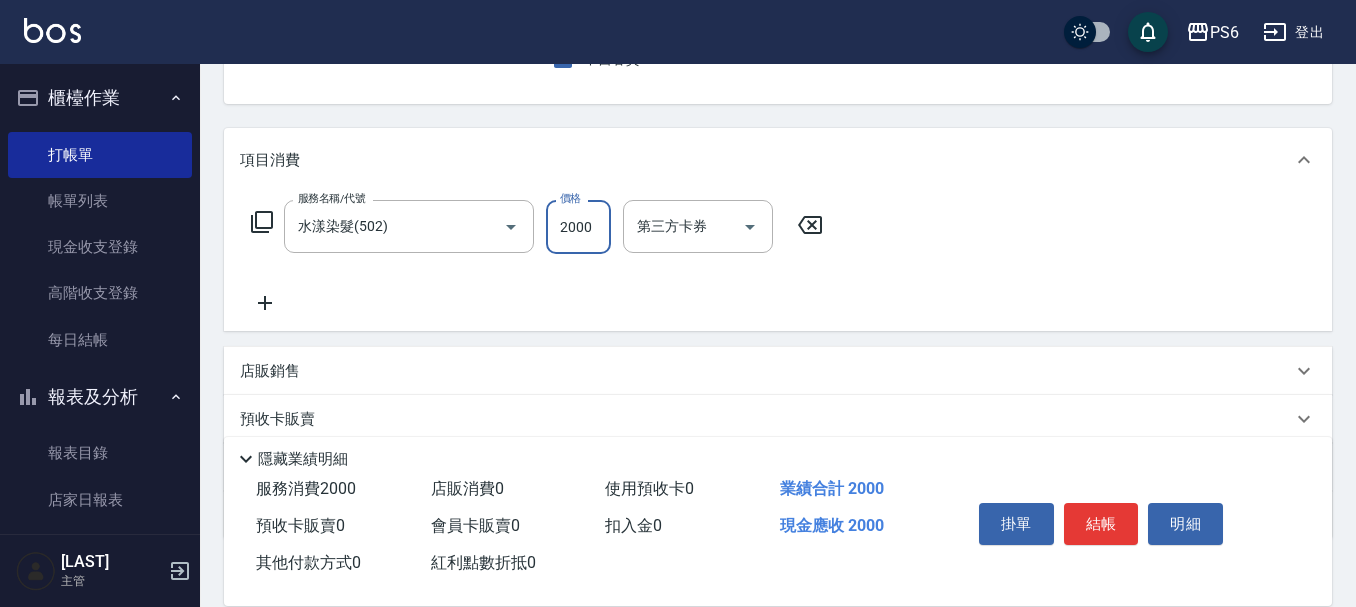 scroll, scrollTop: 0, scrollLeft: 0, axis: both 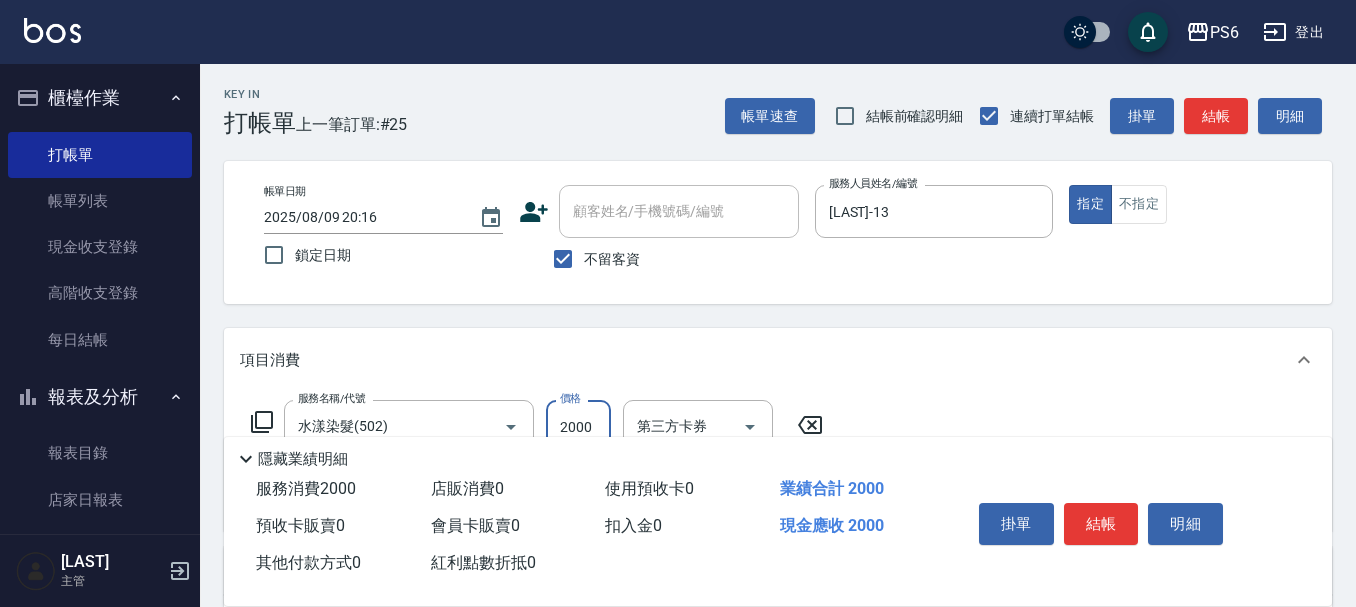 type on "2000" 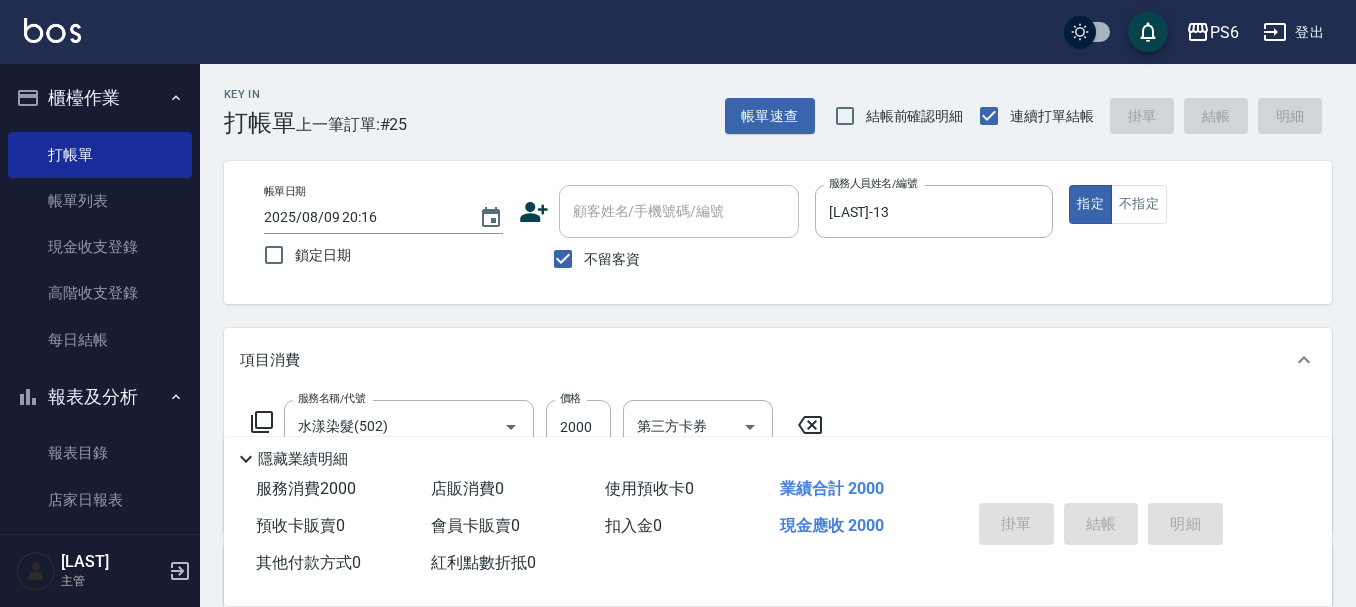 type 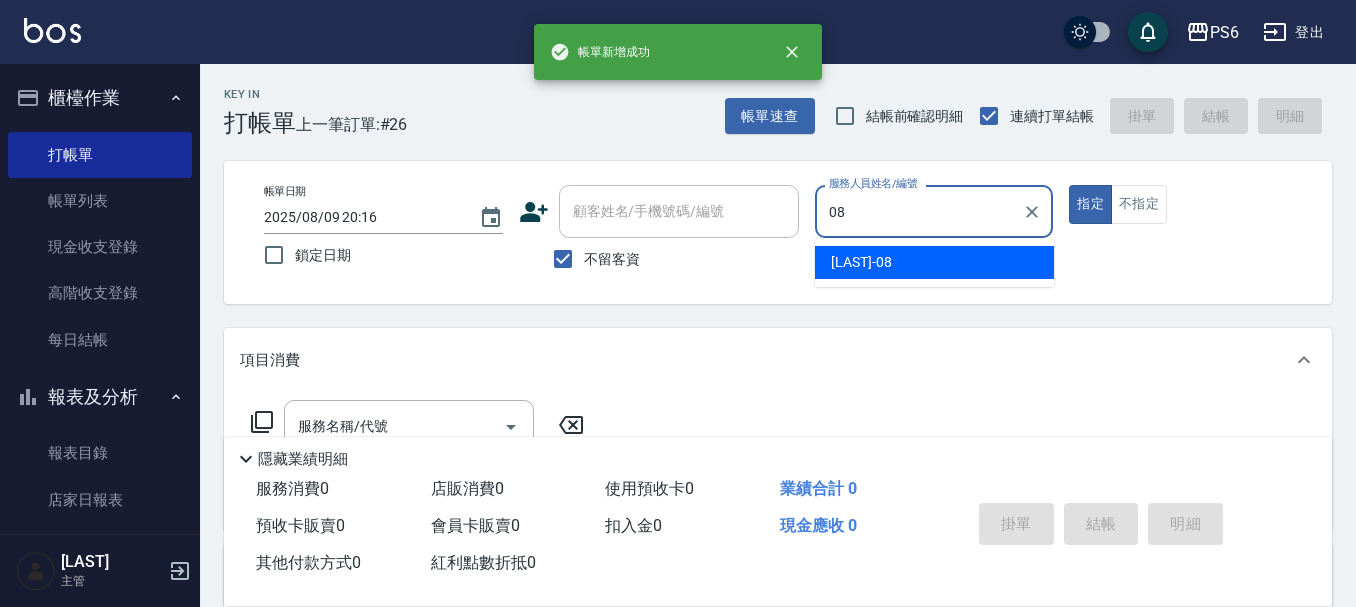 type on "[LAST]-08" 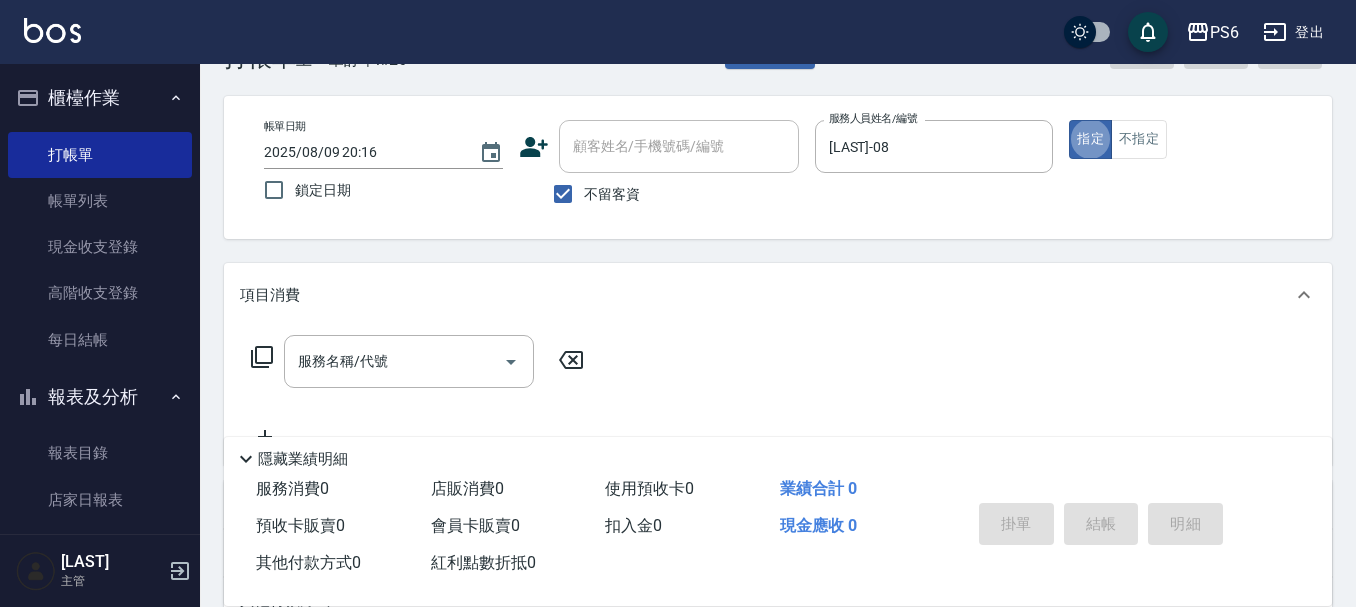 scroll, scrollTop: 100, scrollLeft: 0, axis: vertical 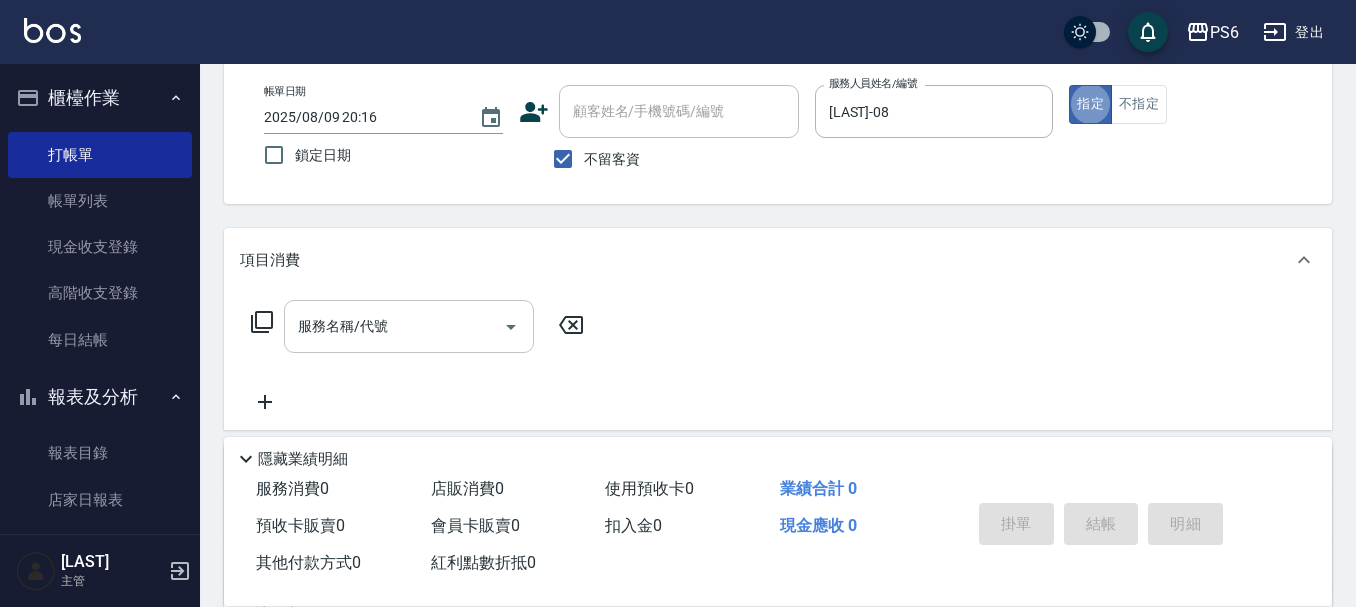 click on "服務名稱/代號" at bounding box center [394, 326] 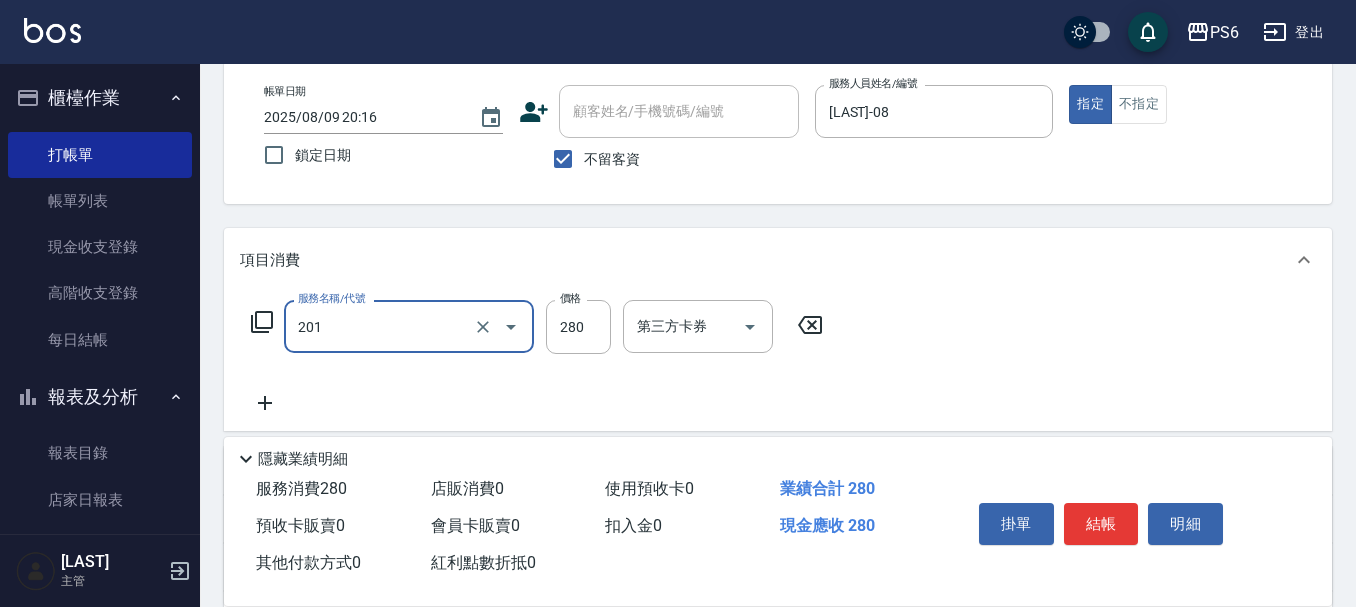 type on "一般洗髮(201)" 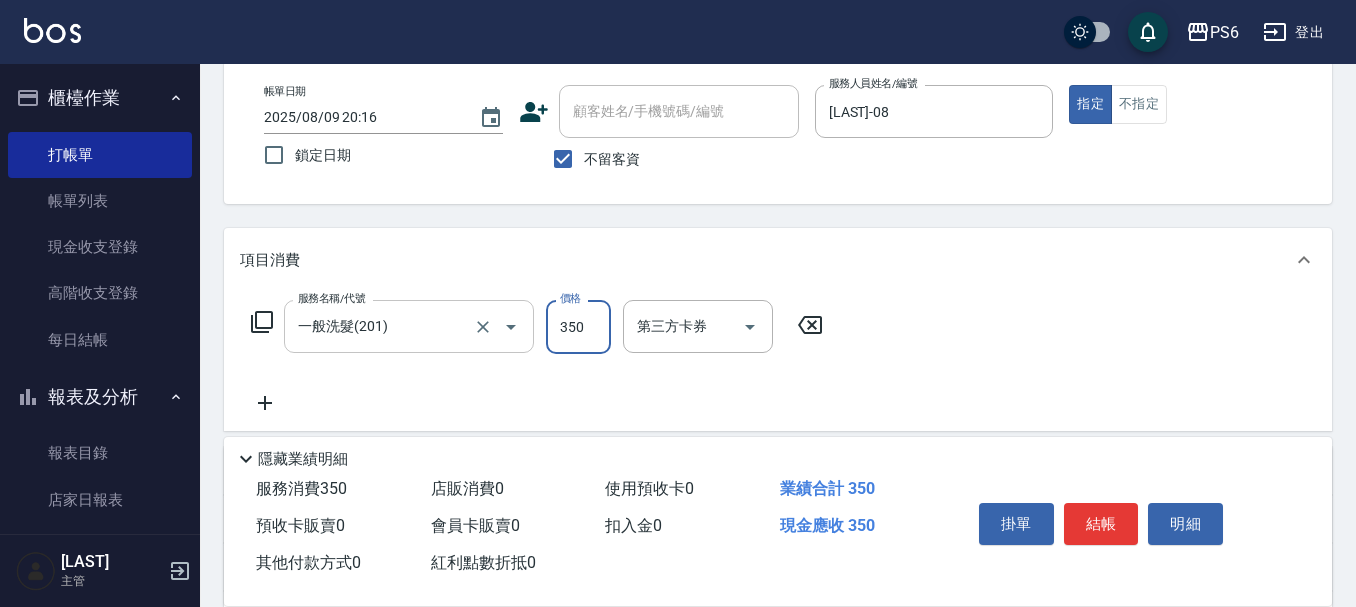 type on "350" 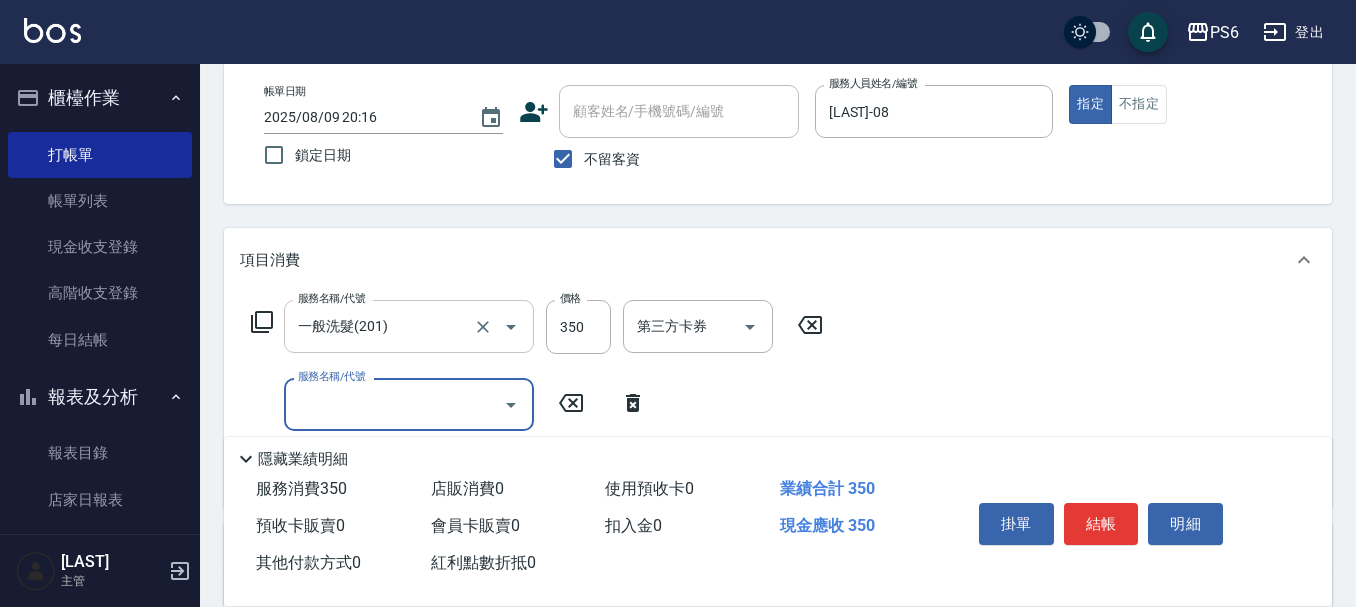 scroll, scrollTop: 300, scrollLeft: 0, axis: vertical 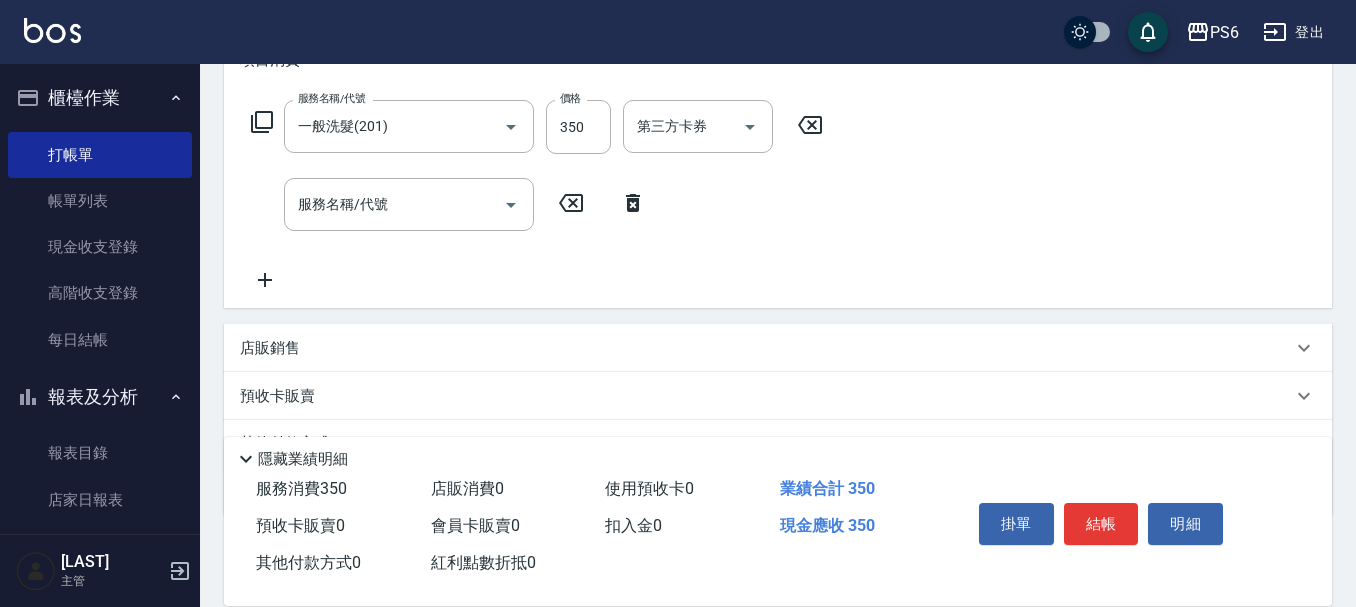 click on "店販銷售" at bounding box center (766, 348) 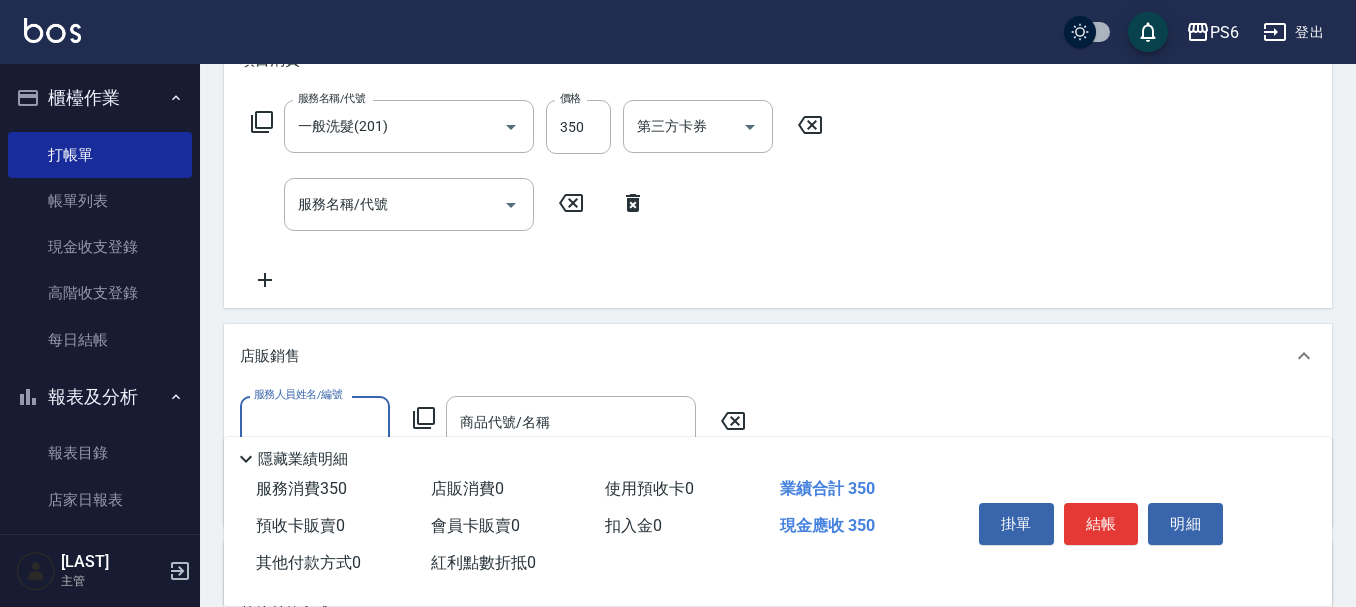 scroll, scrollTop: 1, scrollLeft: 0, axis: vertical 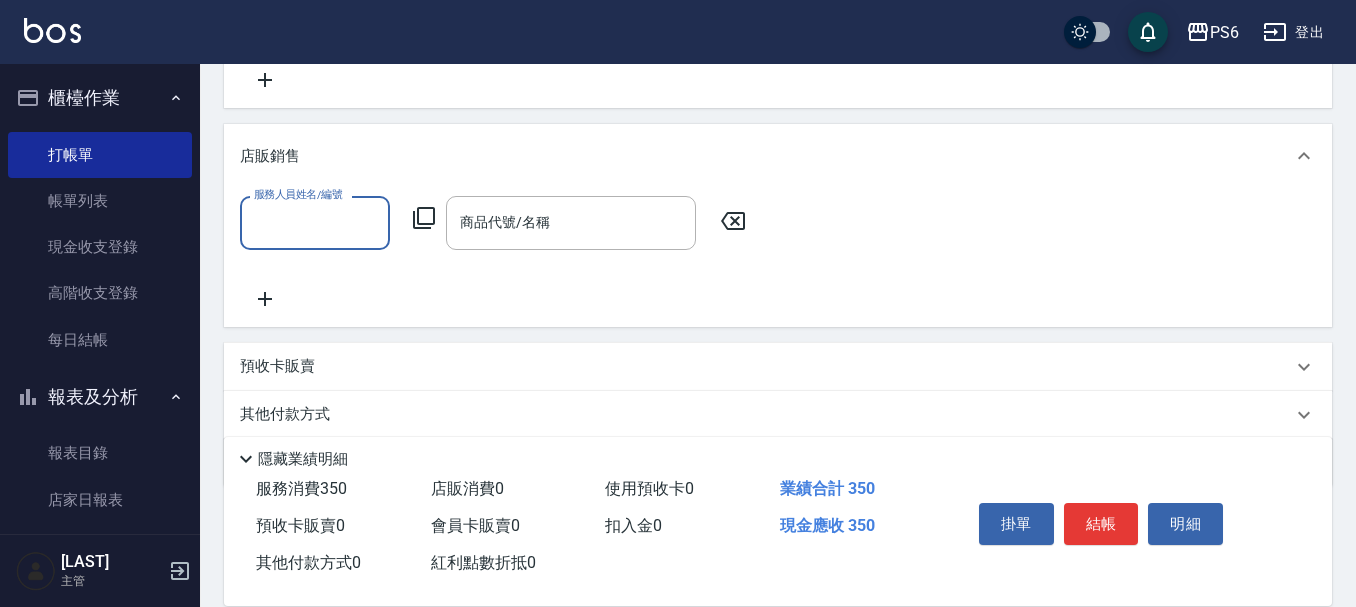 click 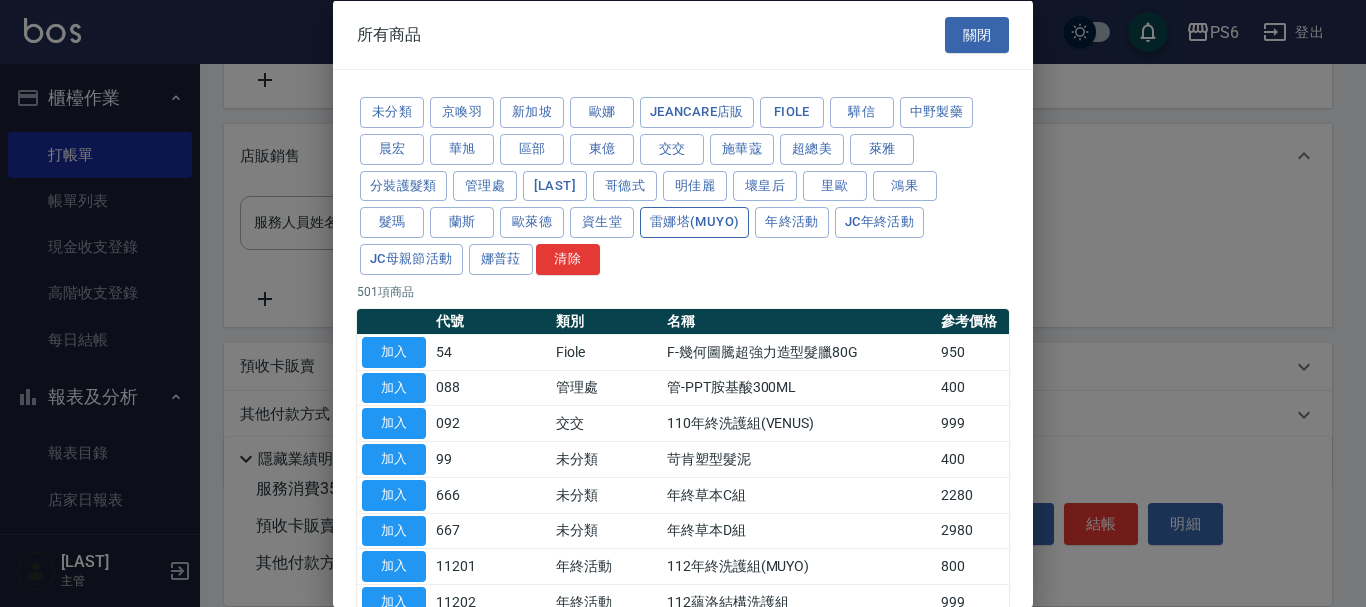 click on "雷娜塔(MUYO)" at bounding box center (694, 222) 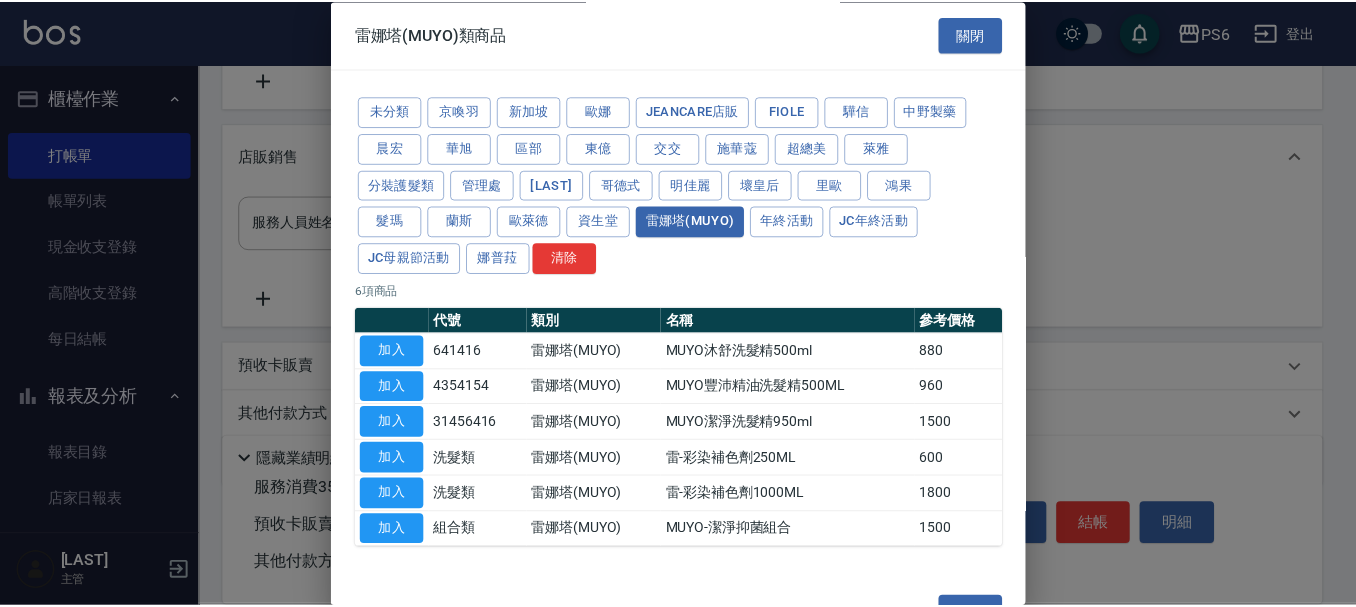 scroll, scrollTop: 51, scrollLeft: 0, axis: vertical 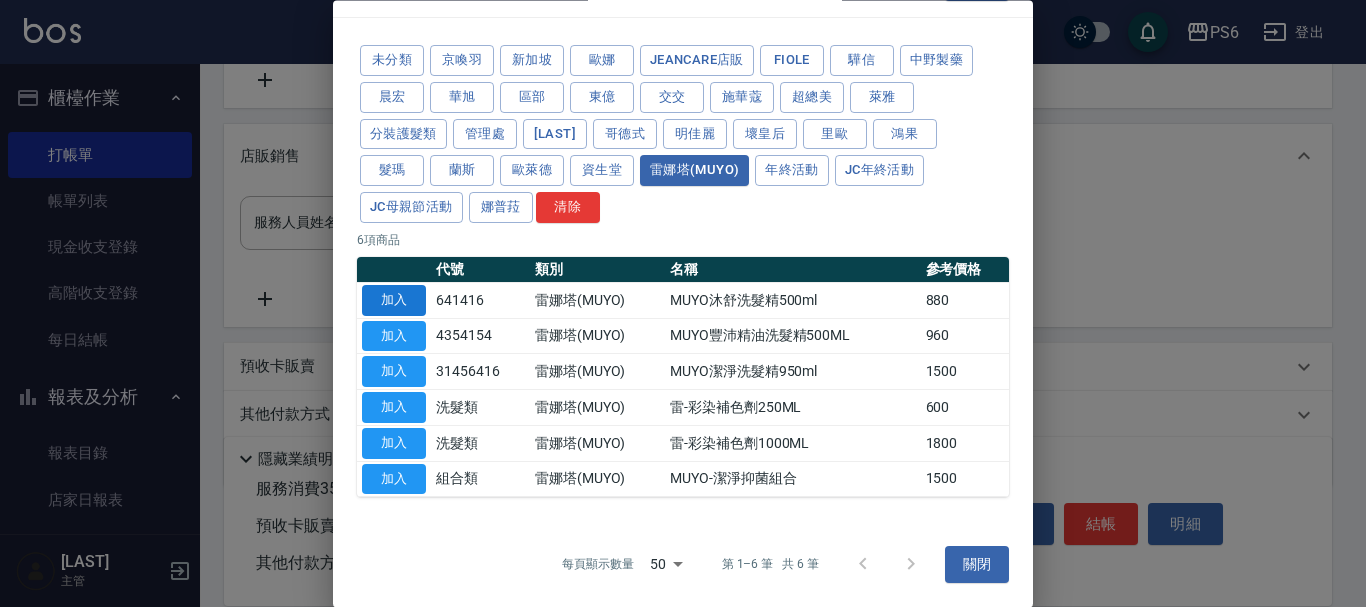click on "加入" at bounding box center (394, 300) 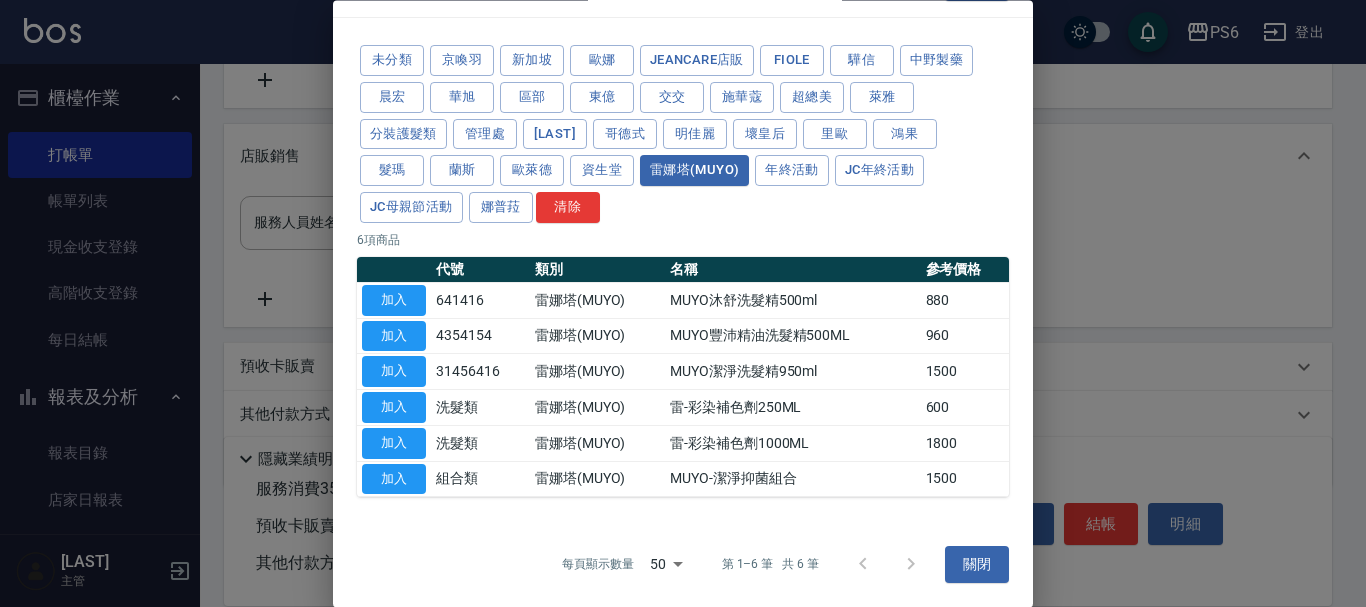 type on "MUYO沐舒洗髮精500ml" 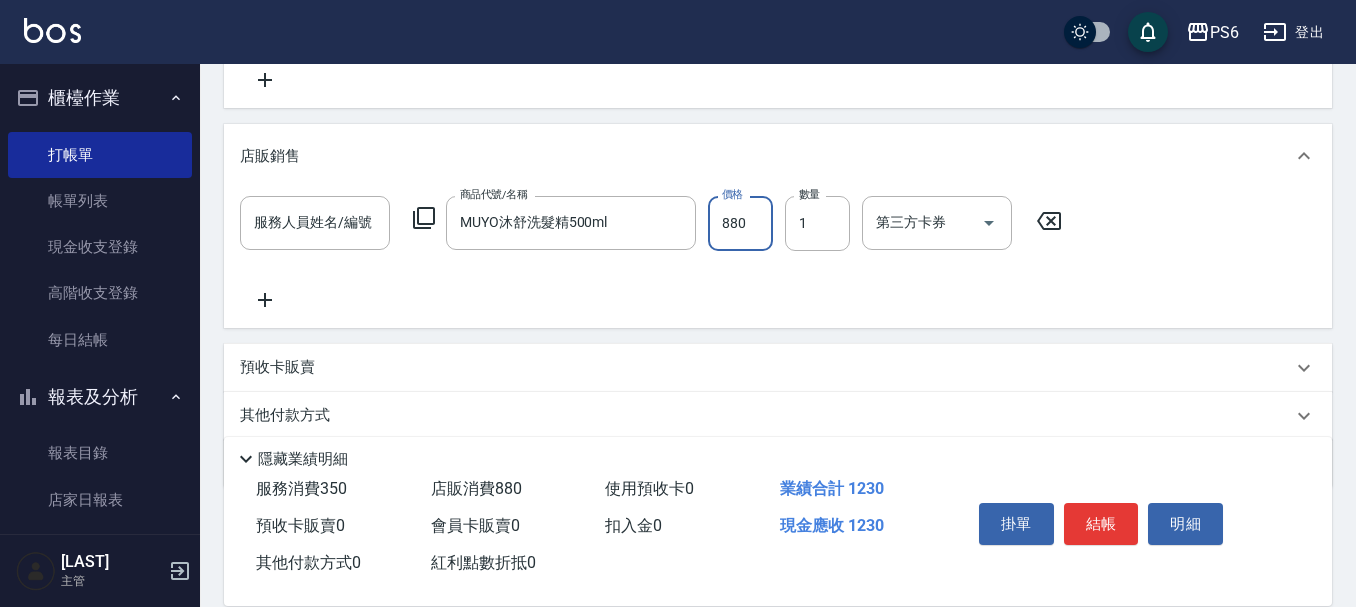 click on "880" at bounding box center (740, 223) 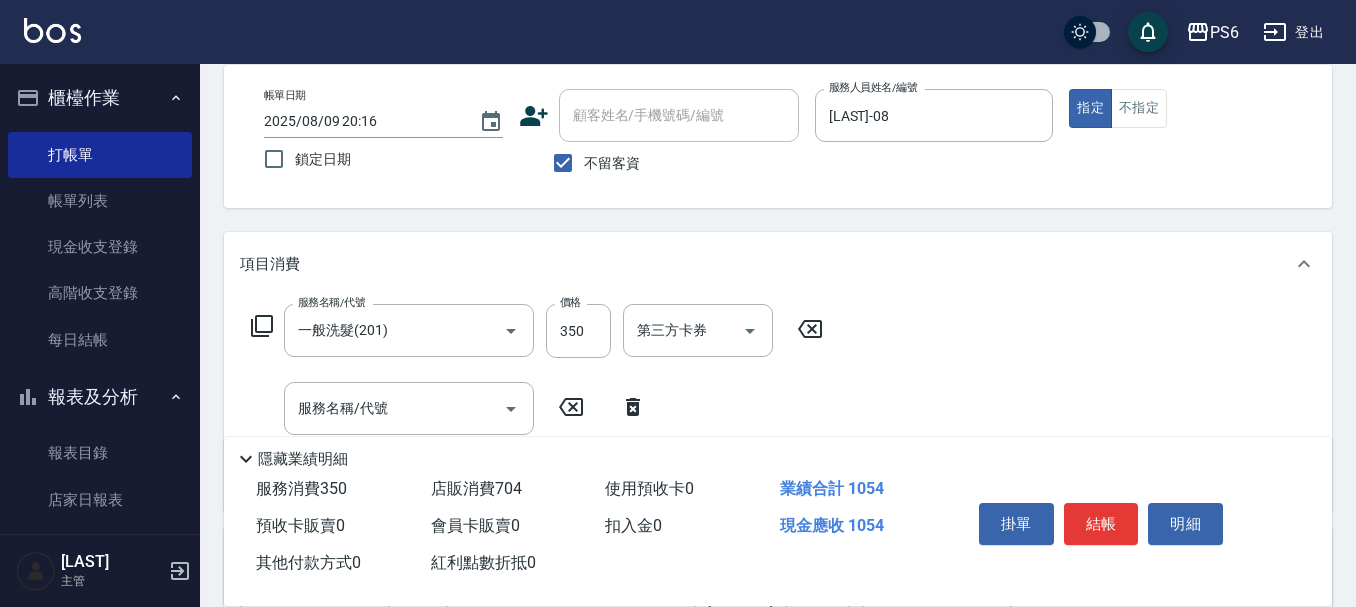 scroll, scrollTop: 0, scrollLeft: 0, axis: both 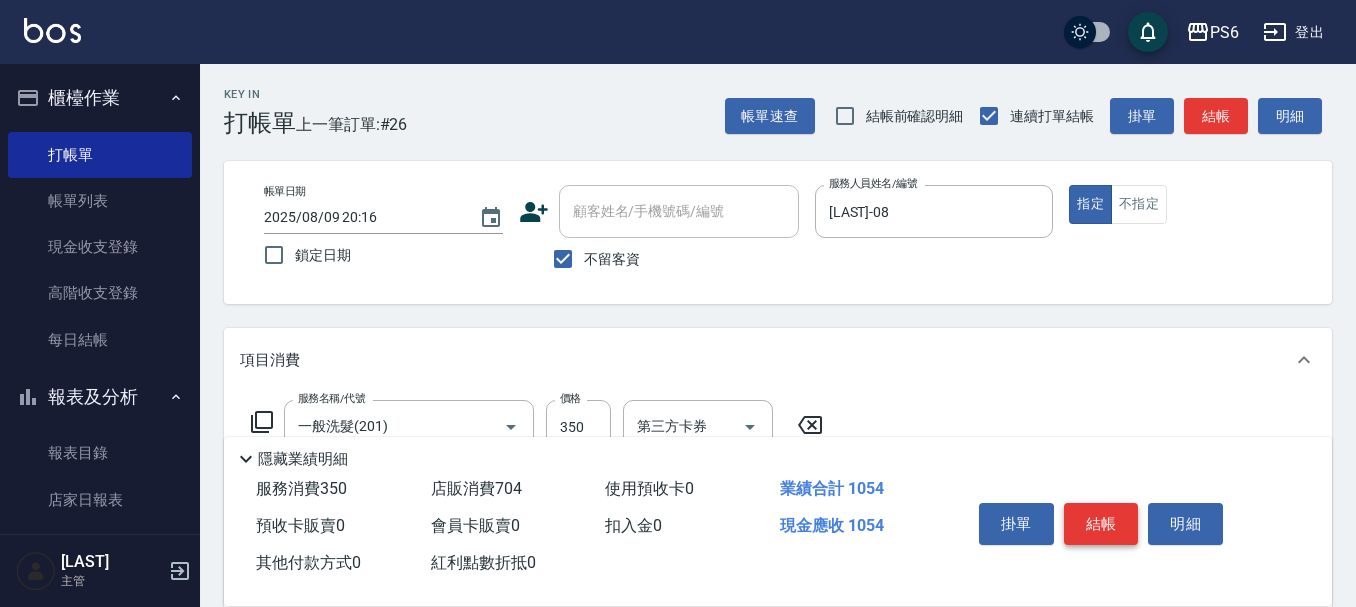 type on "704" 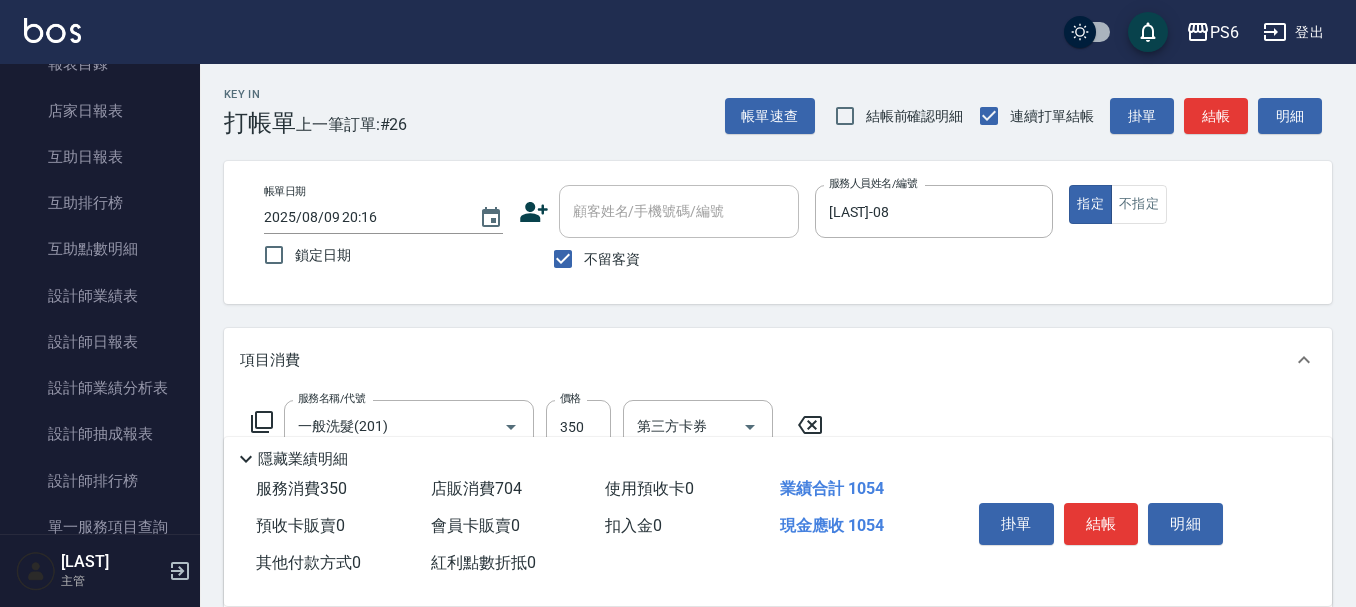 scroll, scrollTop: 400, scrollLeft: 0, axis: vertical 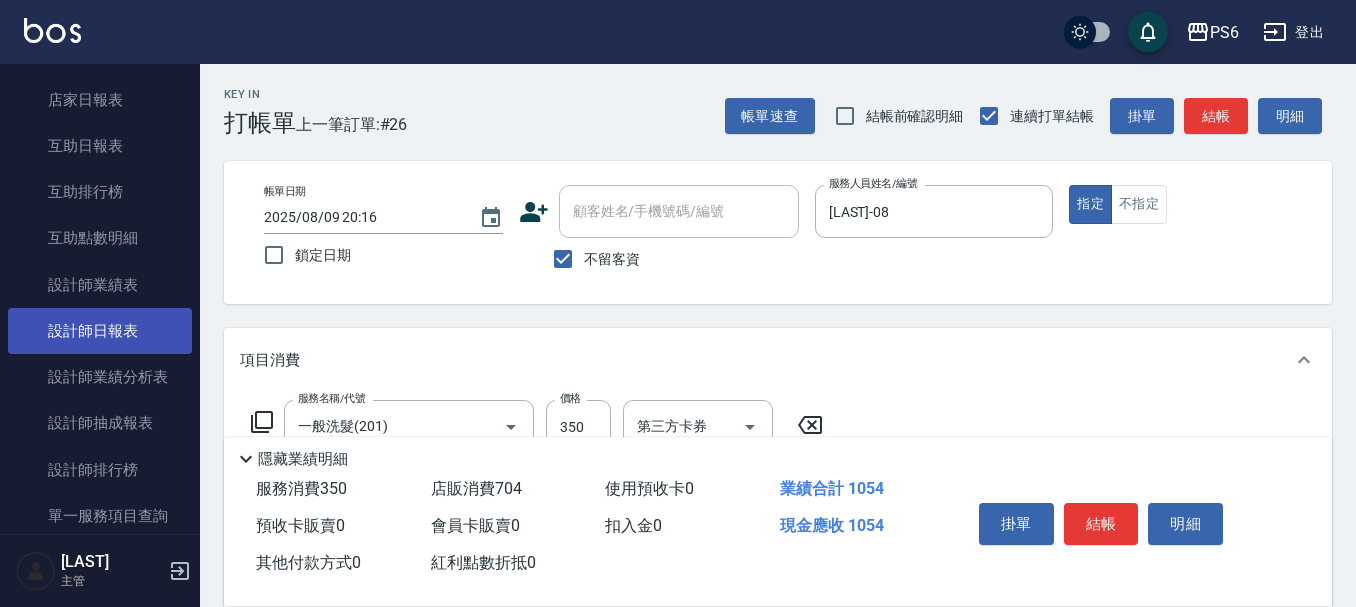 click on "設計師日報表" at bounding box center (100, 331) 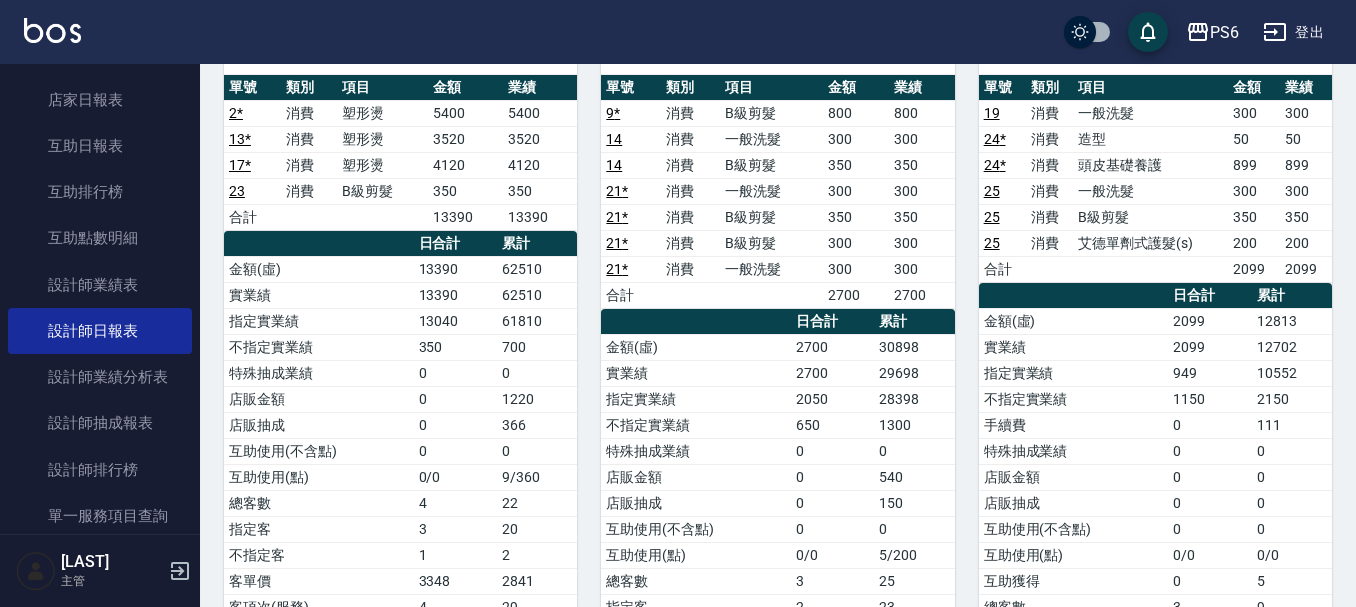 scroll, scrollTop: 100, scrollLeft: 0, axis: vertical 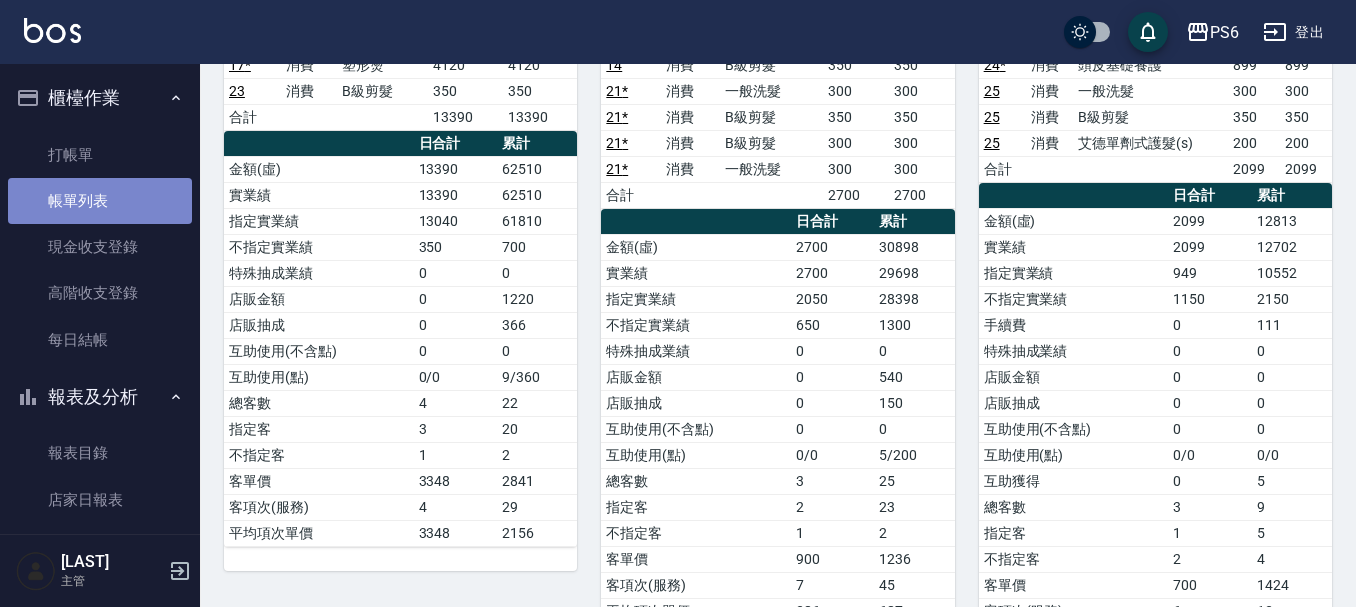 click on "帳單列表" at bounding box center (100, 201) 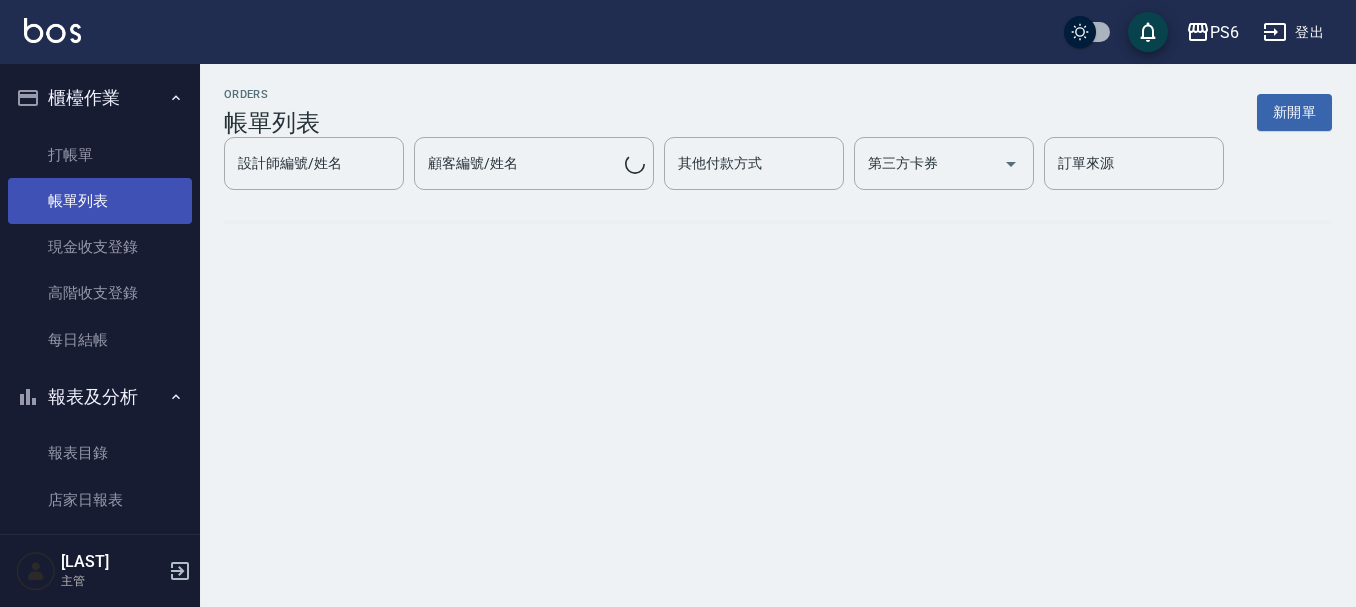 scroll, scrollTop: 0, scrollLeft: 0, axis: both 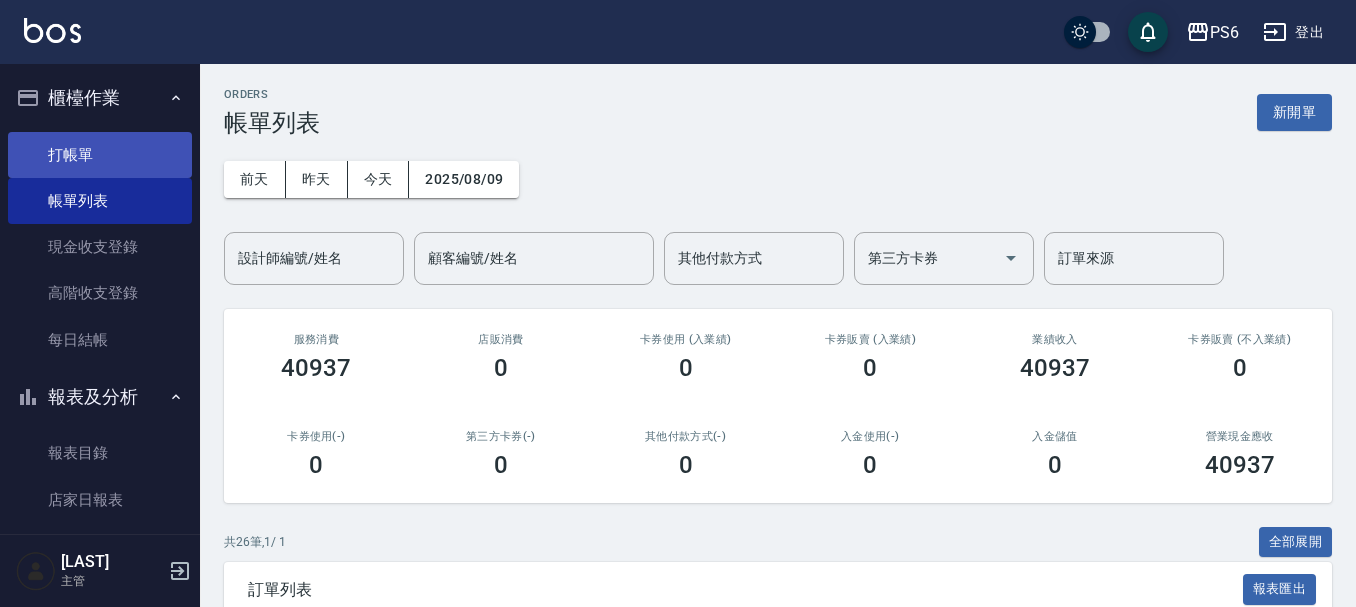 click on "打帳單" at bounding box center (100, 155) 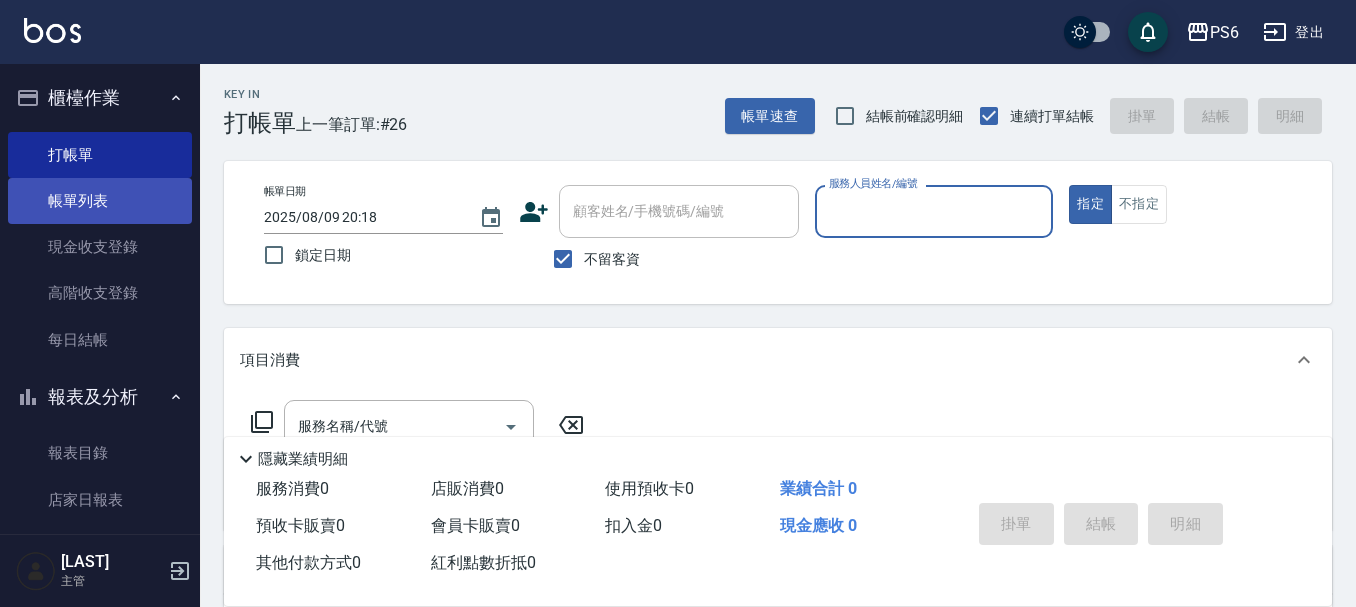 click on "帳單列表" at bounding box center (100, 201) 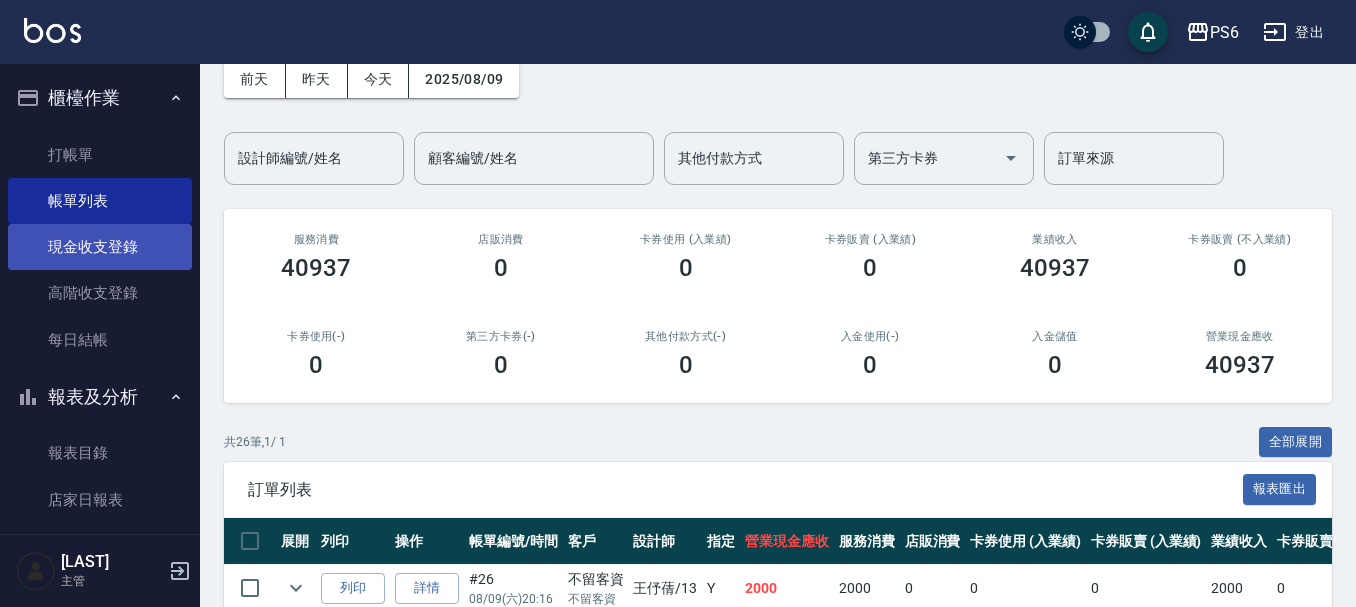 scroll, scrollTop: 0, scrollLeft: 0, axis: both 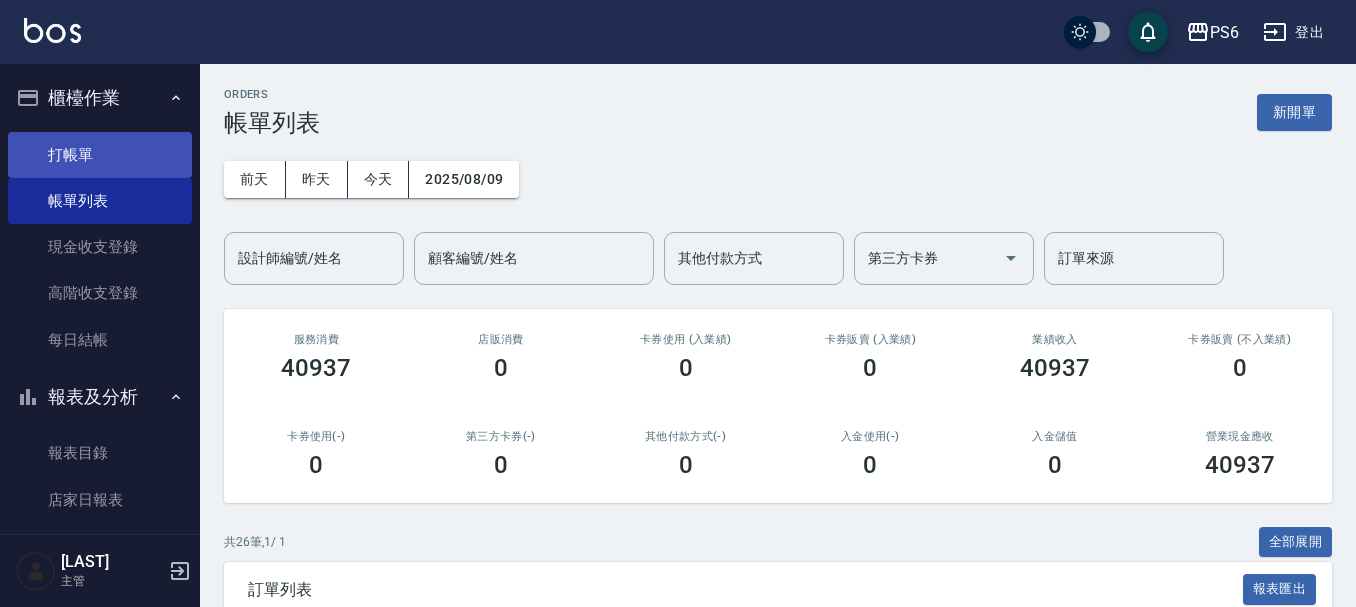 click on "打帳單" at bounding box center [100, 155] 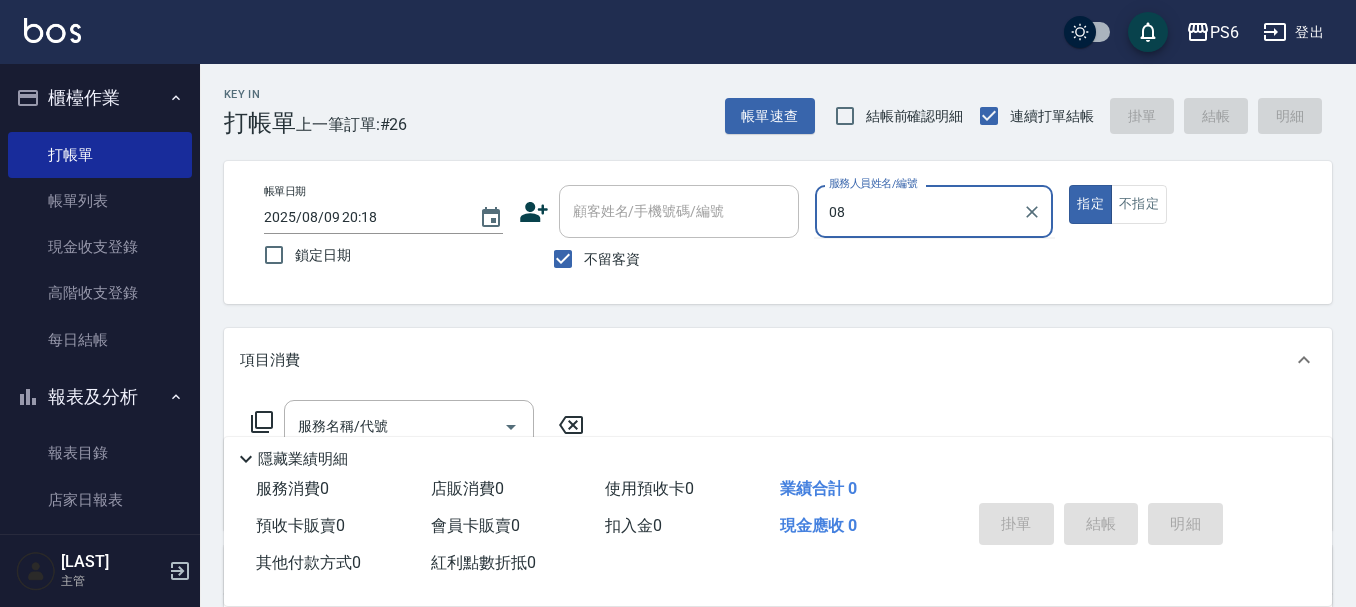 type on "[LAST]-08" 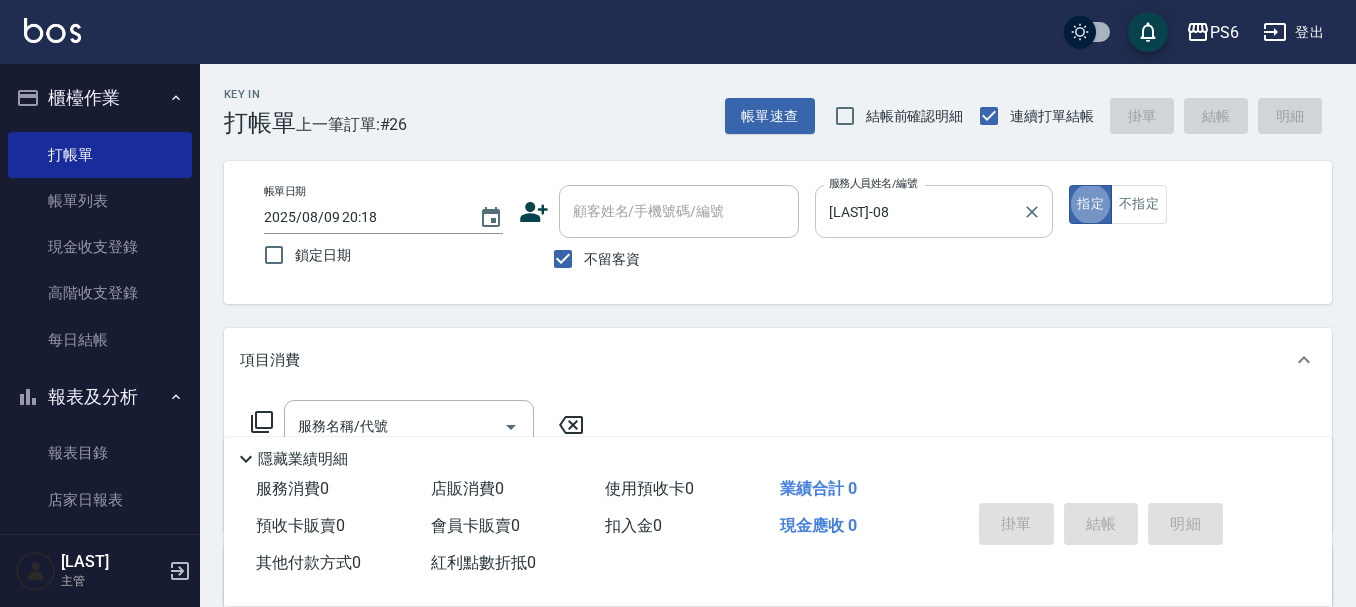 type on "true" 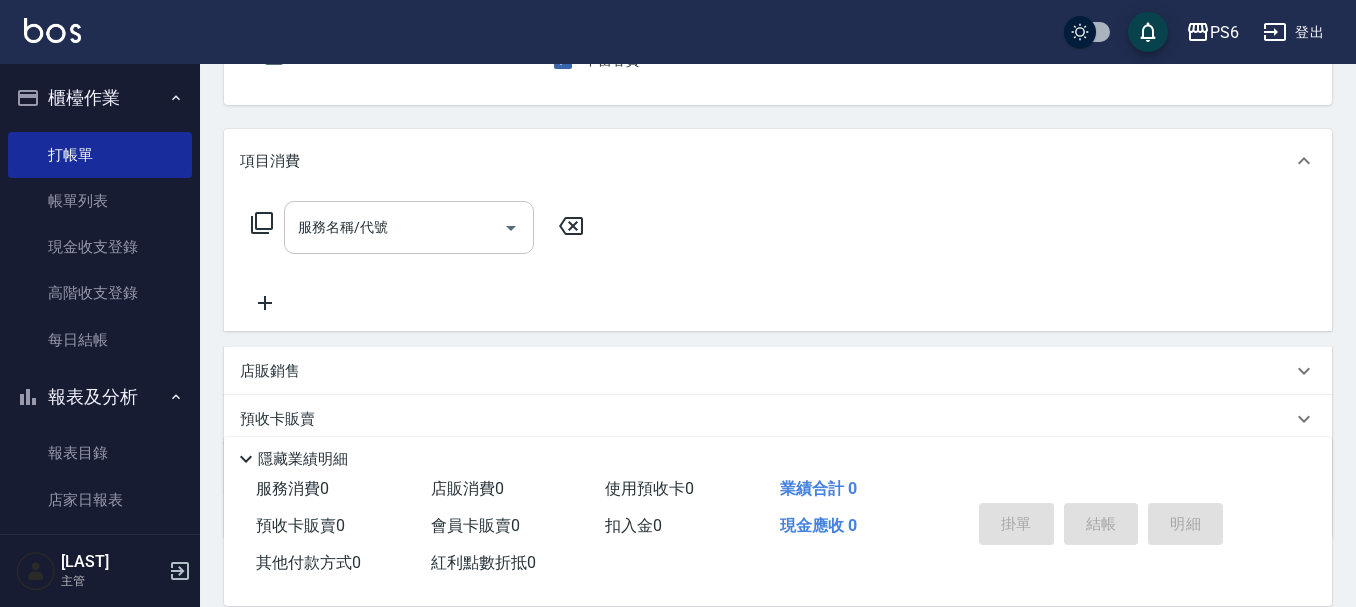 scroll, scrollTop: 200, scrollLeft: 0, axis: vertical 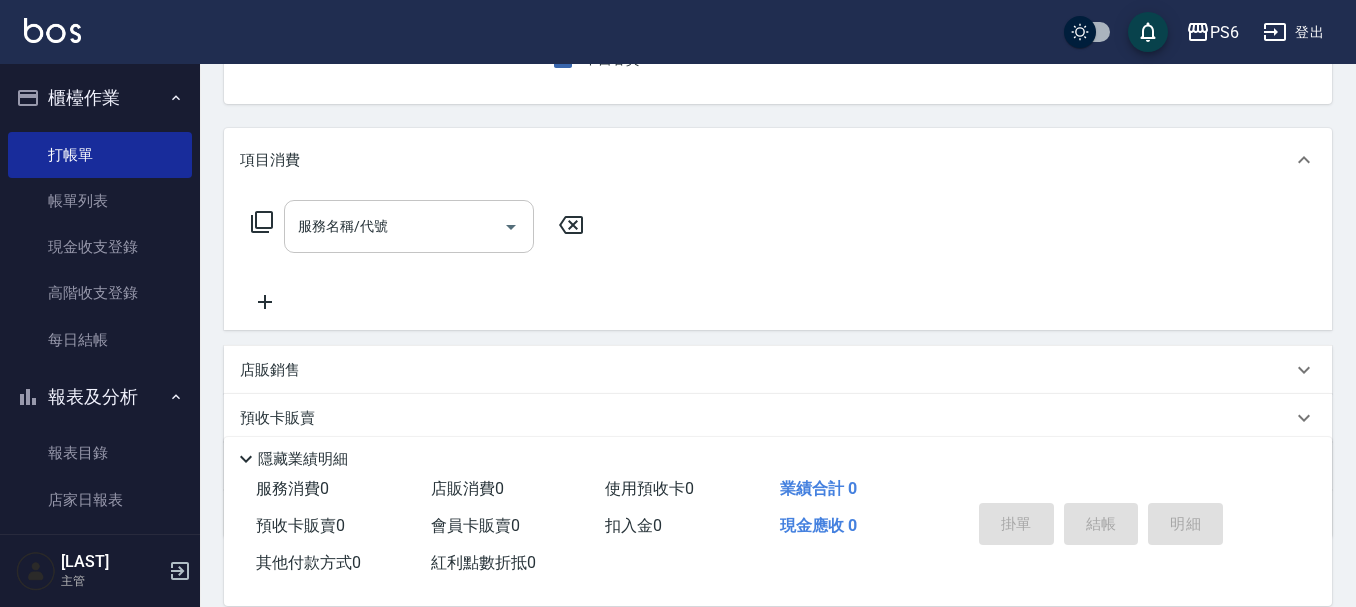 click on "服務名稱/代號 服務名稱/代號" at bounding box center [409, 226] 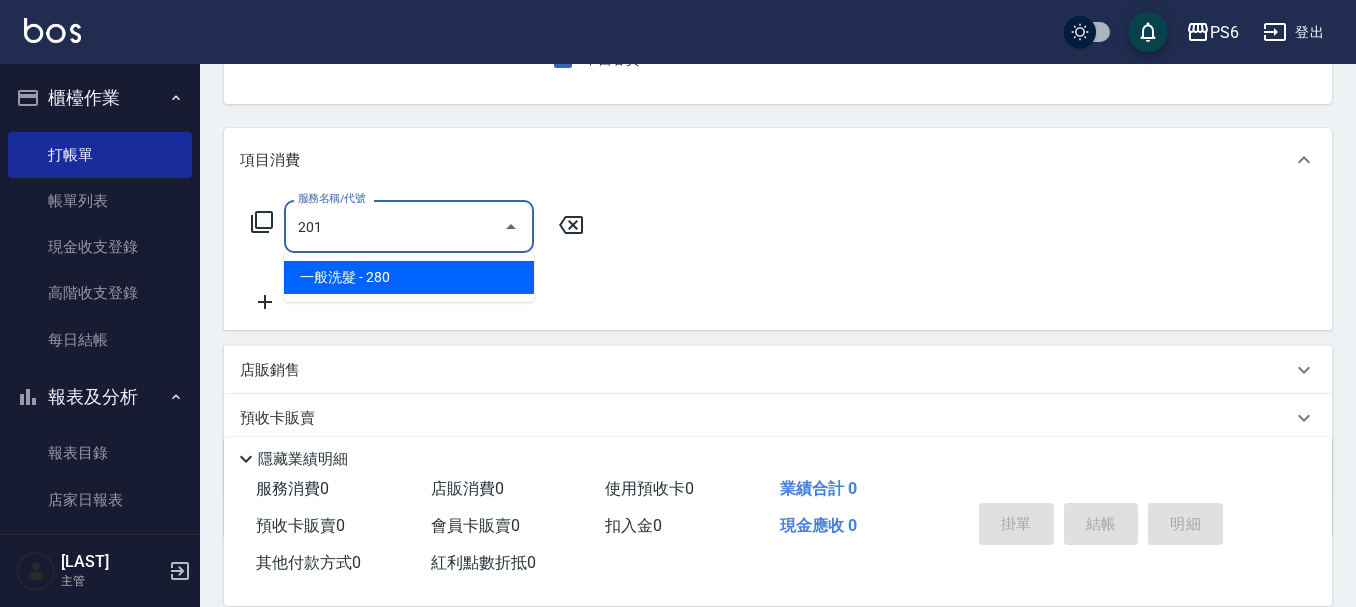 type on "一般洗髮(201)" 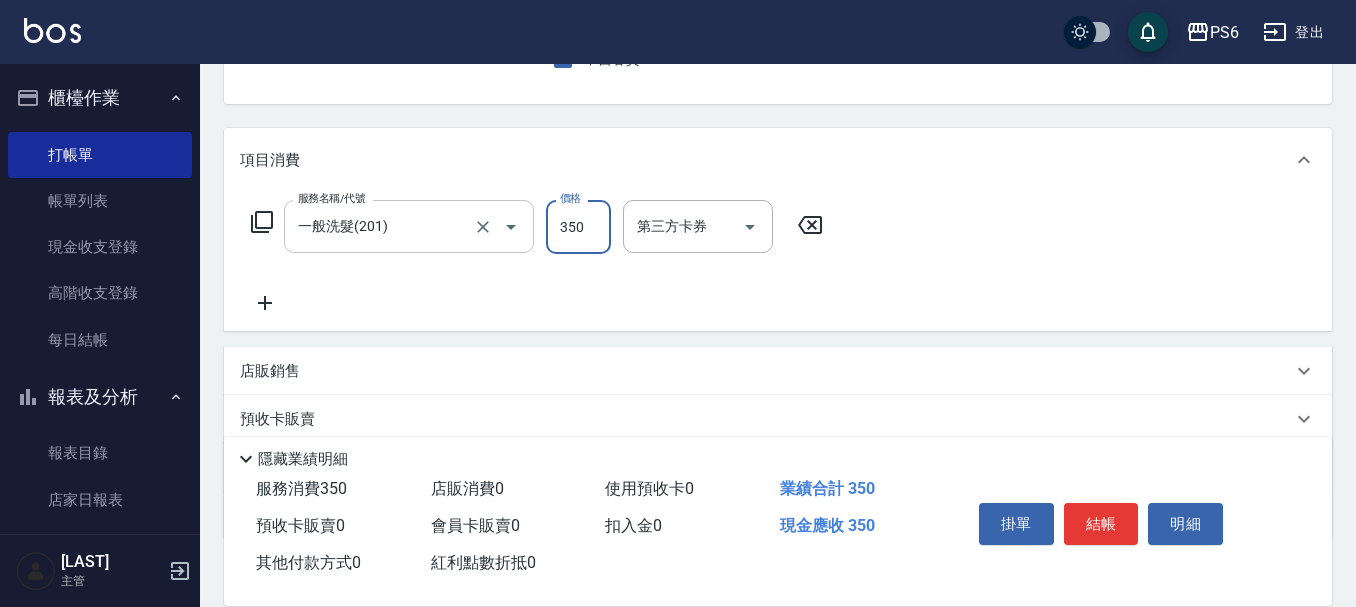 type on "350" 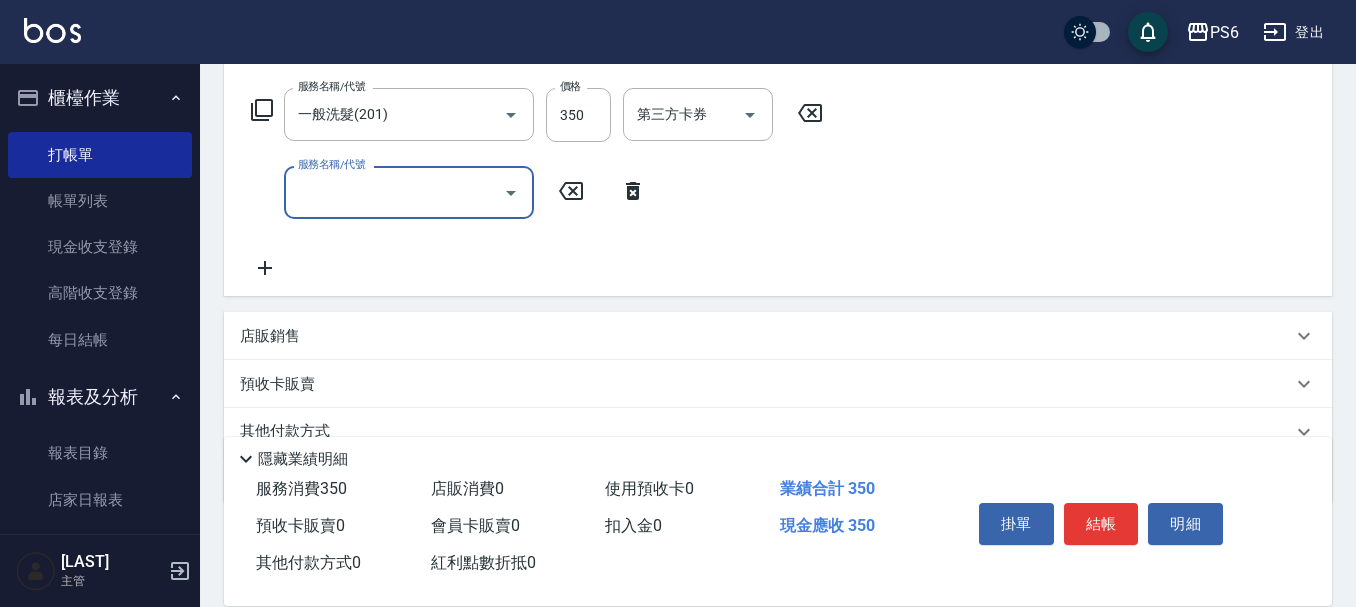 scroll, scrollTop: 400, scrollLeft: 0, axis: vertical 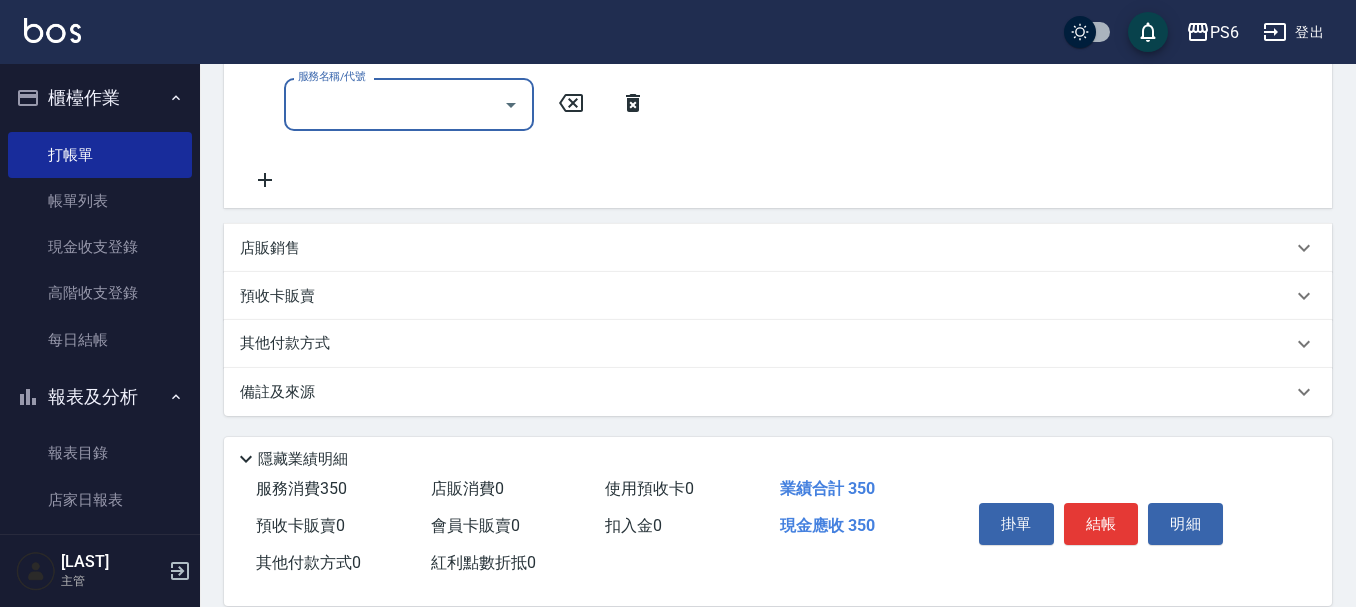 click on "店販銷售" at bounding box center (778, 248) 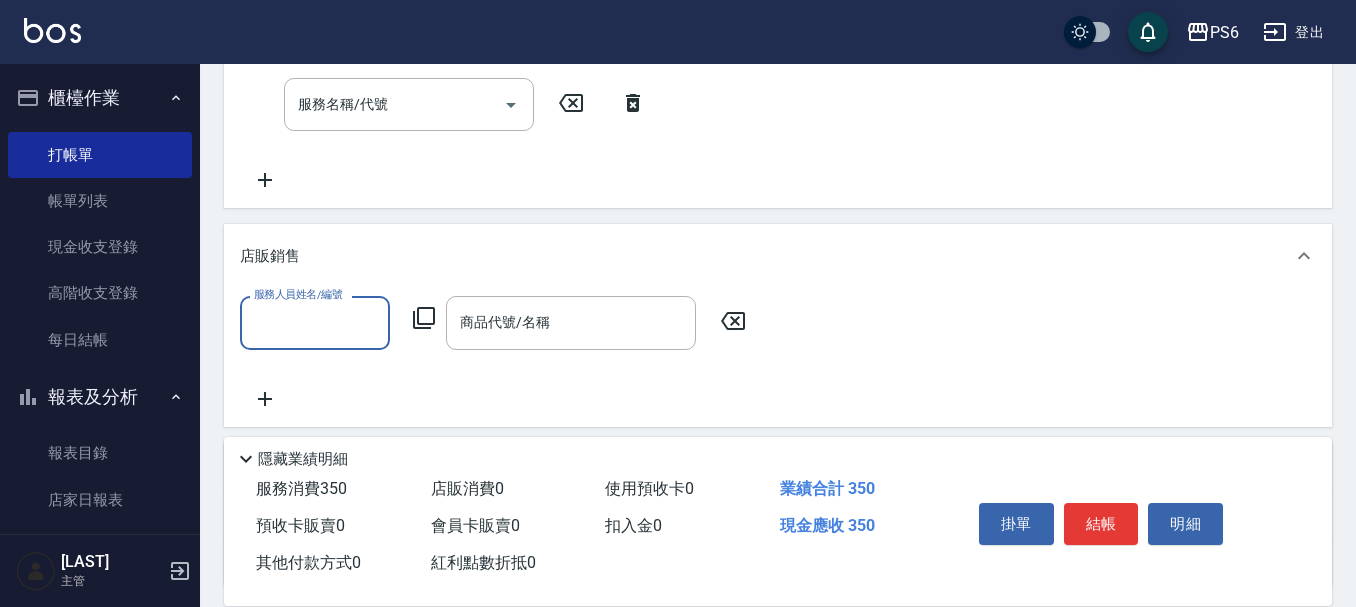 scroll, scrollTop: 0, scrollLeft: 0, axis: both 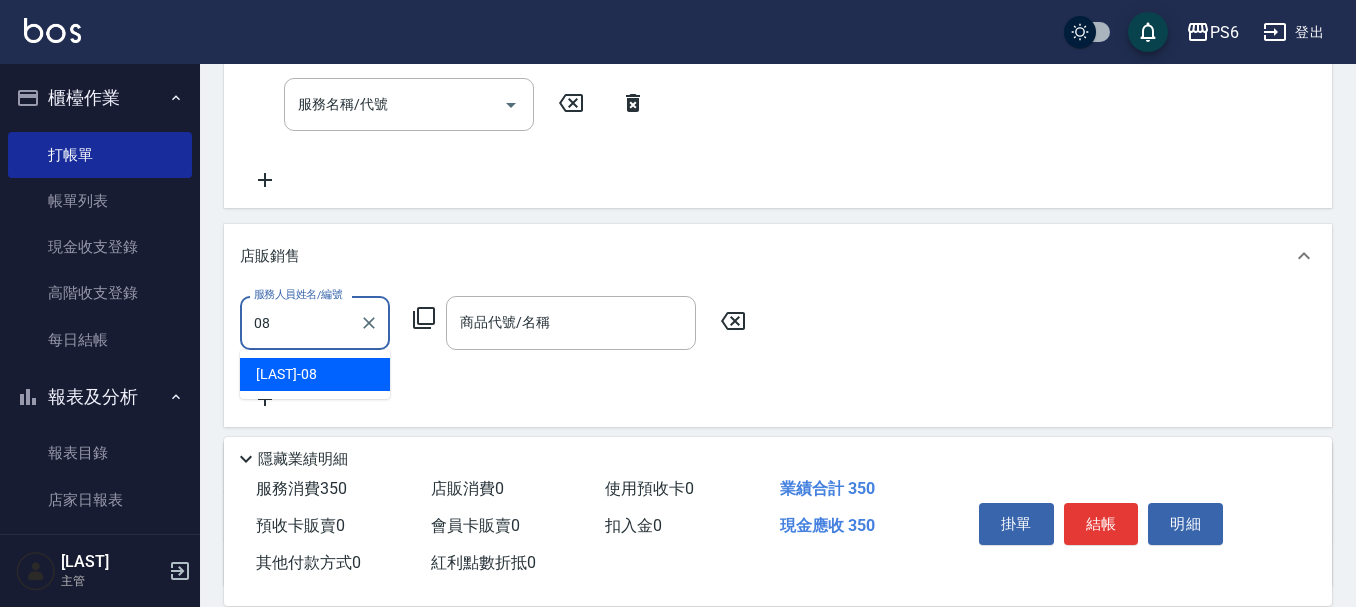 type on "[LAST]-08" 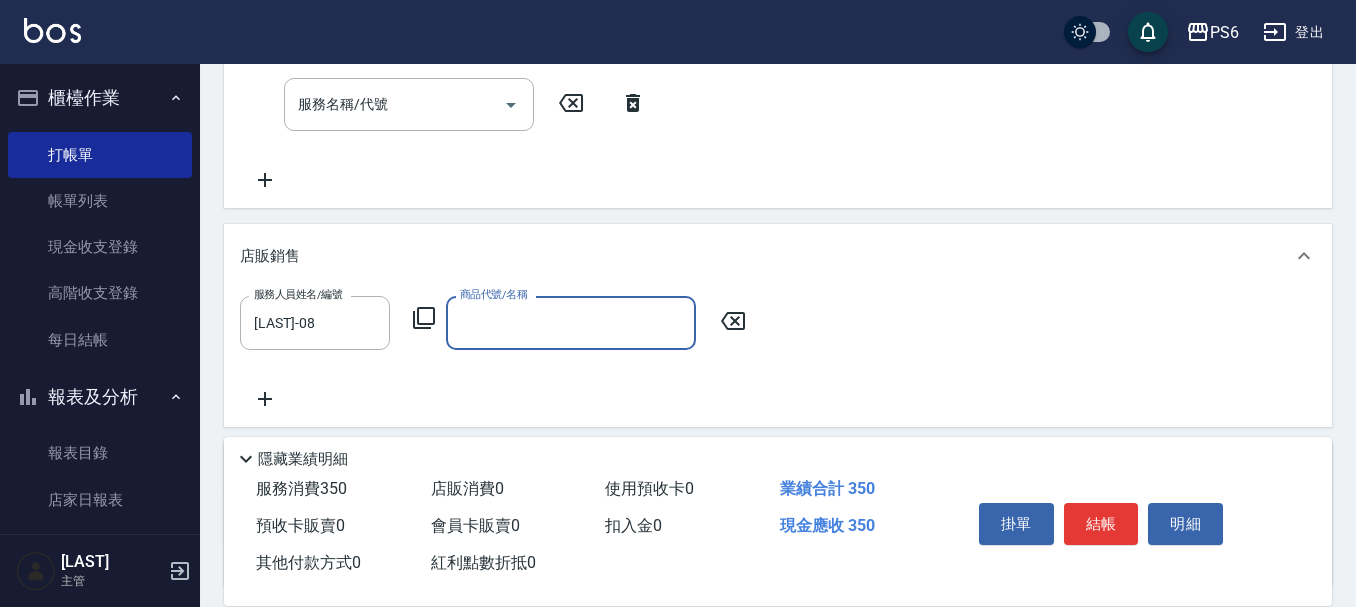 click 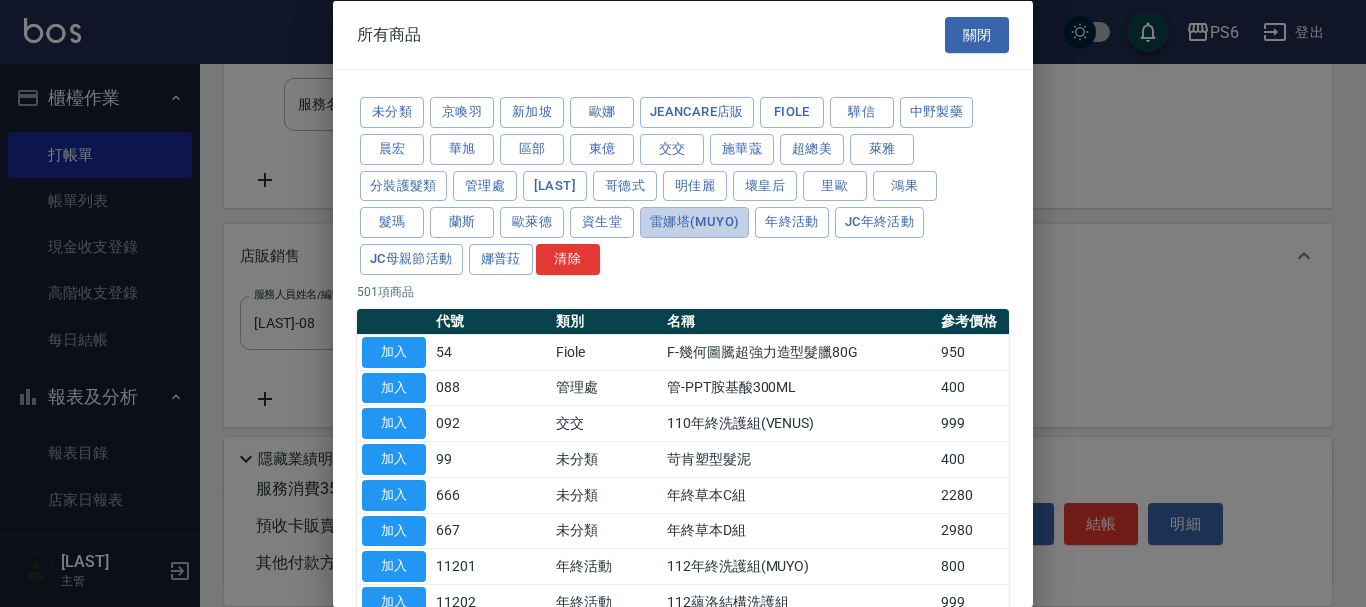 drag, startPoint x: 692, startPoint y: 220, endPoint x: 583, endPoint y: 278, distance: 123.47064 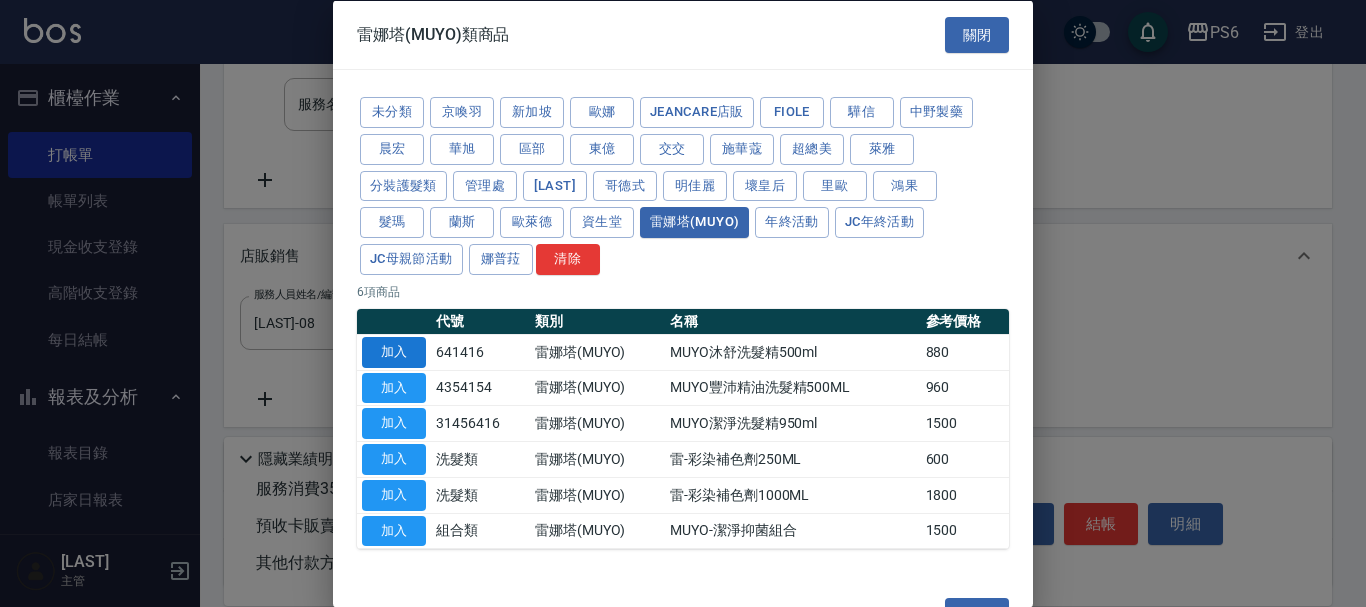 click on "加入" at bounding box center (394, 351) 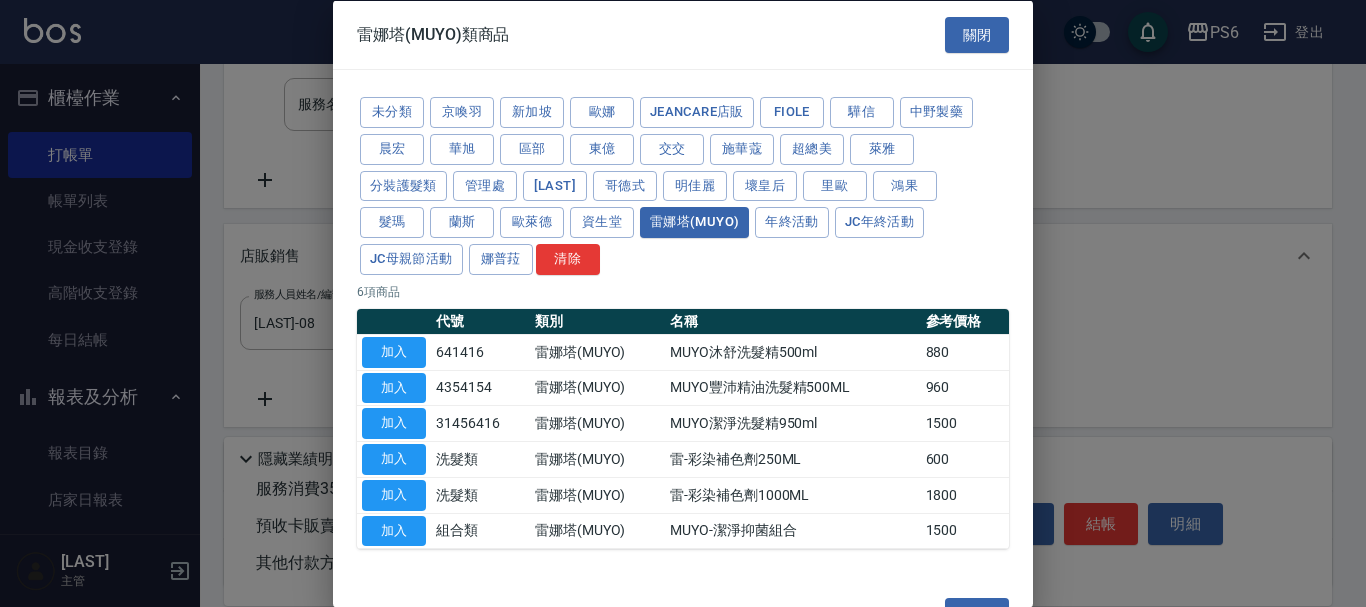 type on "MUYO沐舒洗髮精500ml" 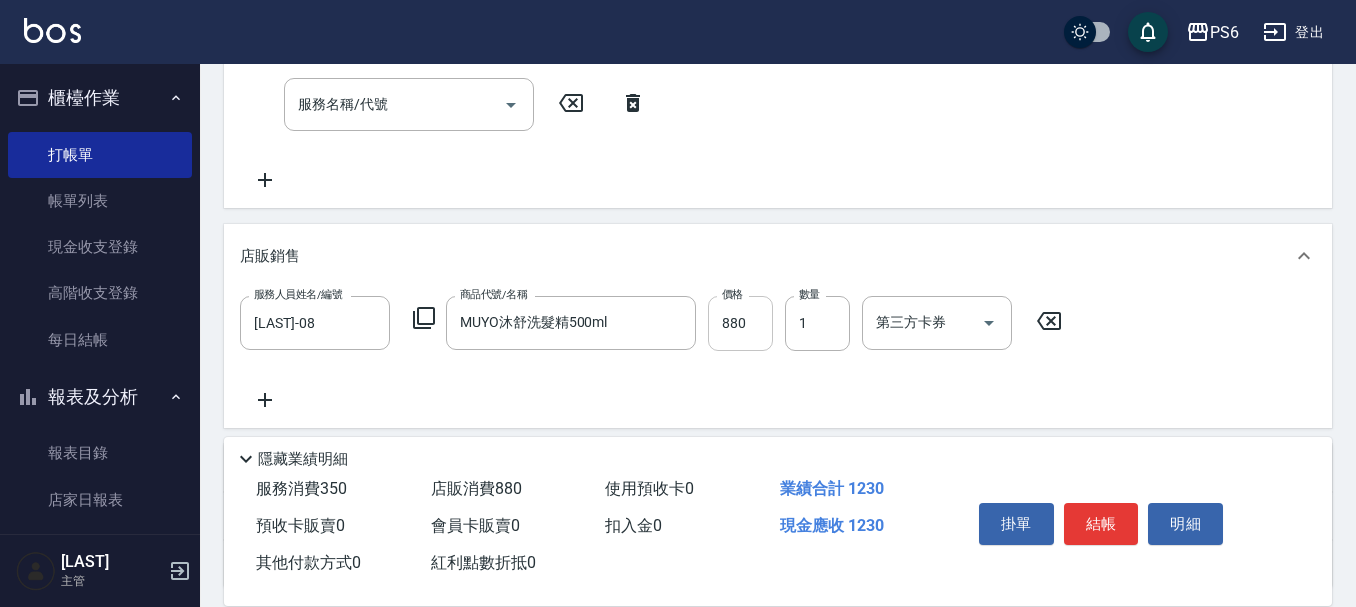 click on "880" at bounding box center (740, 323) 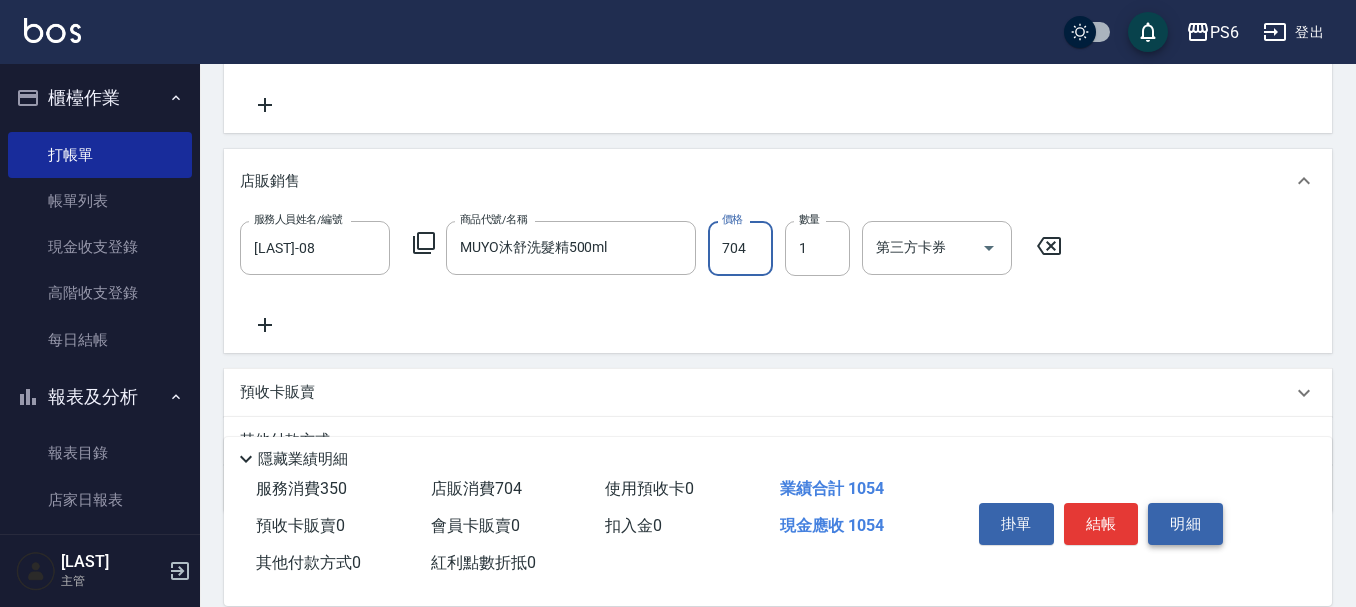 scroll, scrollTop: 573, scrollLeft: 0, axis: vertical 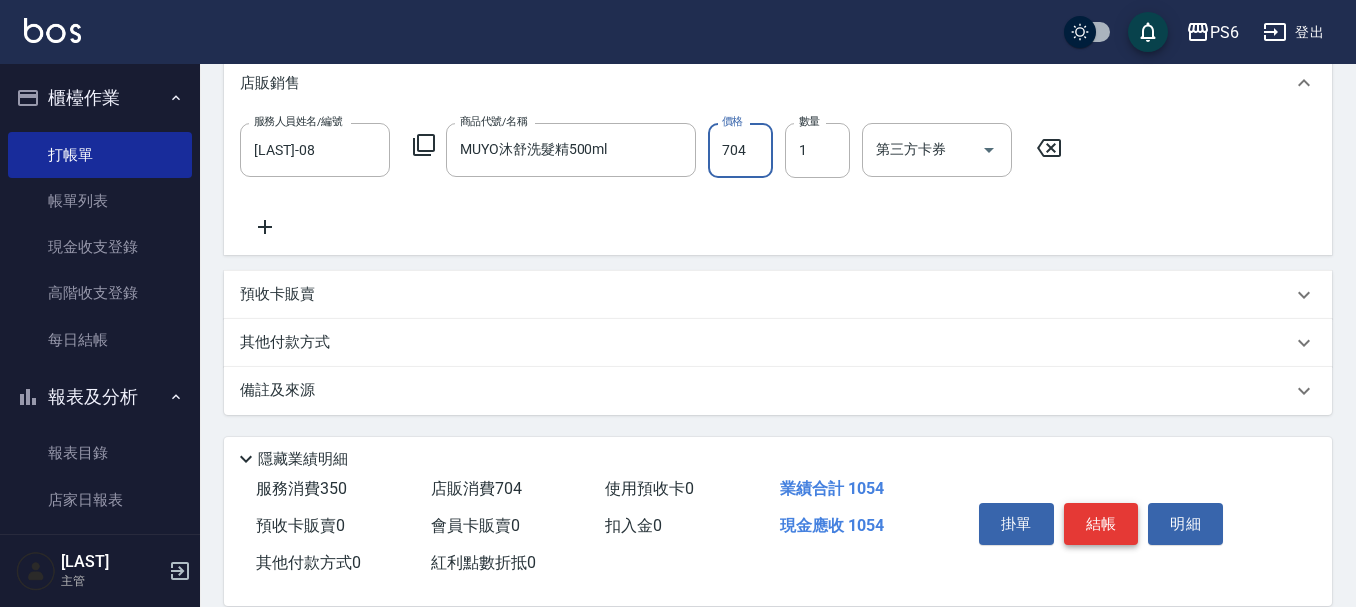 type on "704" 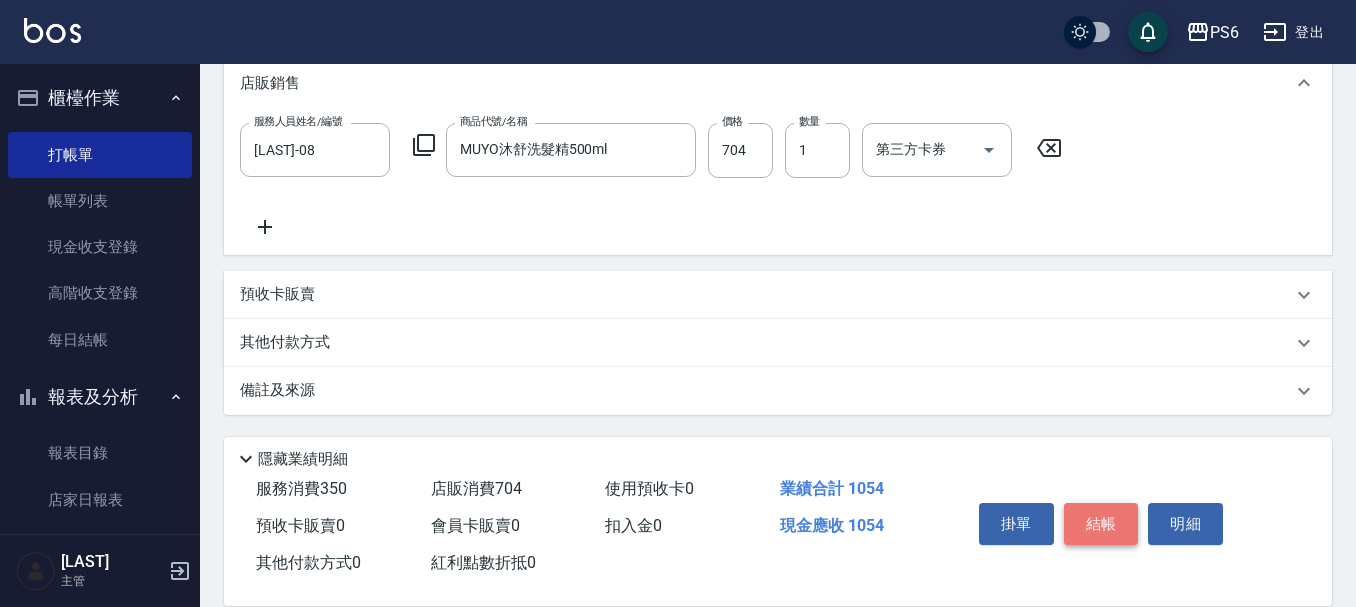 click on "結帳" at bounding box center [1101, 524] 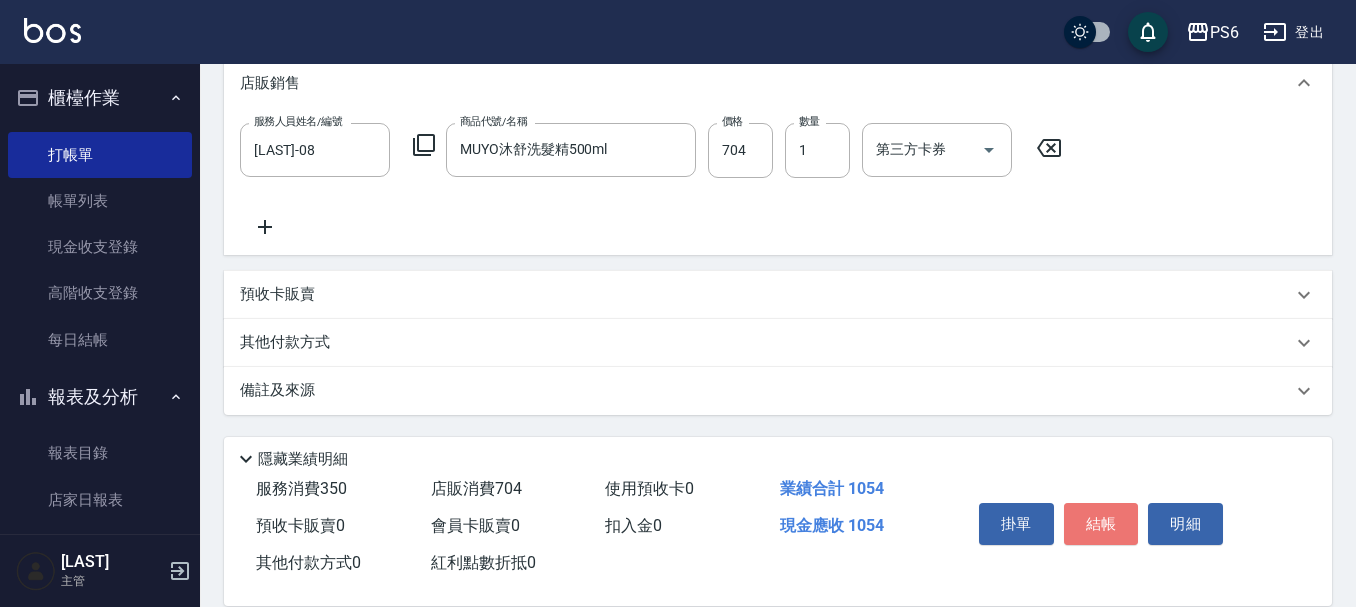 type 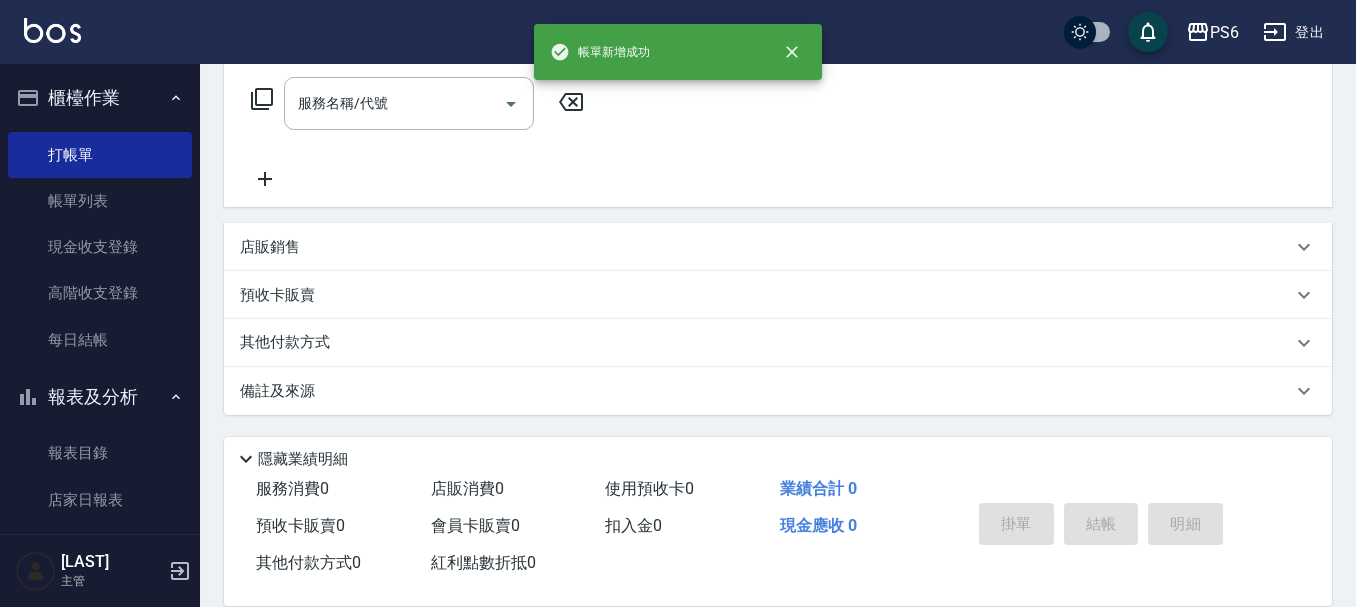 scroll, scrollTop: 0, scrollLeft: 0, axis: both 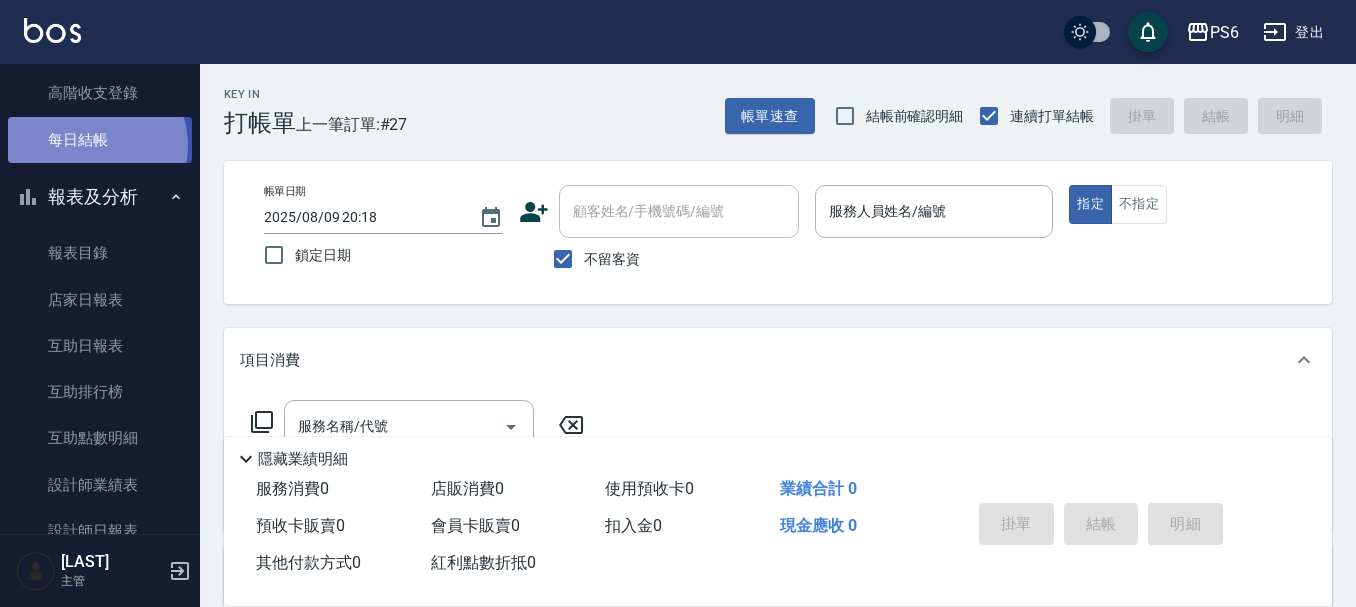 click on "每日結帳" at bounding box center [100, 140] 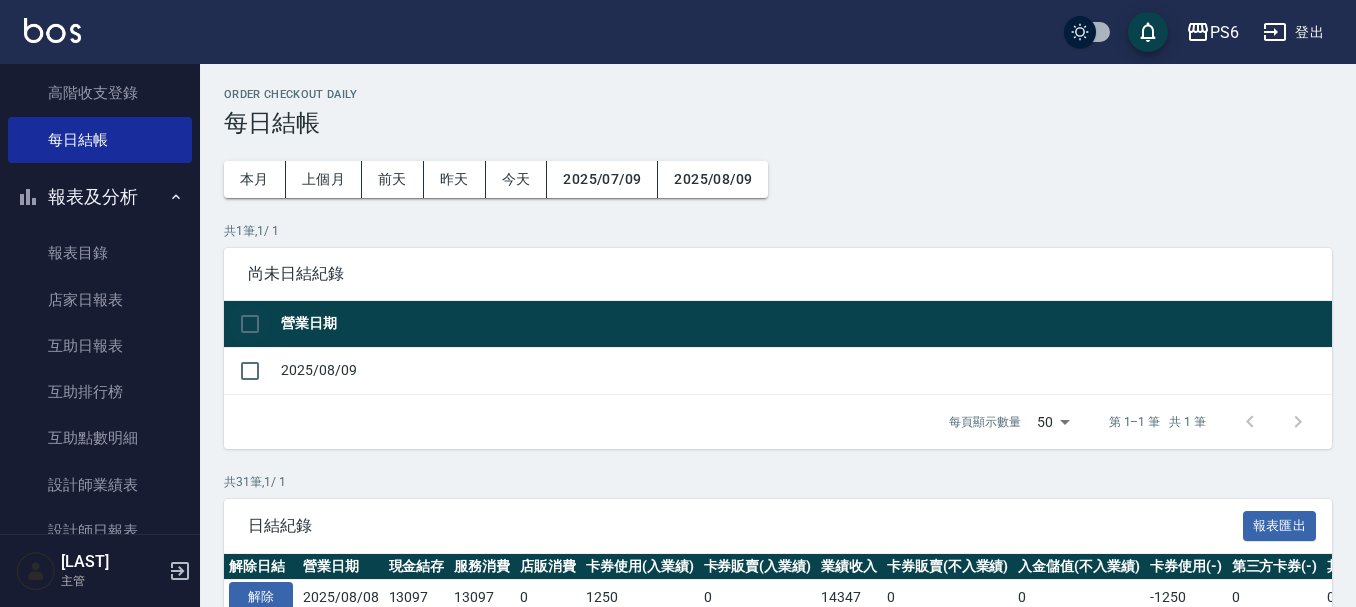 click at bounding box center (250, 324) 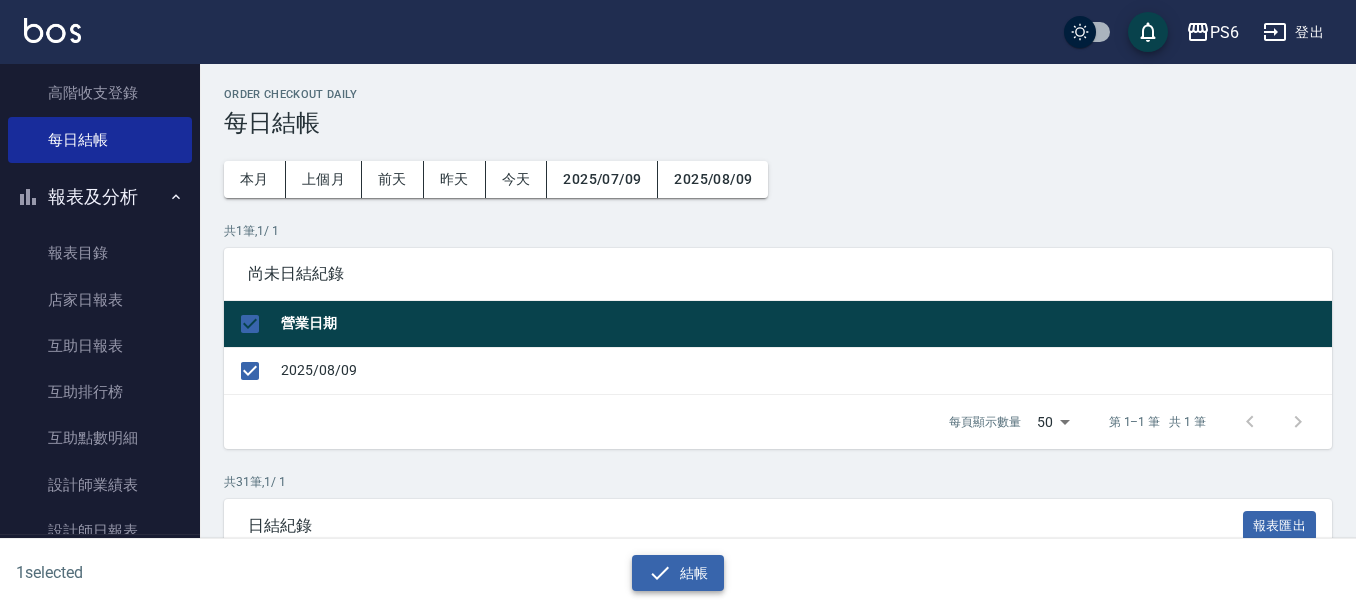 click on "結帳" at bounding box center [678, 573] 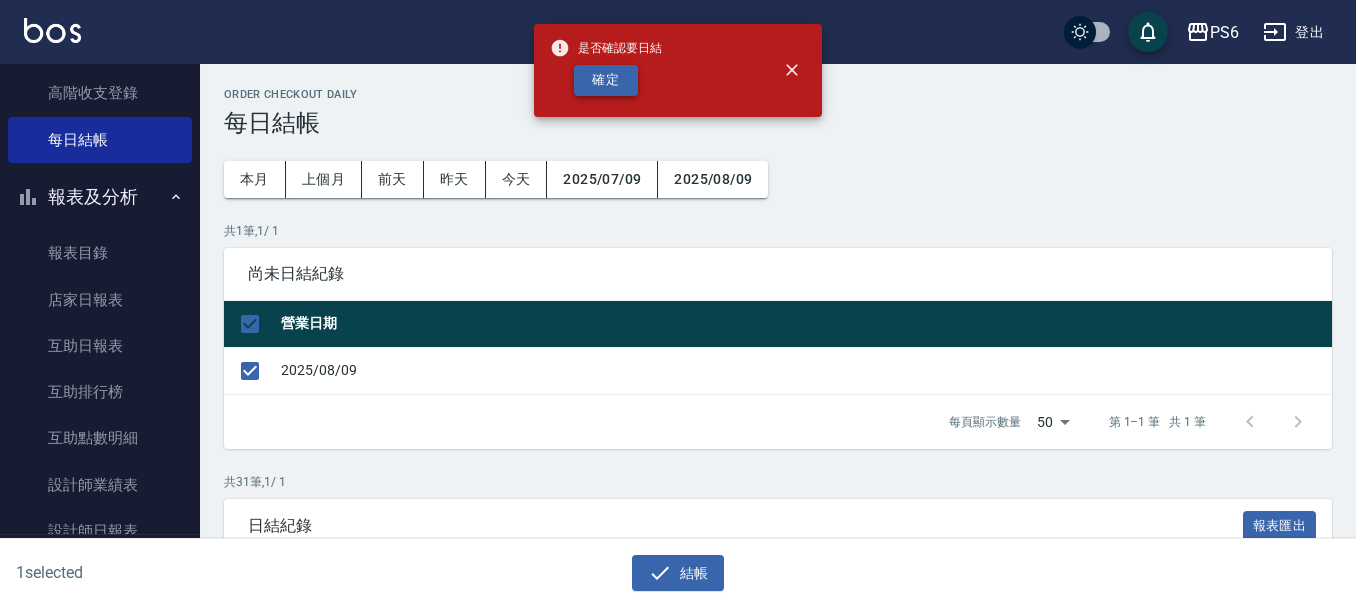 click on "確定" at bounding box center [606, 80] 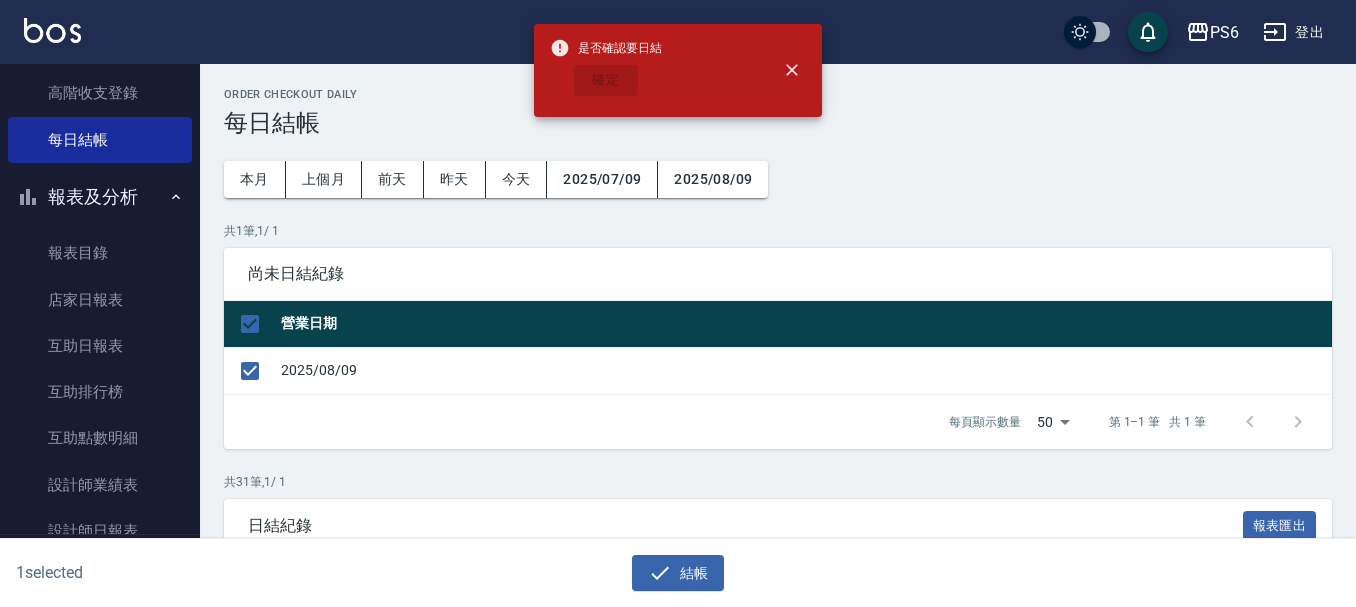 checkbox on "false" 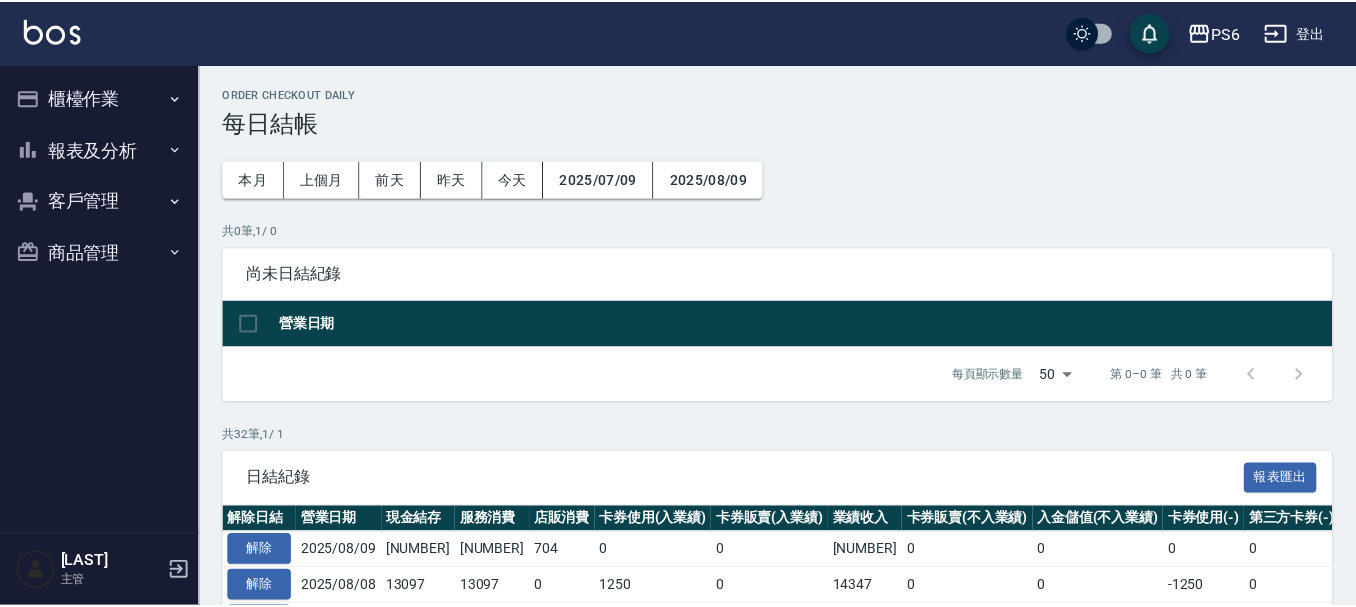 scroll, scrollTop: 0, scrollLeft: 0, axis: both 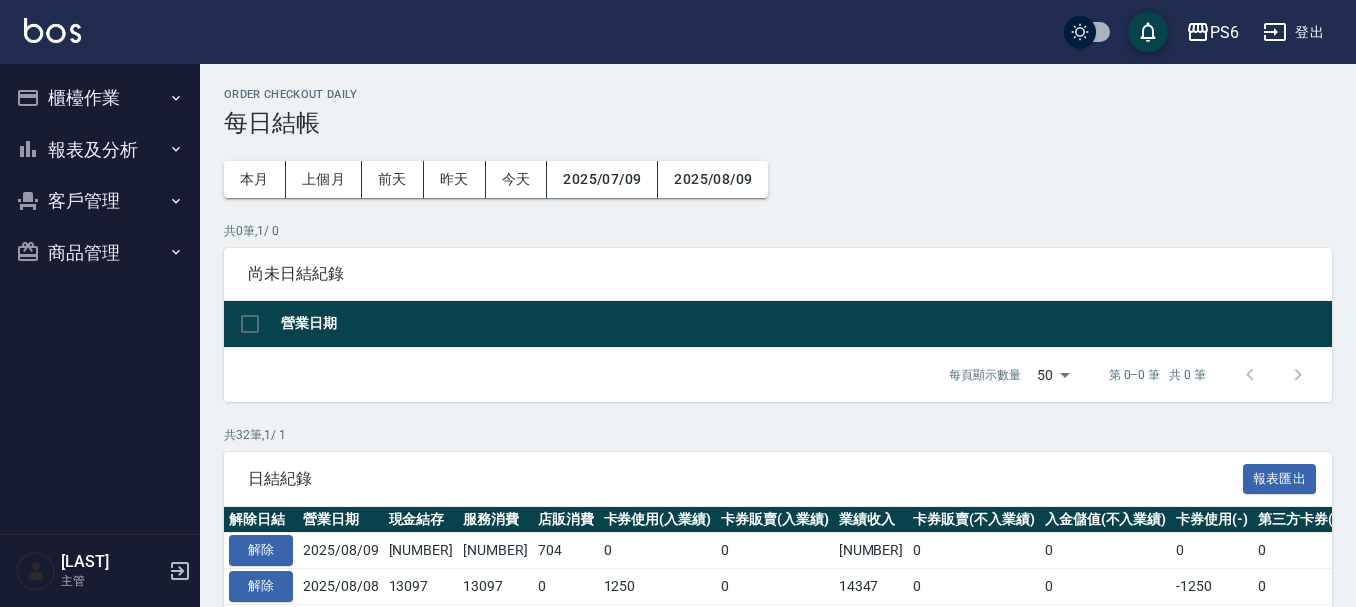 click on "報表及分析" at bounding box center [100, 150] 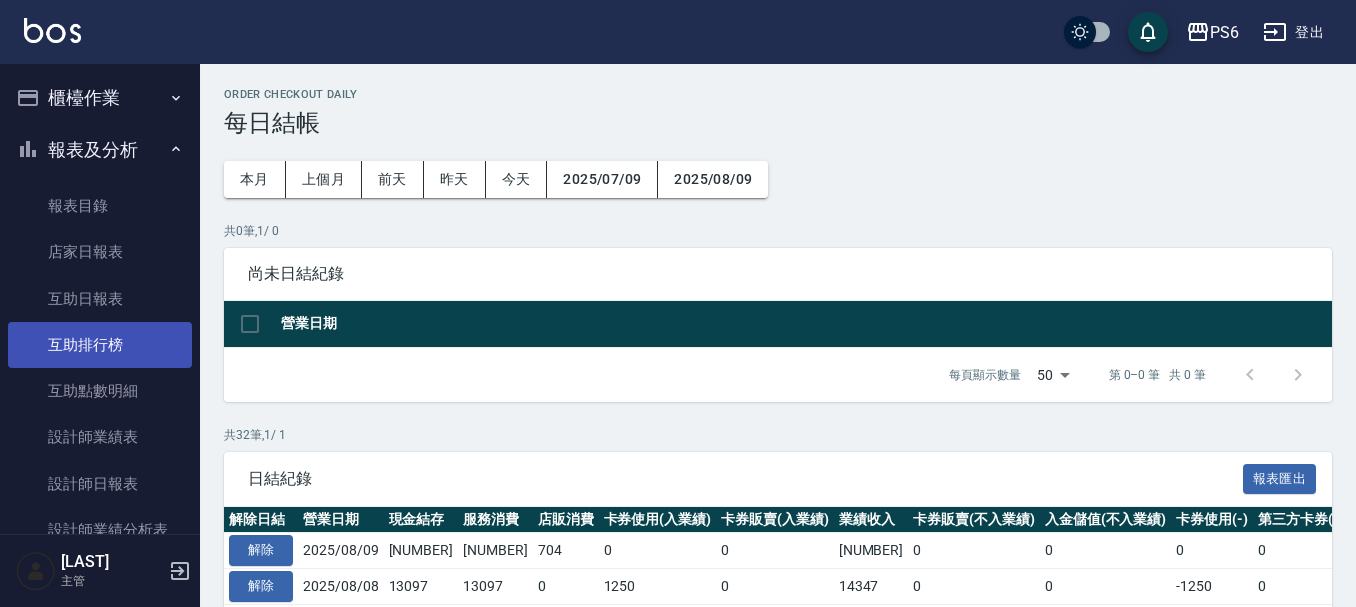 scroll, scrollTop: 100, scrollLeft: 0, axis: vertical 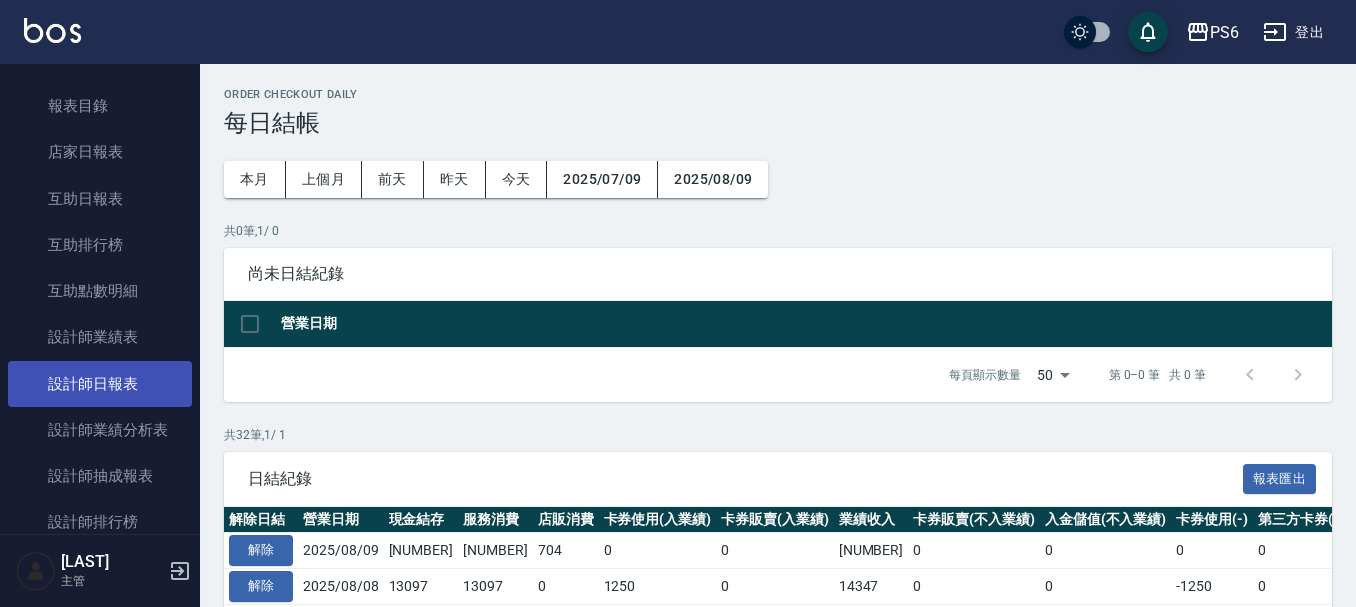 click on "設計師日報表" at bounding box center [100, 384] 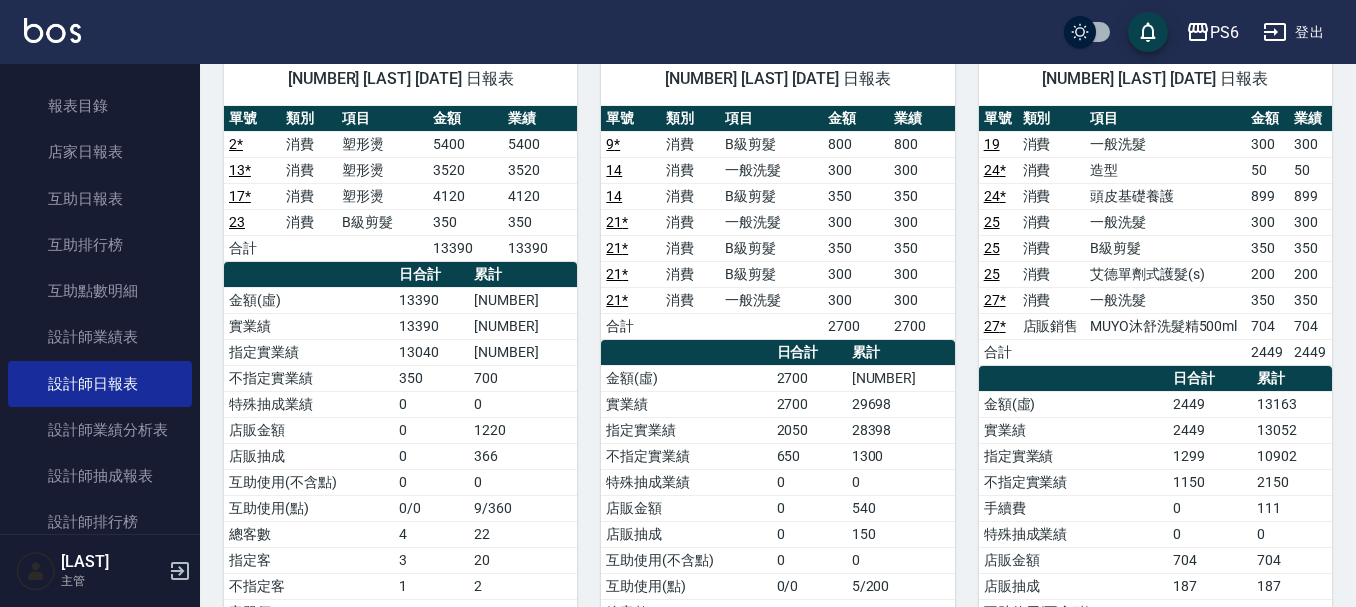 scroll, scrollTop: 200, scrollLeft: 0, axis: vertical 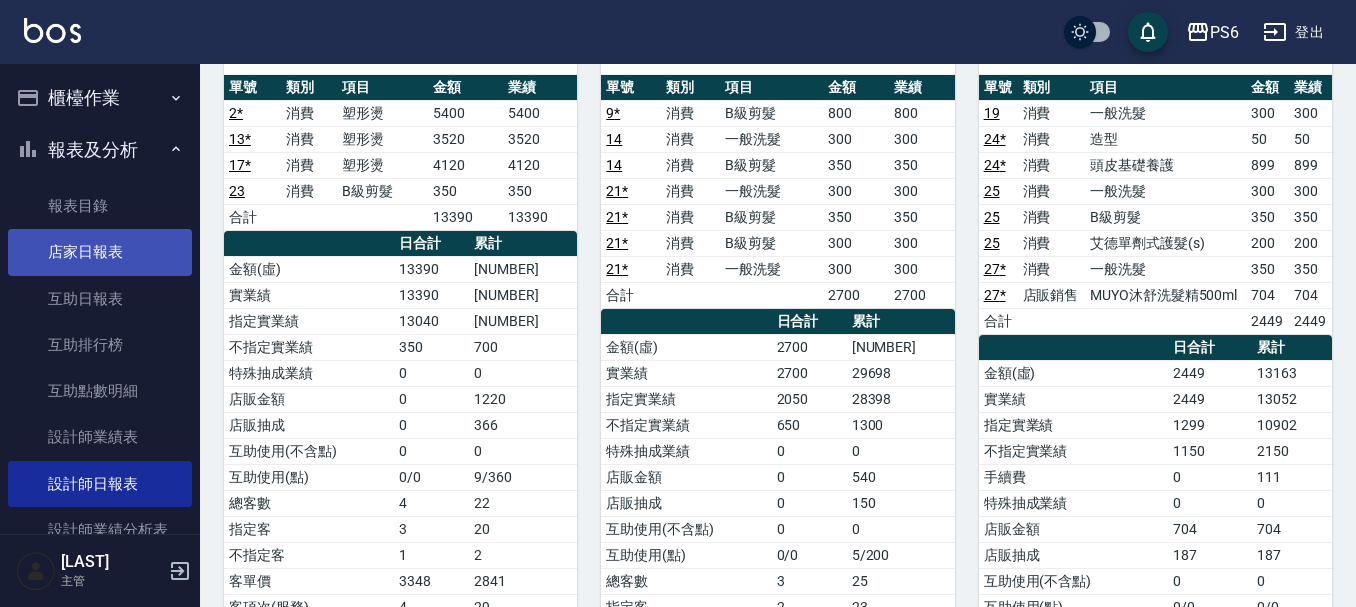 click on "店家日報表" at bounding box center (100, 252) 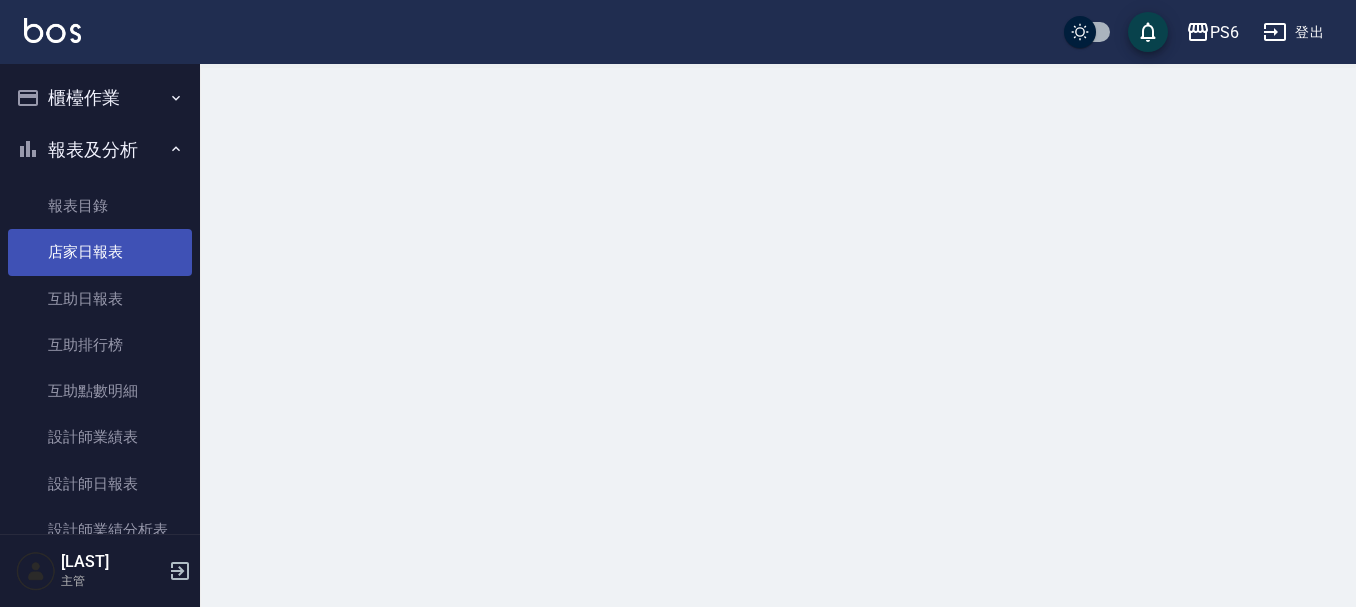 scroll, scrollTop: 0, scrollLeft: 0, axis: both 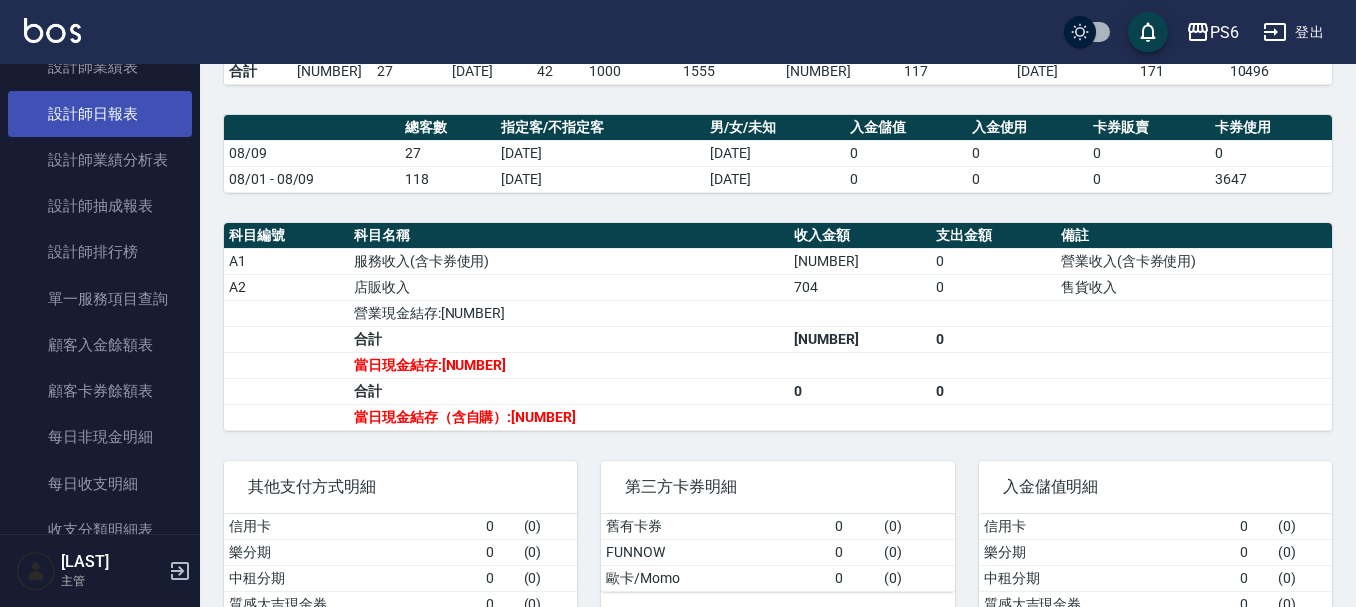 click on "設計師日報表" at bounding box center (100, 114) 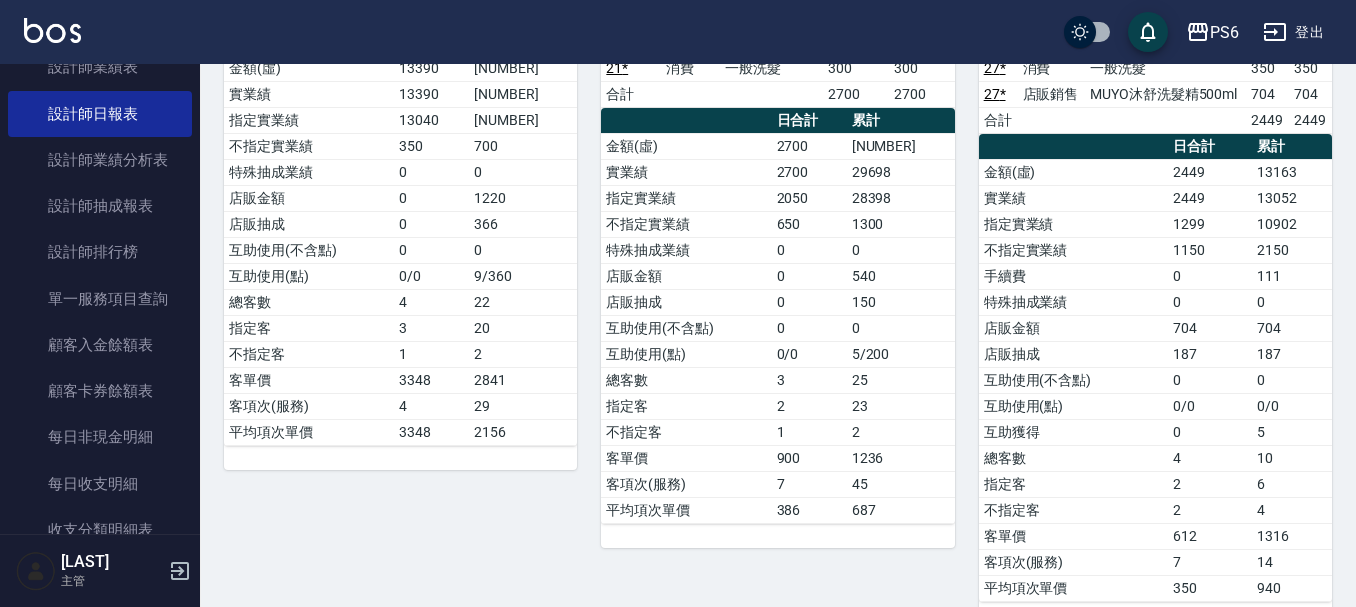 scroll, scrollTop: 151, scrollLeft: 0, axis: vertical 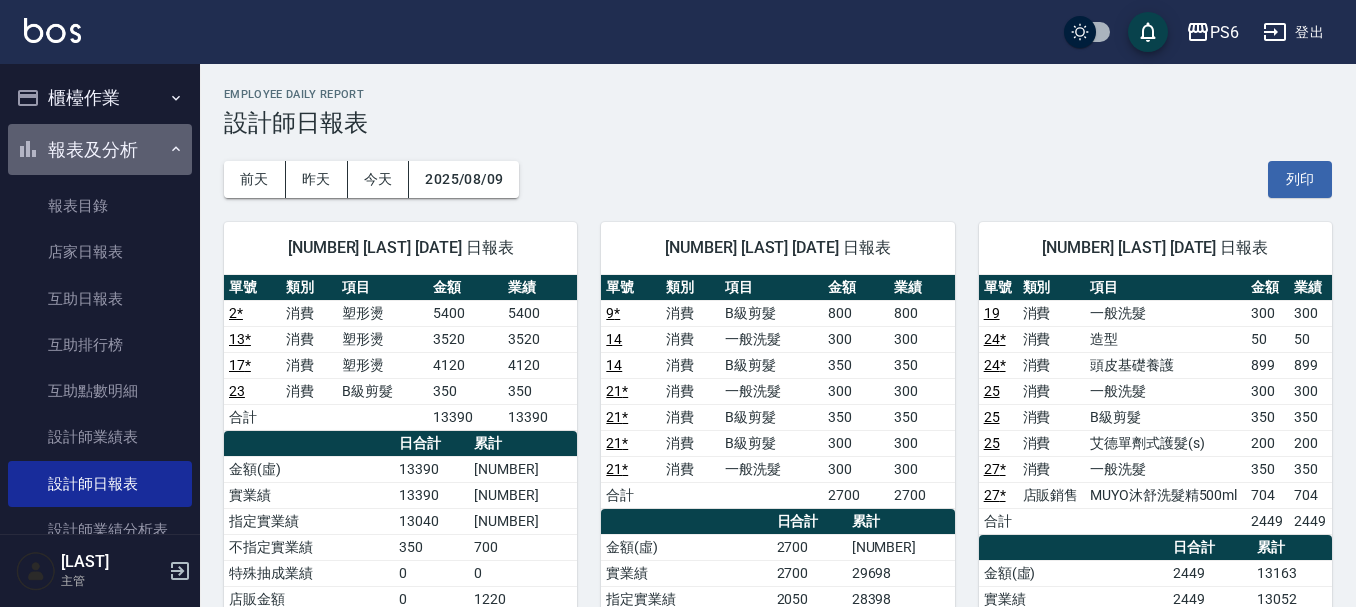 click on "報表及分析" at bounding box center (100, 150) 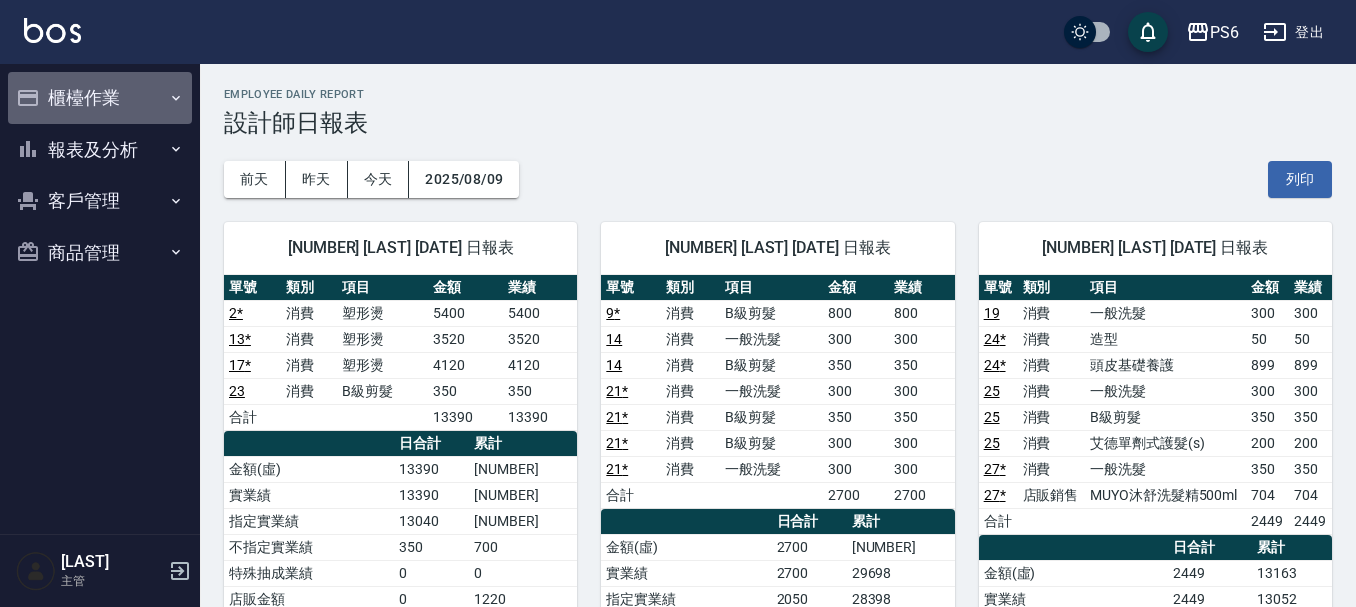 click on "櫃檯作業" at bounding box center (100, 98) 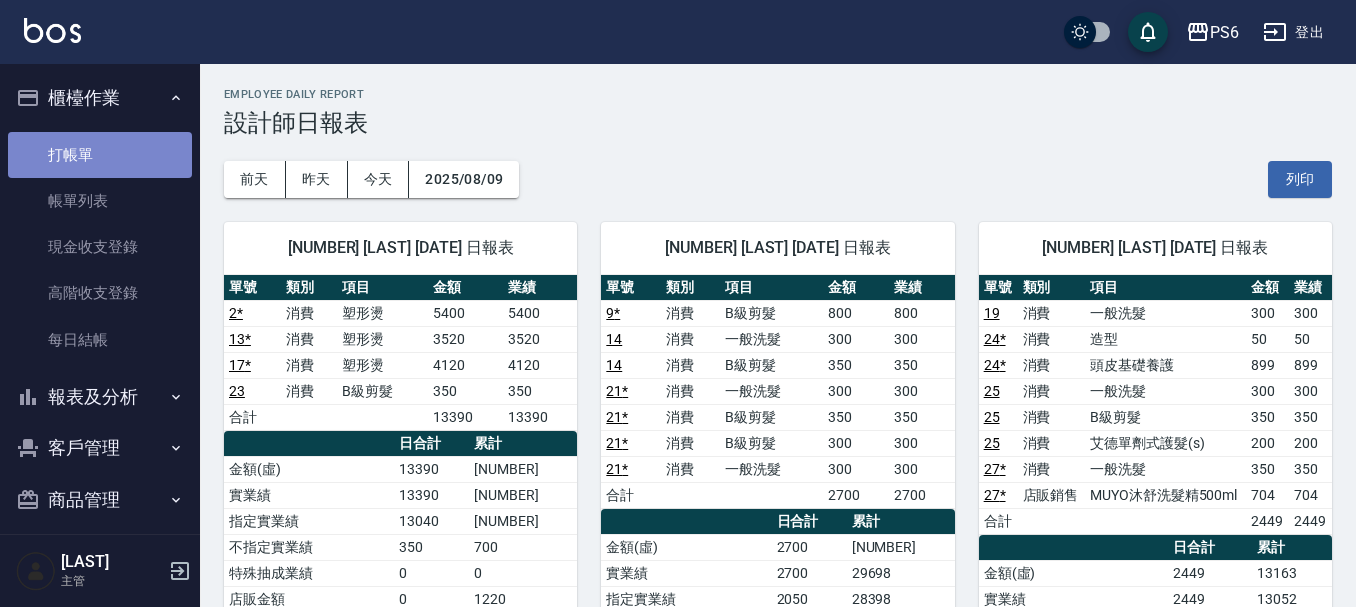 click on "打帳單" at bounding box center [100, 155] 